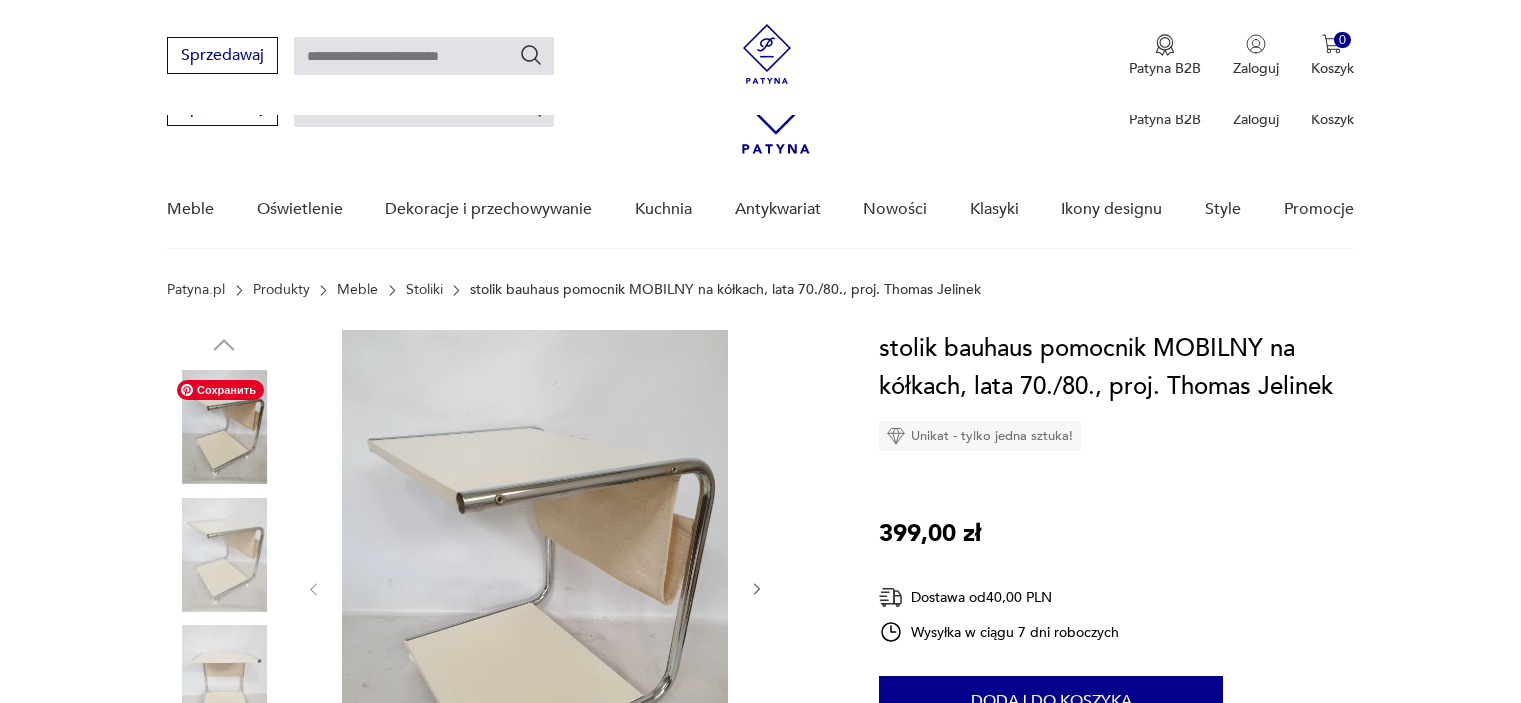 scroll, scrollTop: 300, scrollLeft: 0, axis: vertical 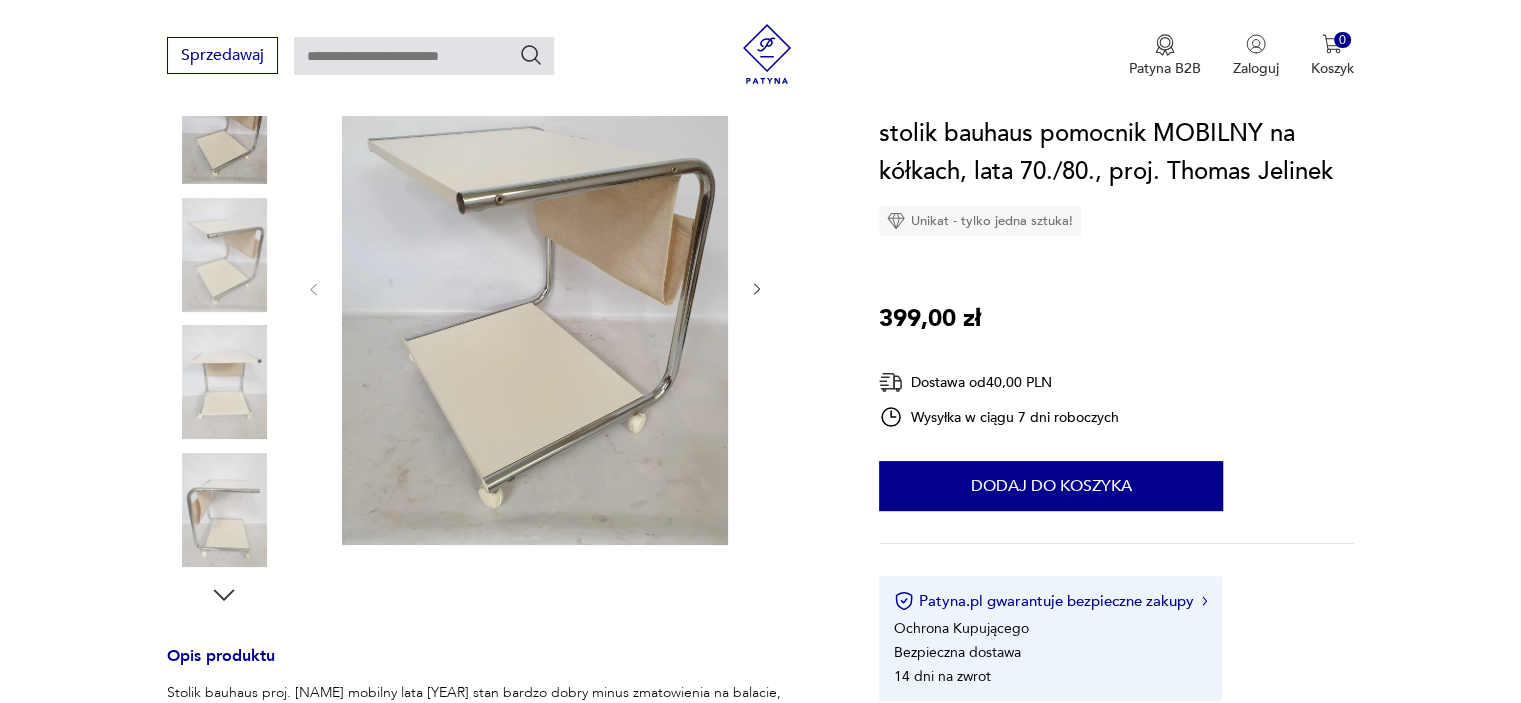 click at bounding box center (224, 255) 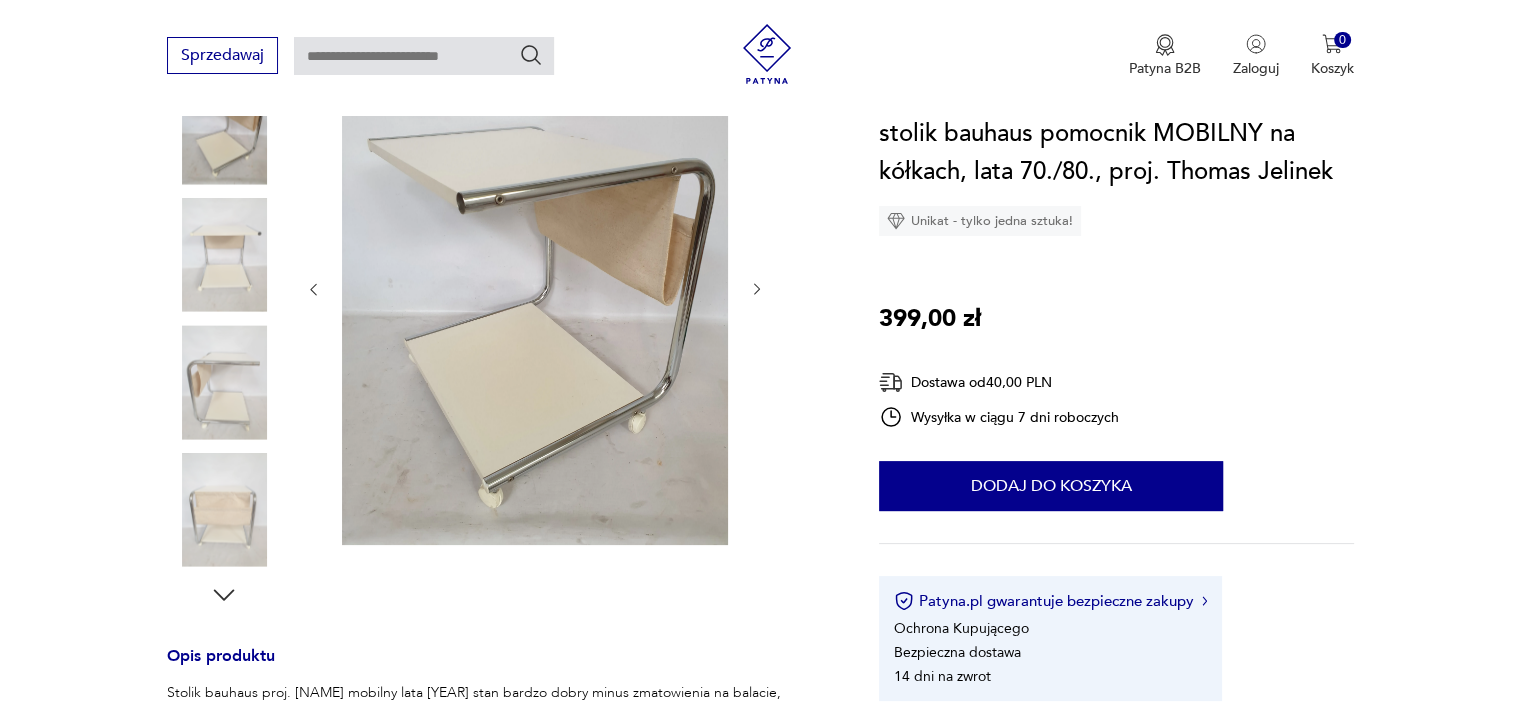 click at bounding box center [224, 382] 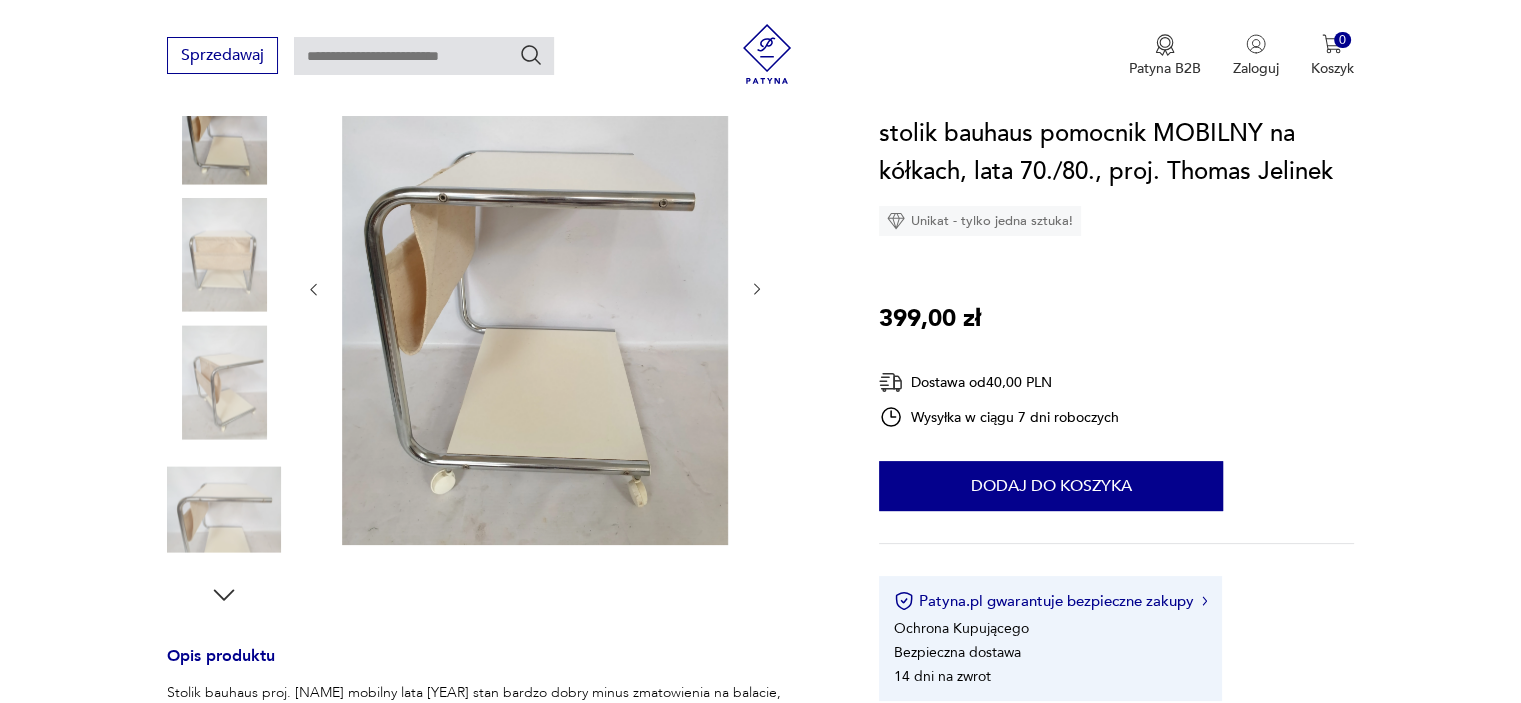 click at bounding box center (224, 510) 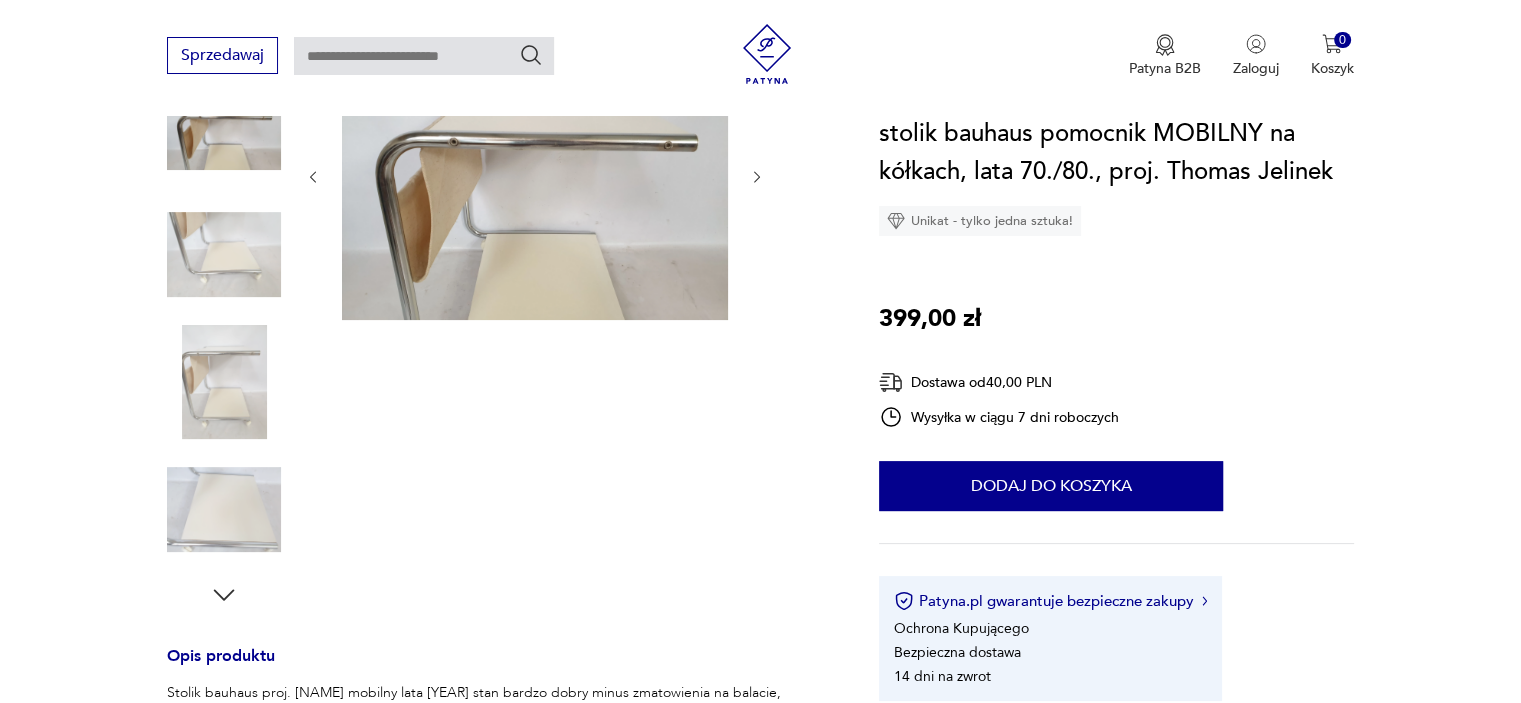 scroll, scrollTop: 0, scrollLeft: 0, axis: both 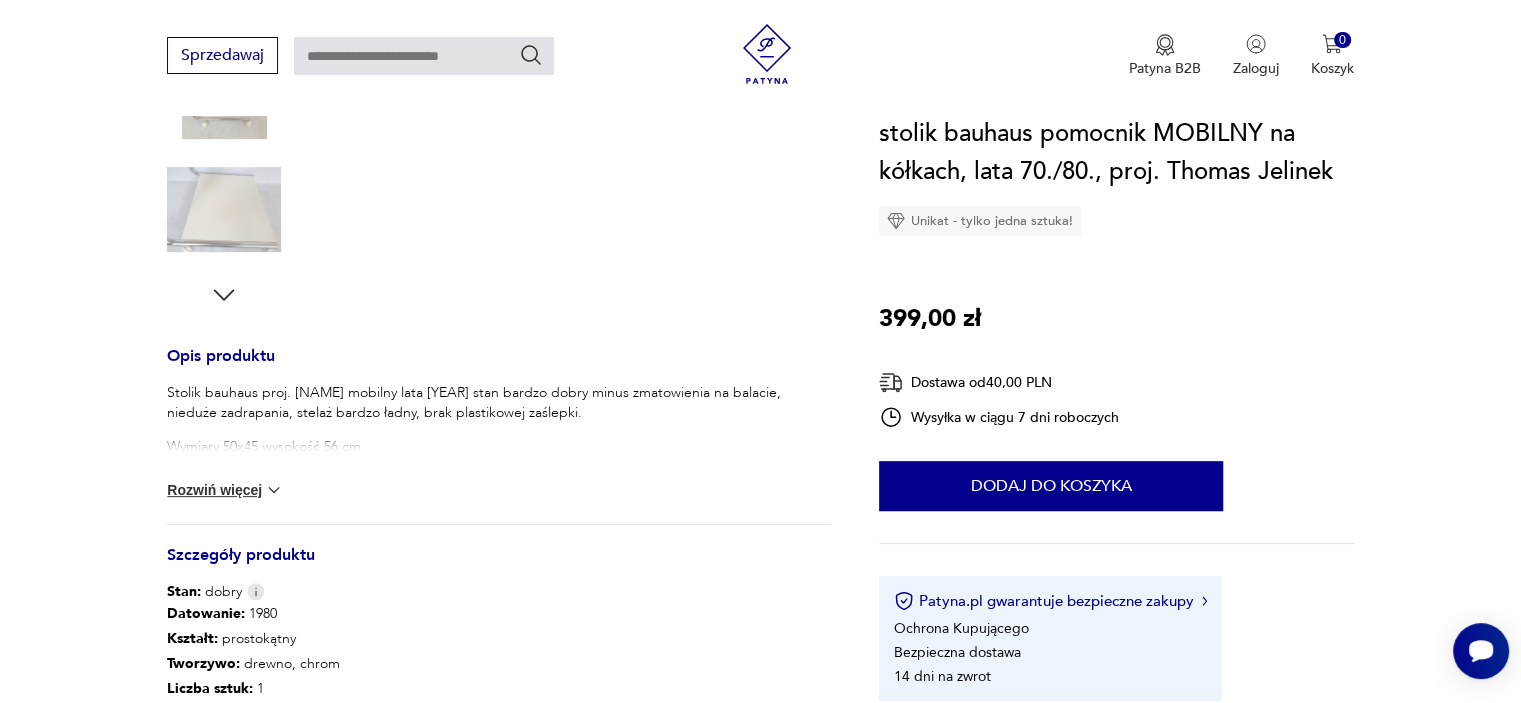 click 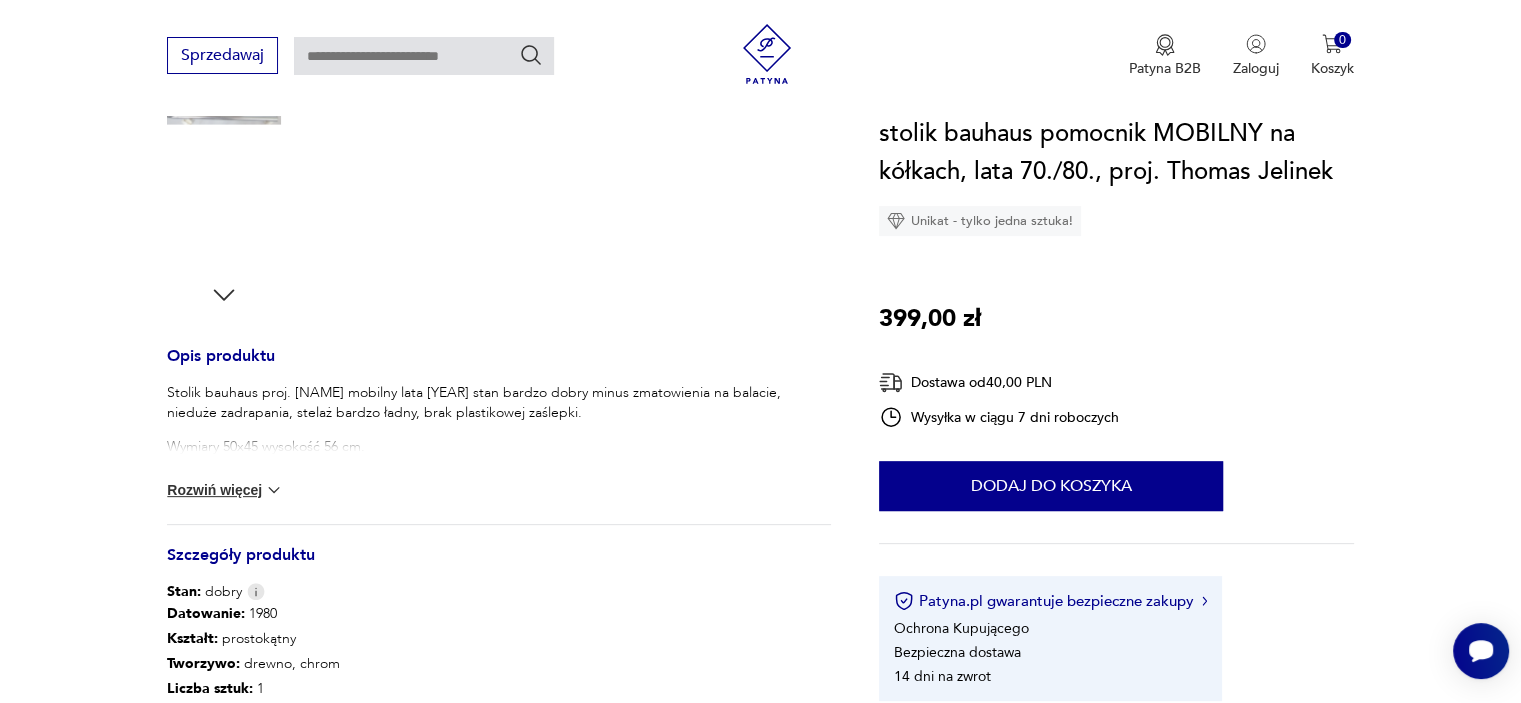 click 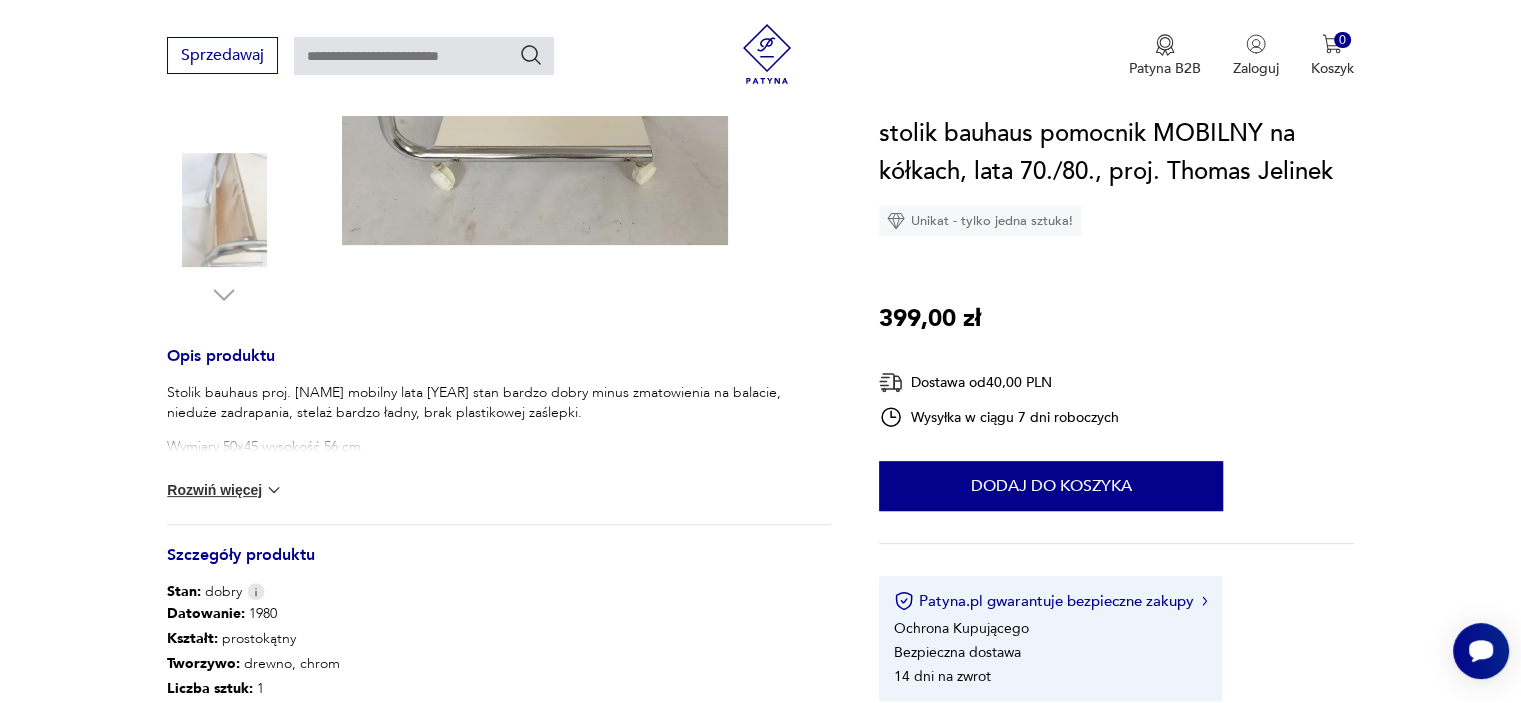 click at bounding box center [224, 210] 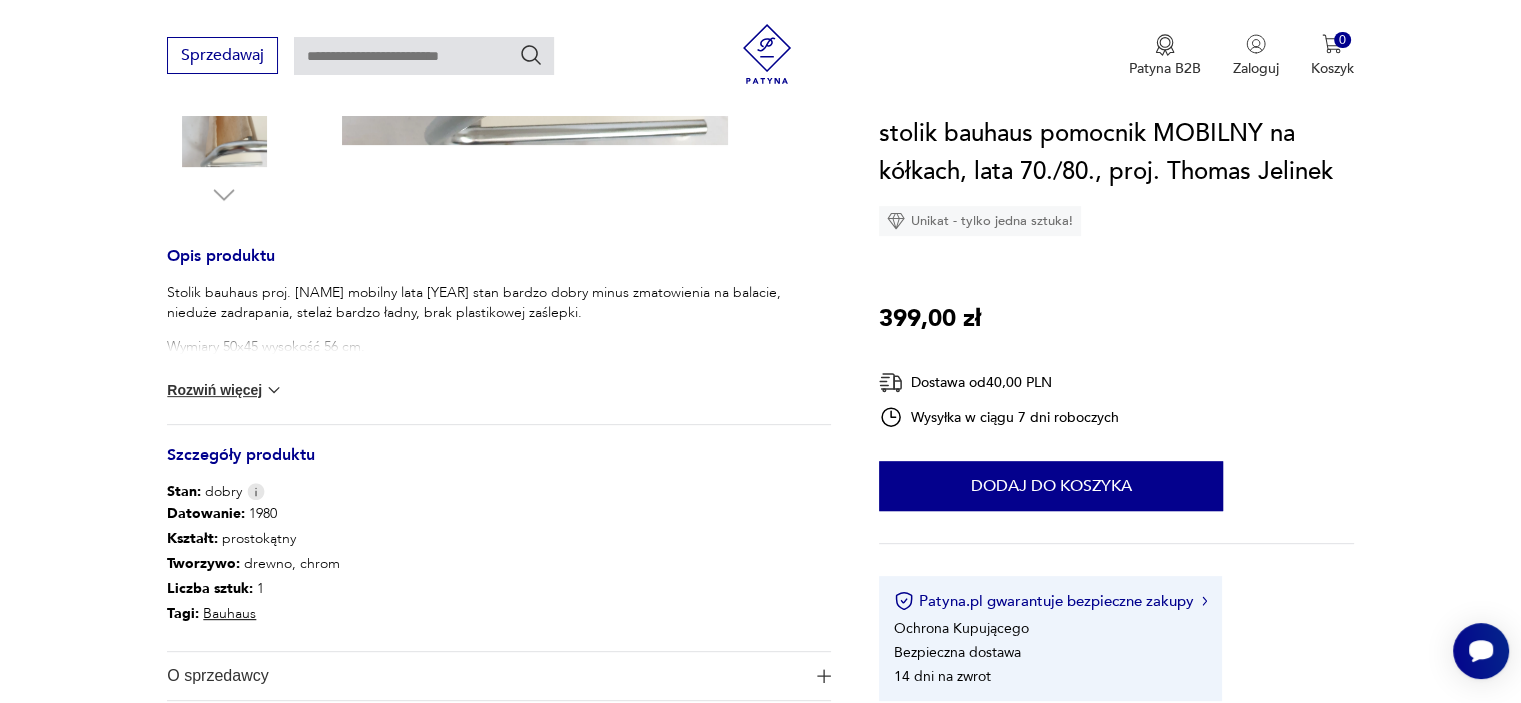 scroll, scrollTop: 300, scrollLeft: 0, axis: vertical 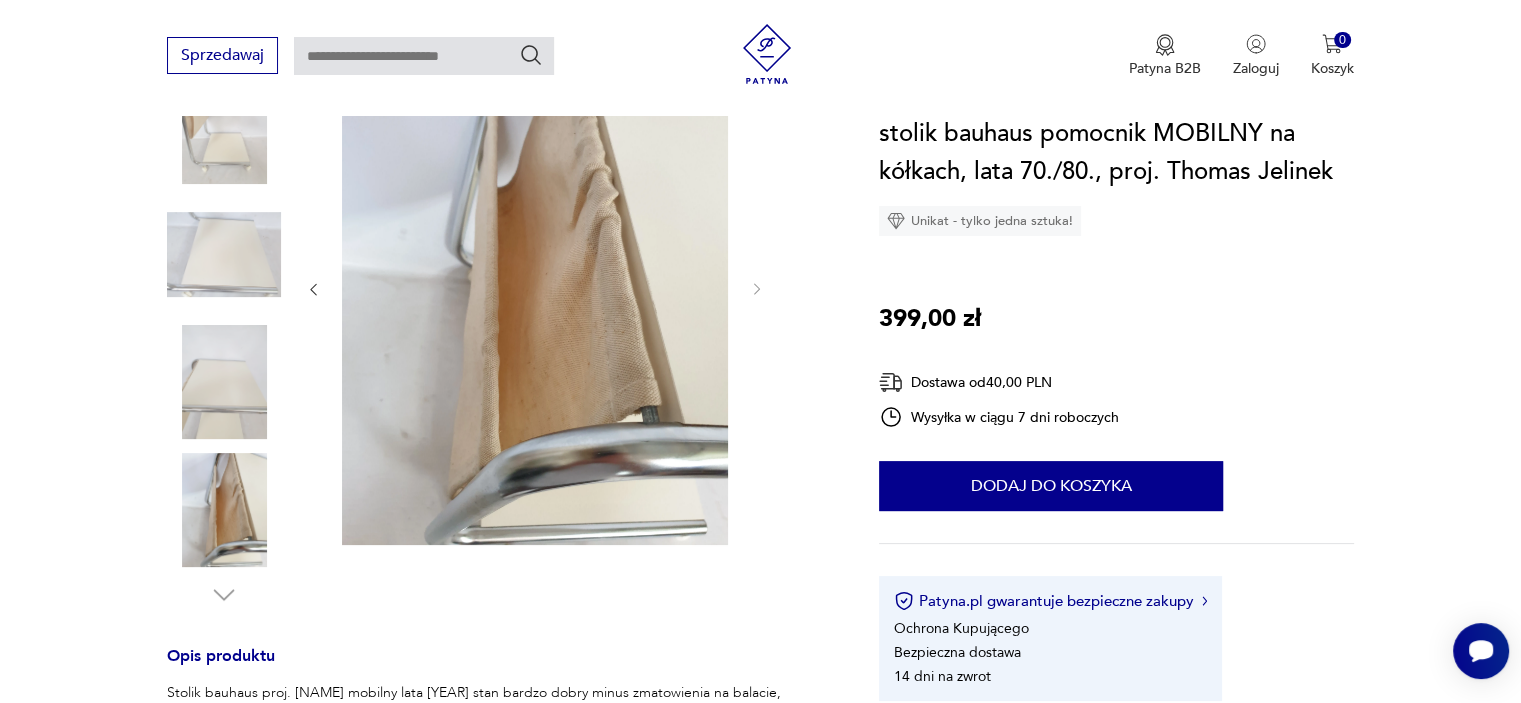click at bounding box center (224, 382) 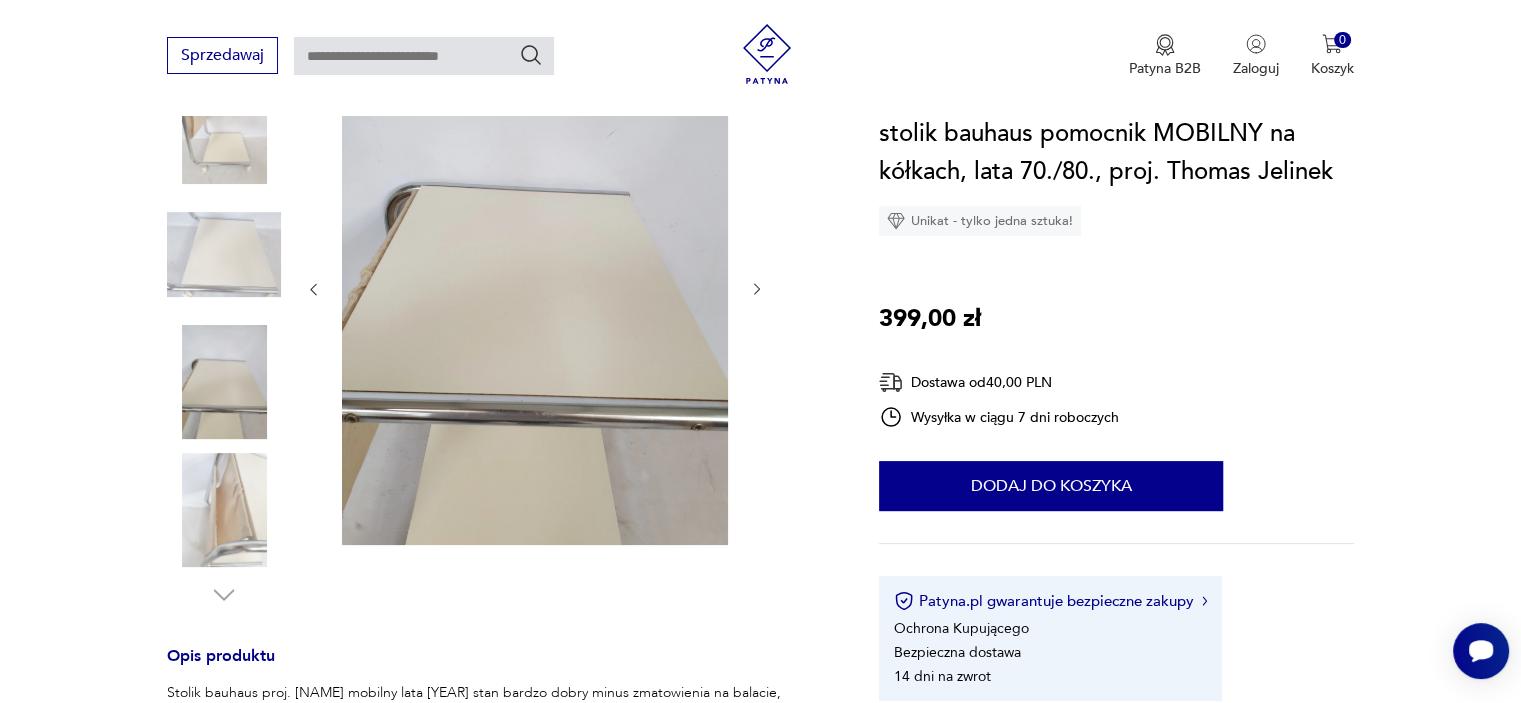 click at bounding box center (224, 255) 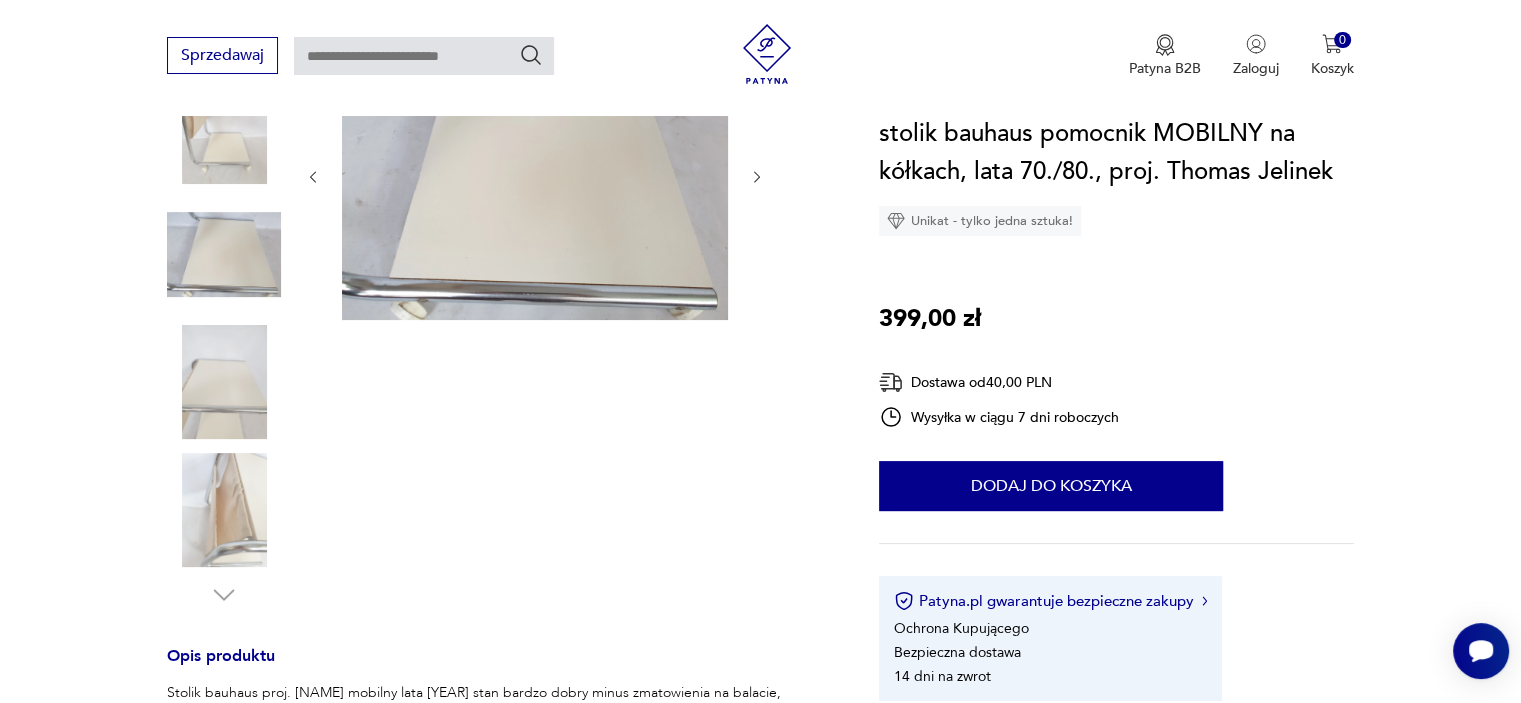 click at bounding box center (224, 127) 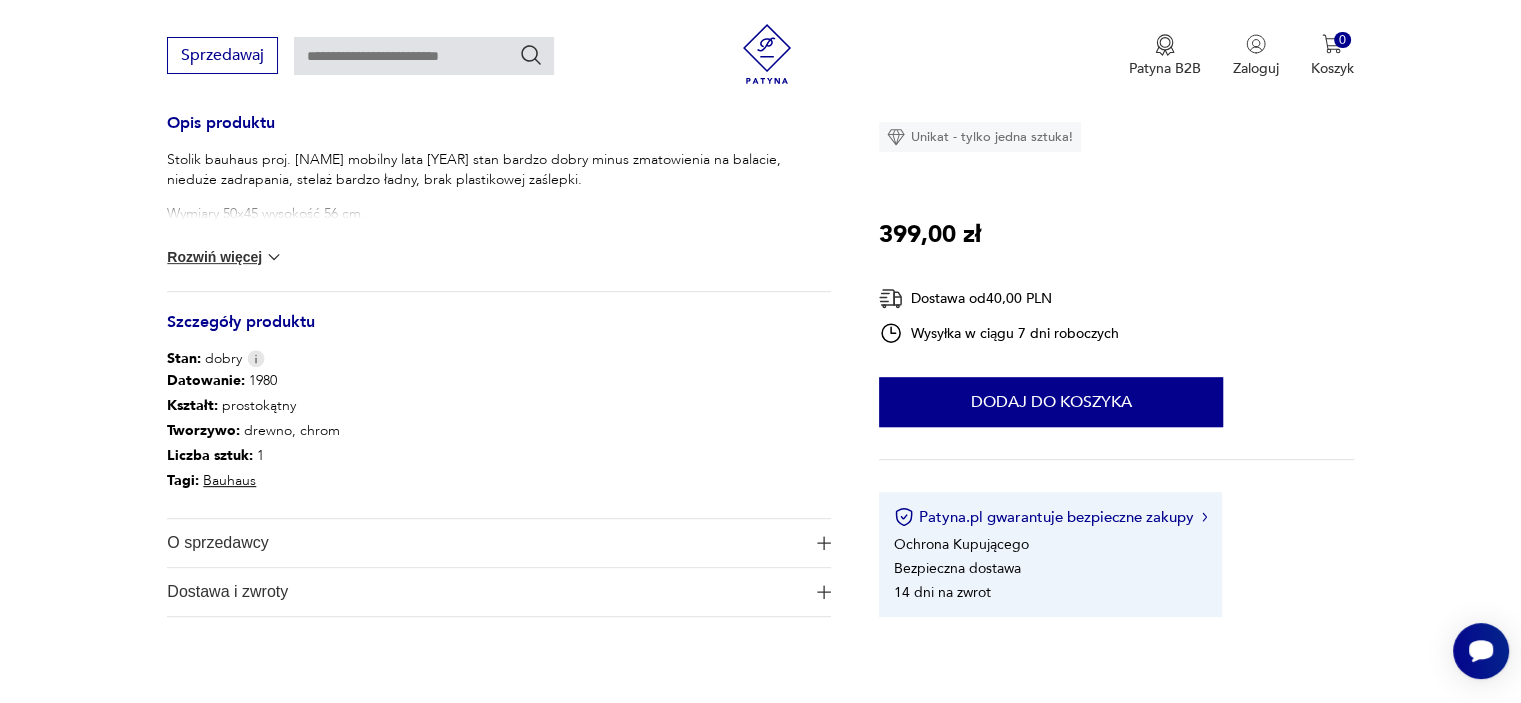 scroll, scrollTop: 800, scrollLeft: 0, axis: vertical 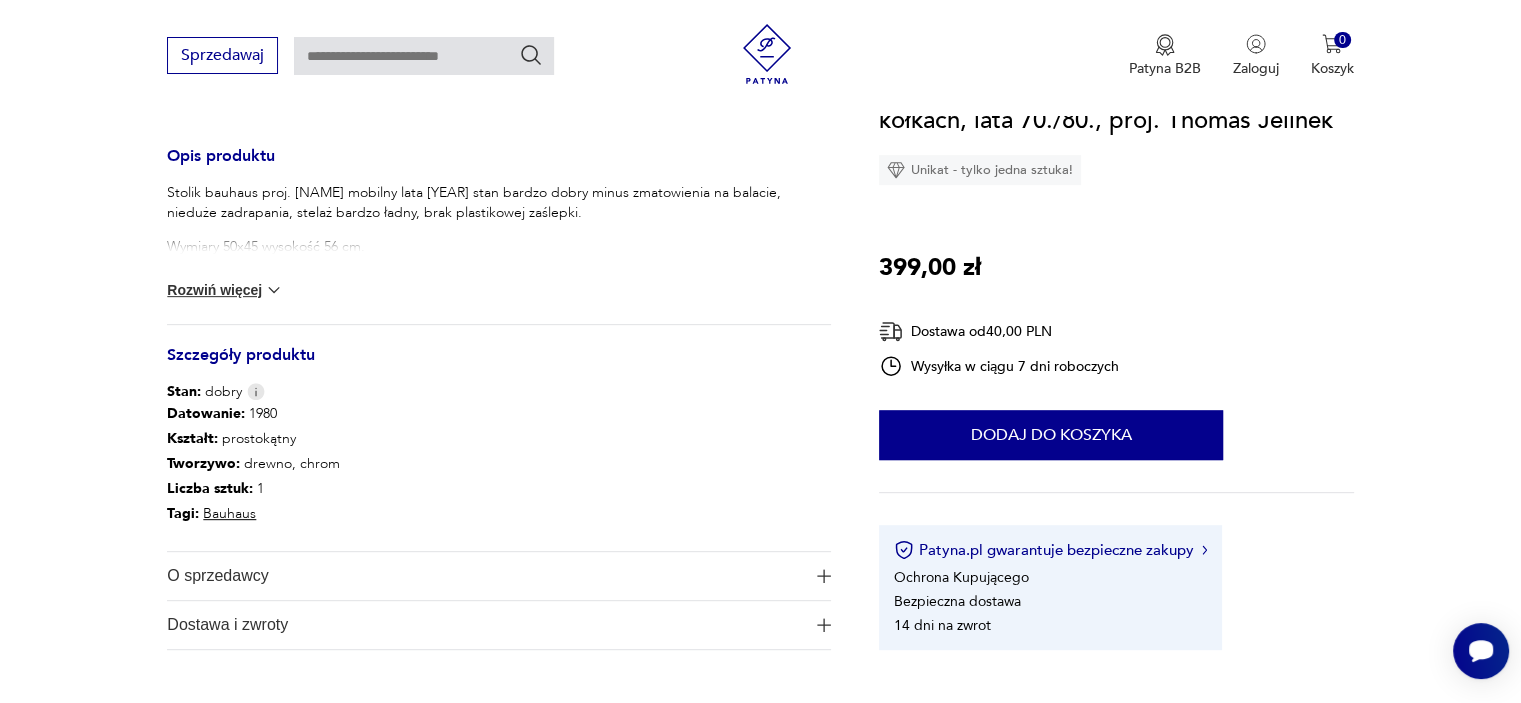 click at bounding box center (274, 290) 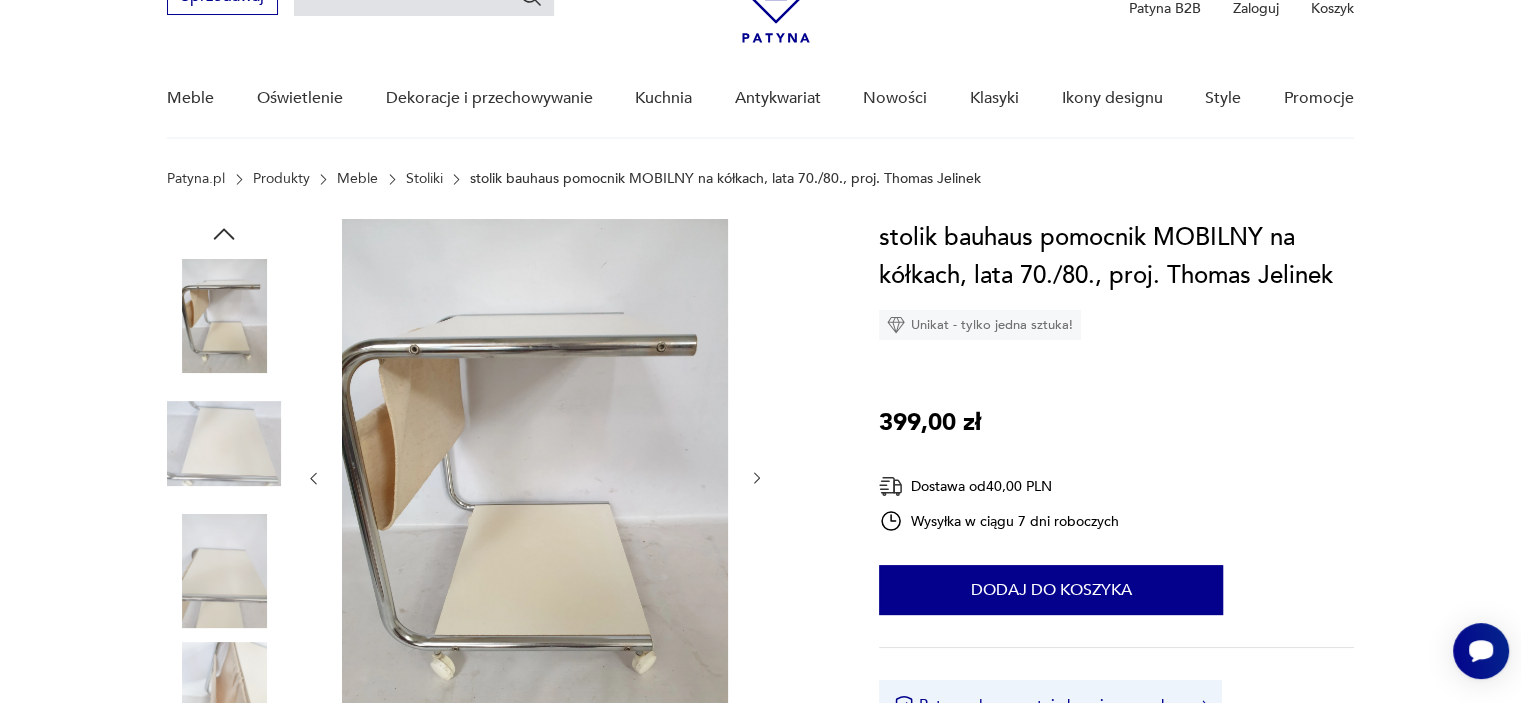 scroll, scrollTop: 0, scrollLeft: 0, axis: both 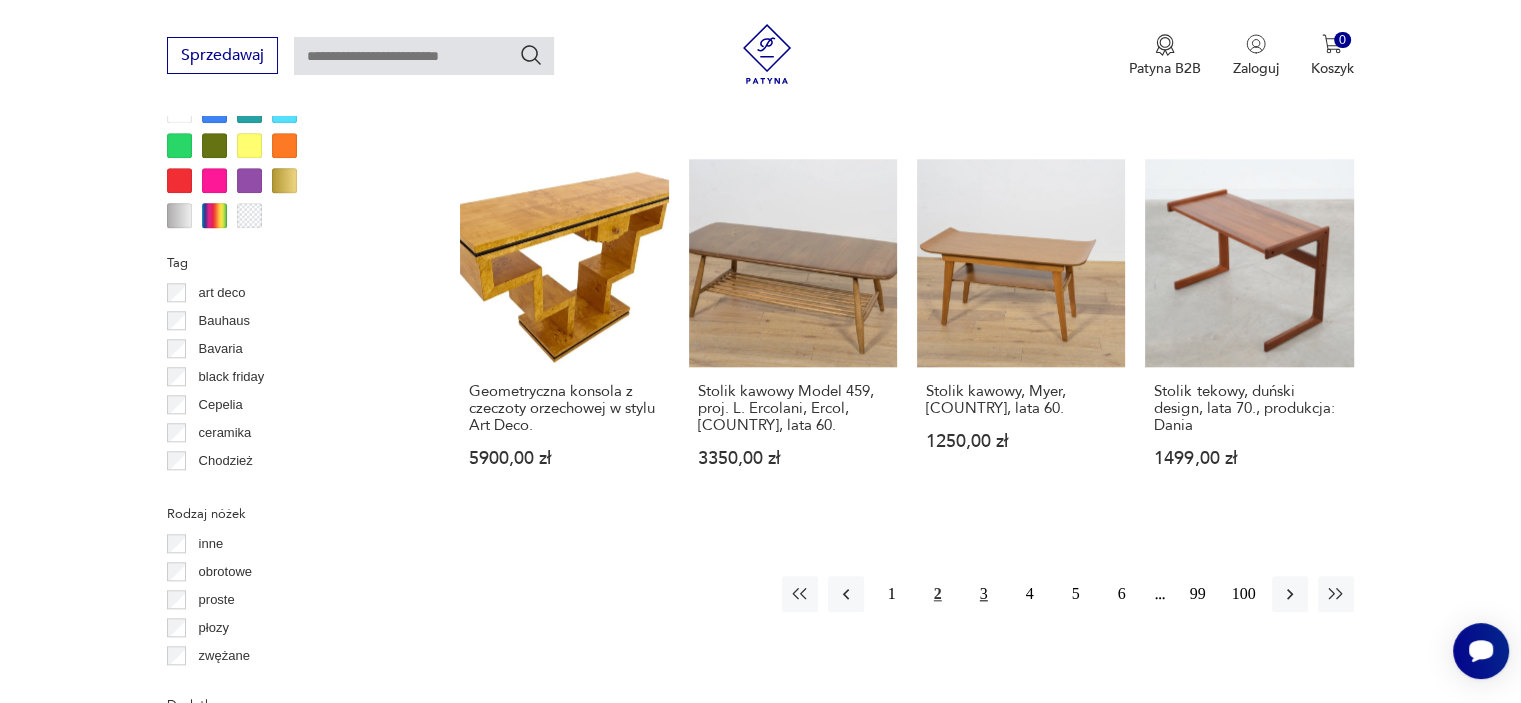 click on "3" at bounding box center (984, 594) 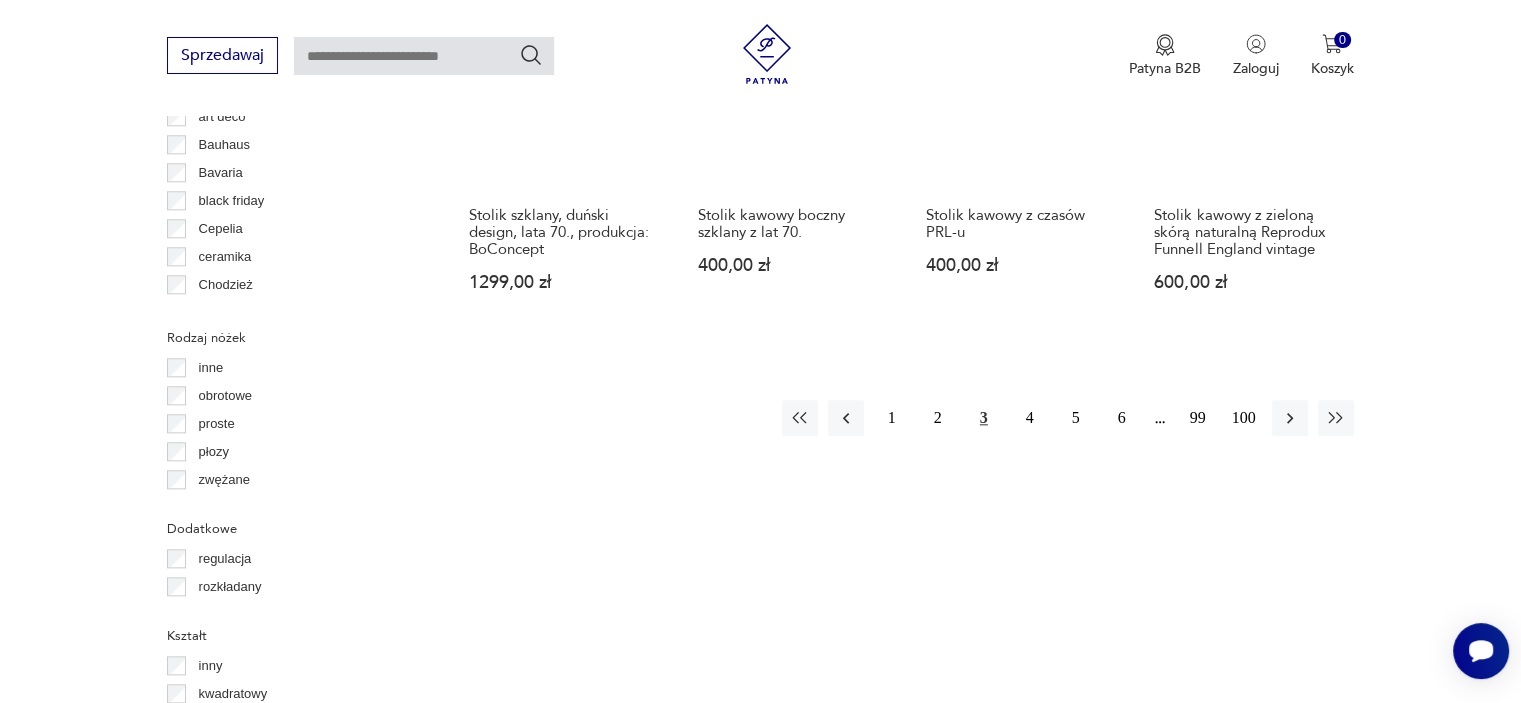 scroll, scrollTop: 2130, scrollLeft: 0, axis: vertical 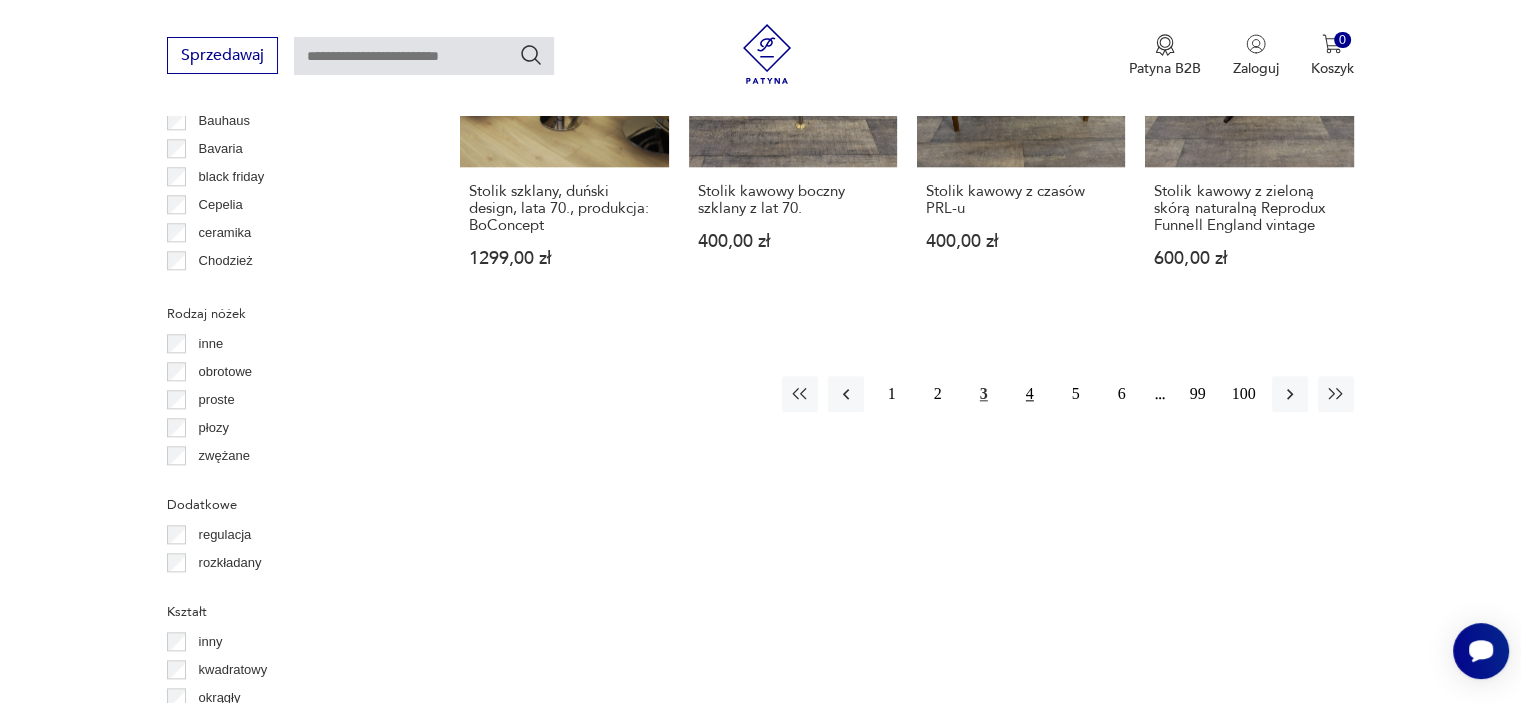 click on "4" at bounding box center (1030, 394) 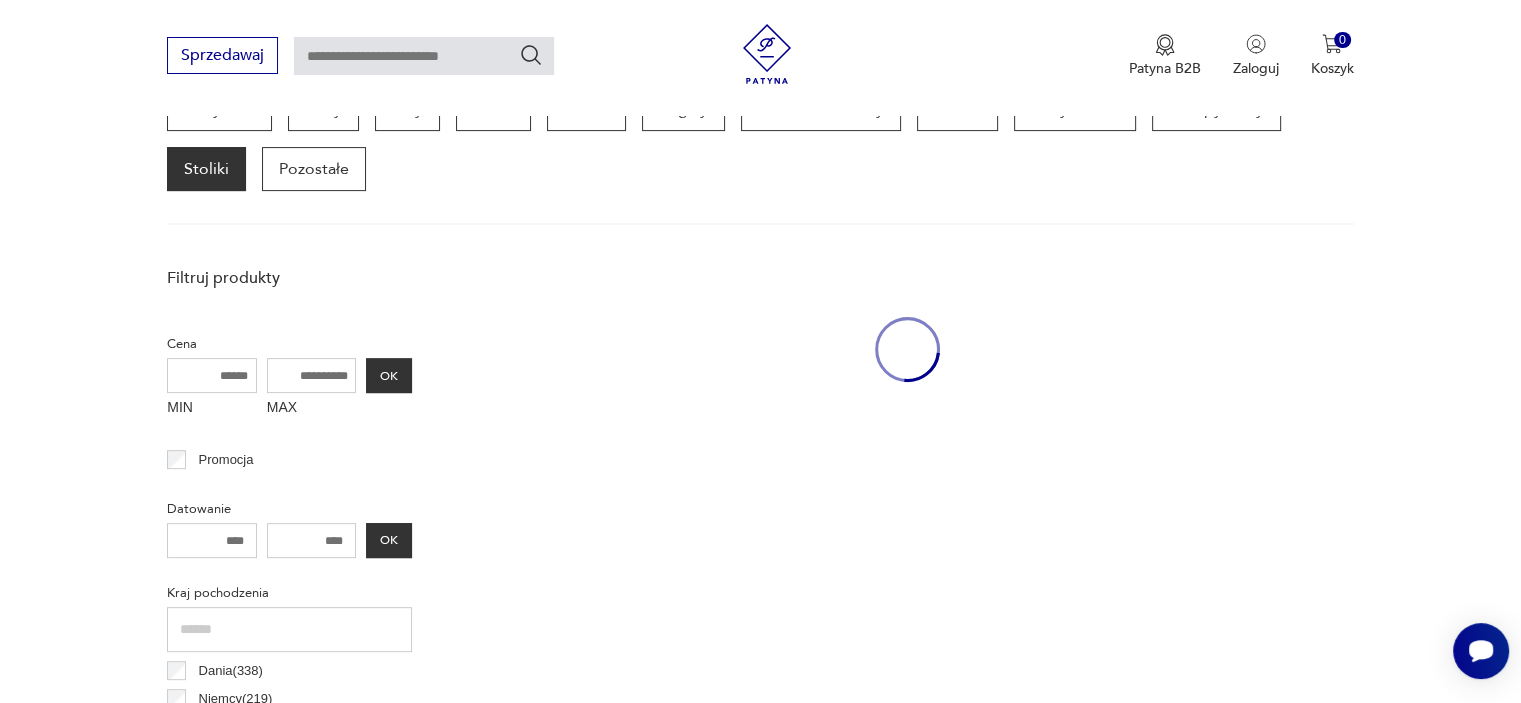scroll, scrollTop: 530, scrollLeft: 0, axis: vertical 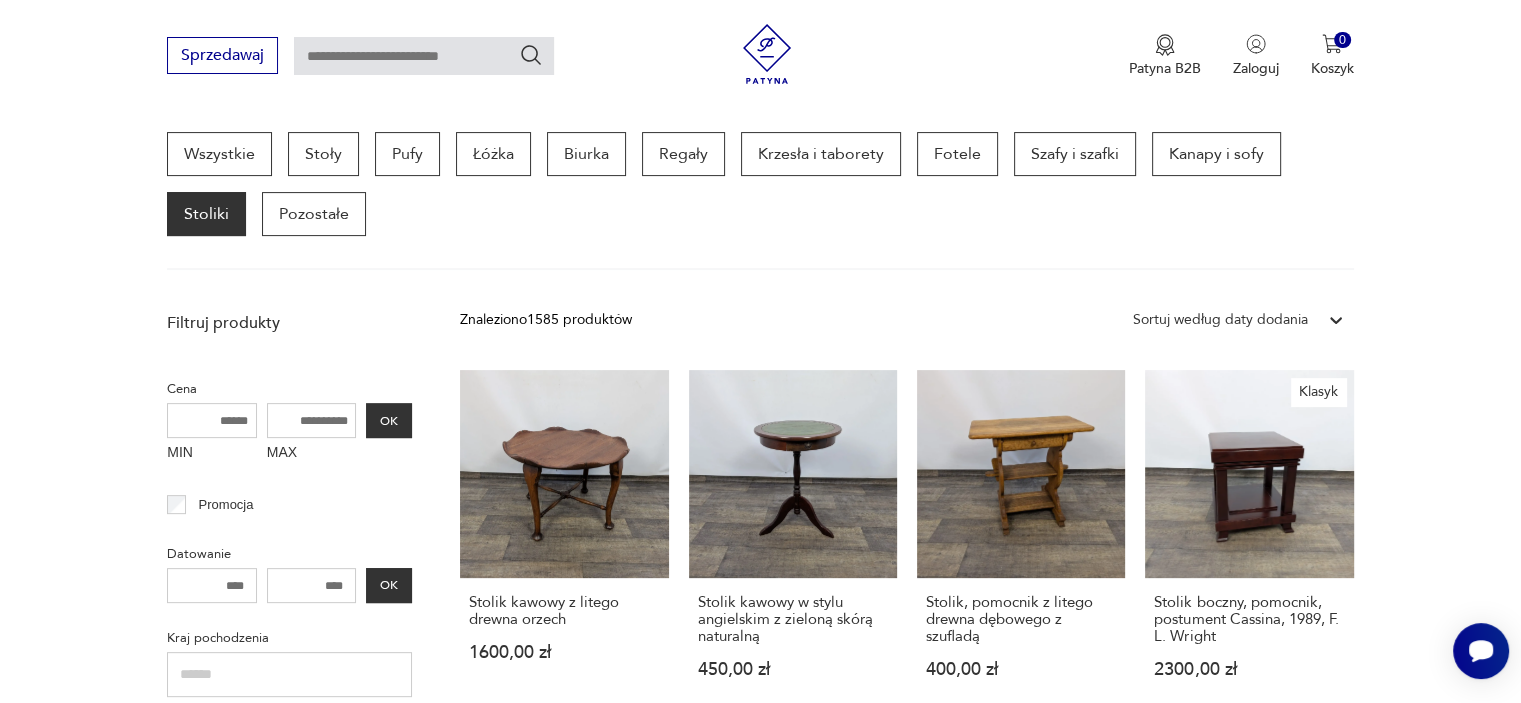 click at bounding box center [424, 56] 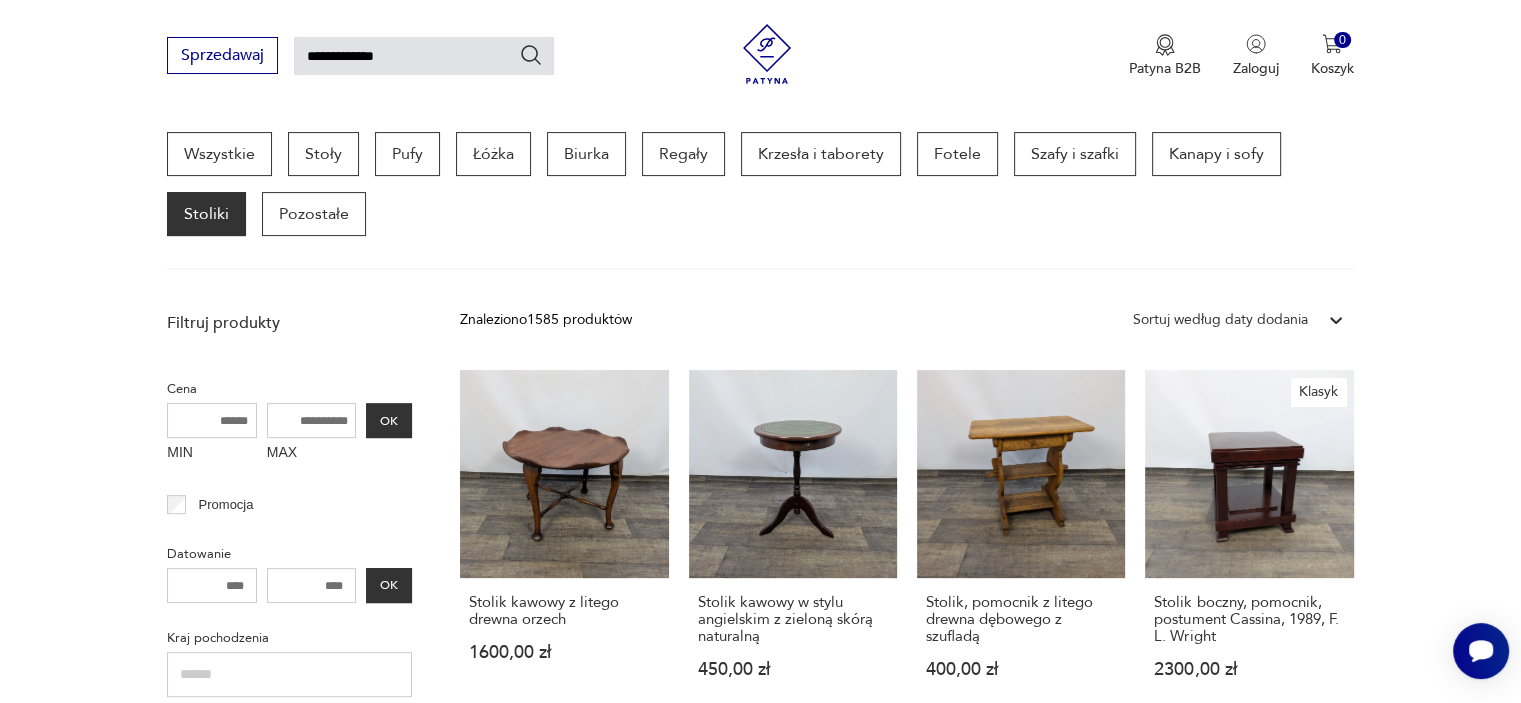 type on "**********" 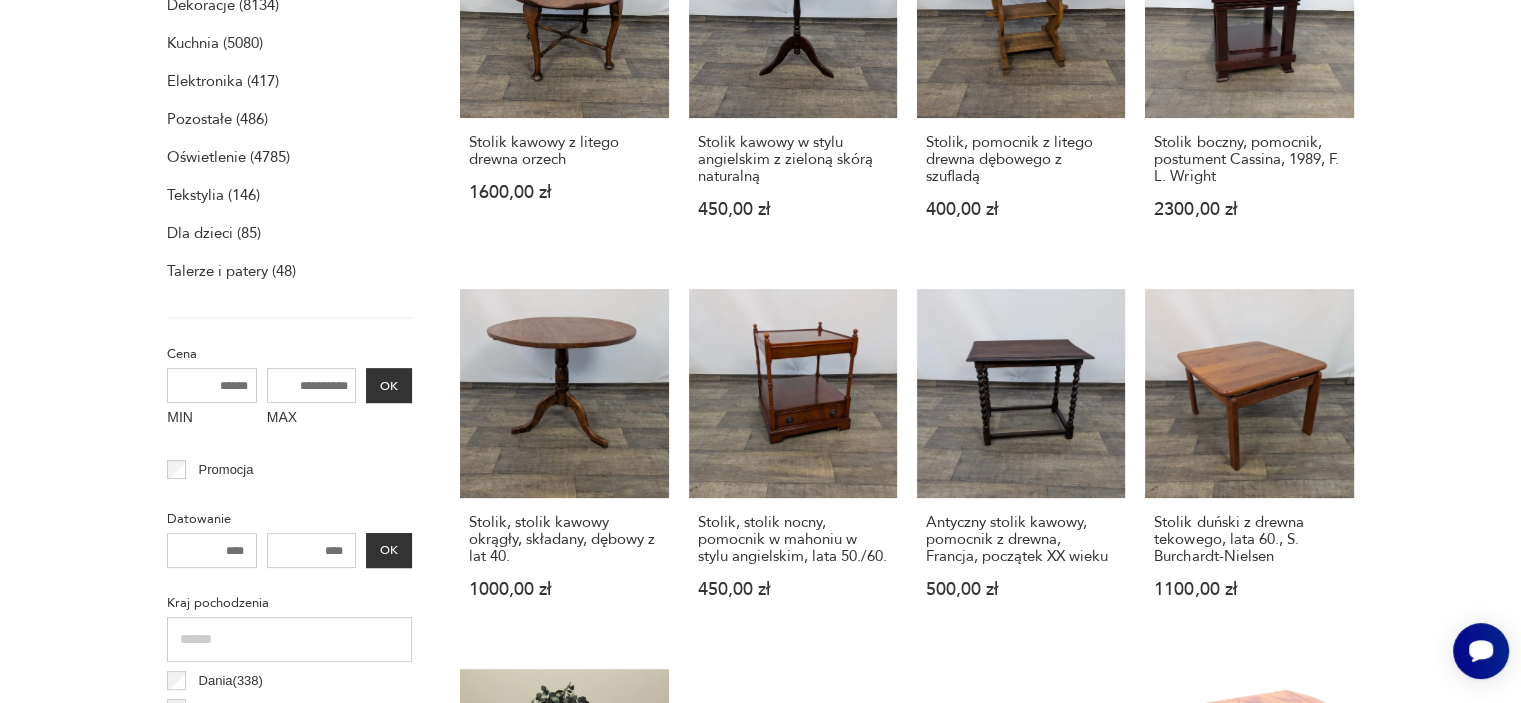 scroll, scrollTop: 71, scrollLeft: 0, axis: vertical 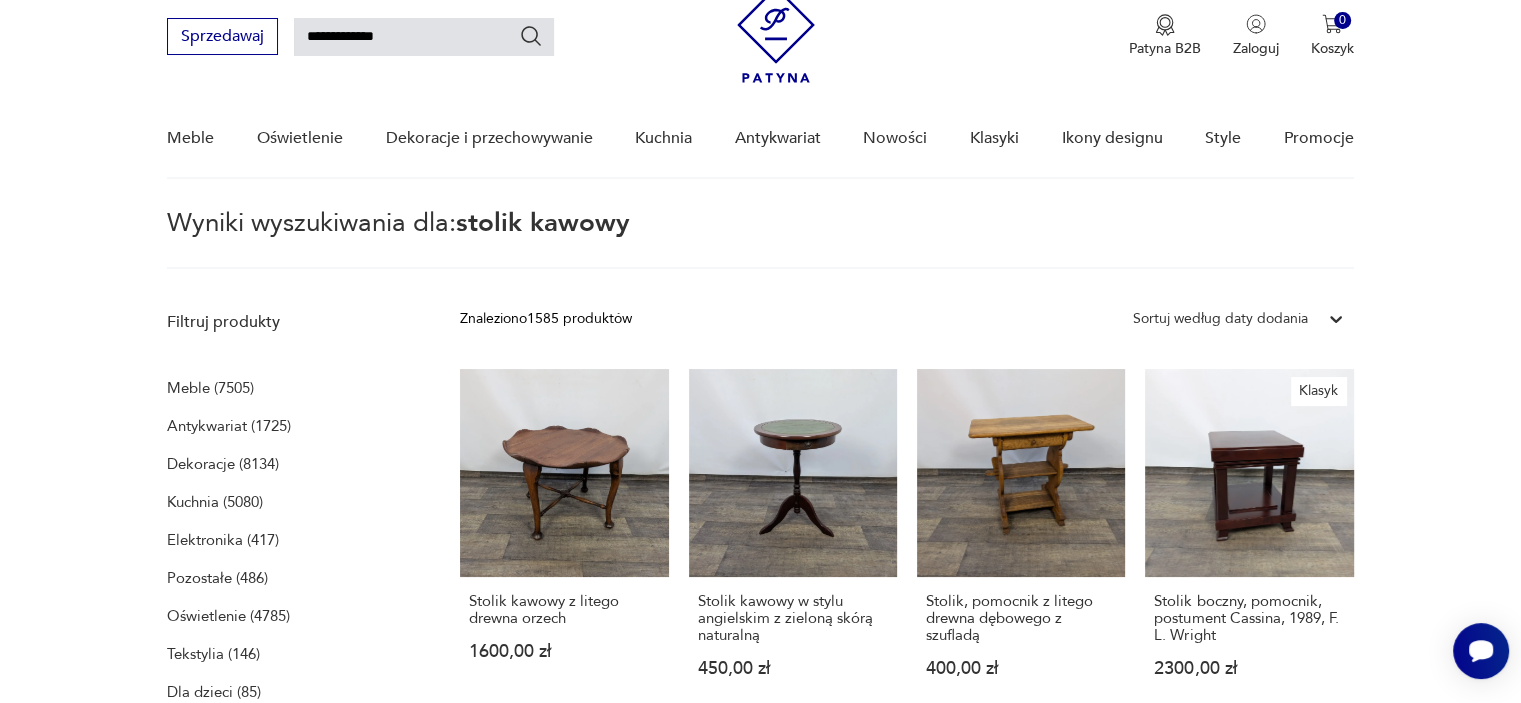 click 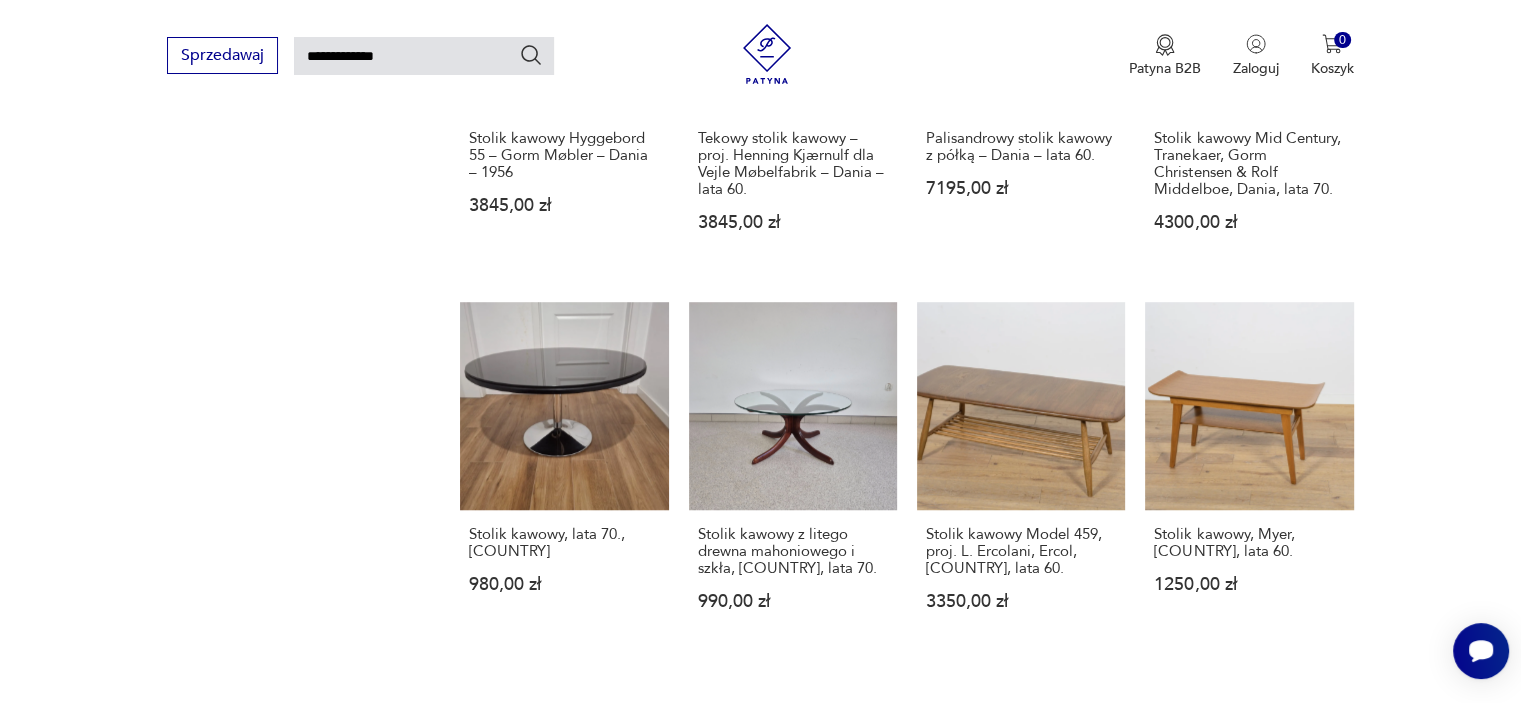 scroll, scrollTop: 1471, scrollLeft: 0, axis: vertical 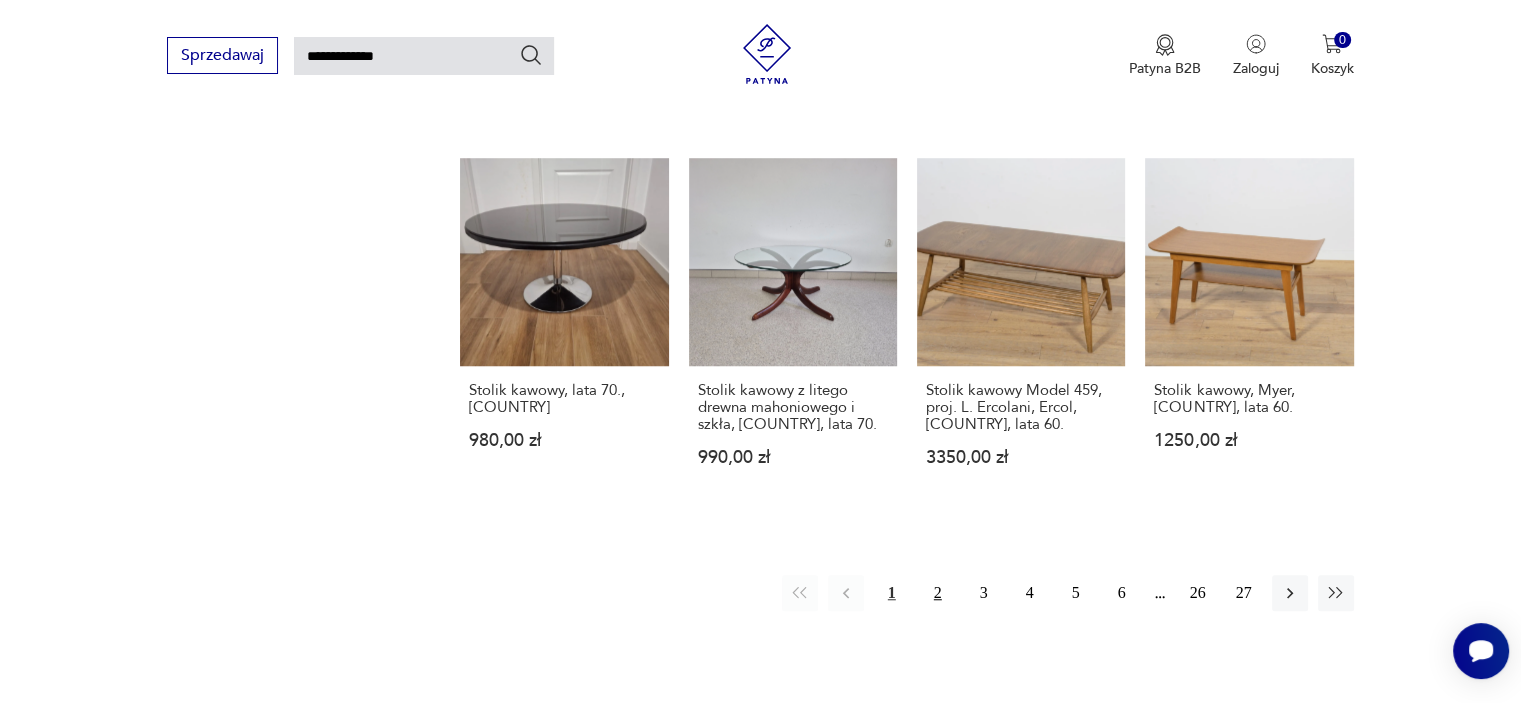 click on "2" at bounding box center (938, 593) 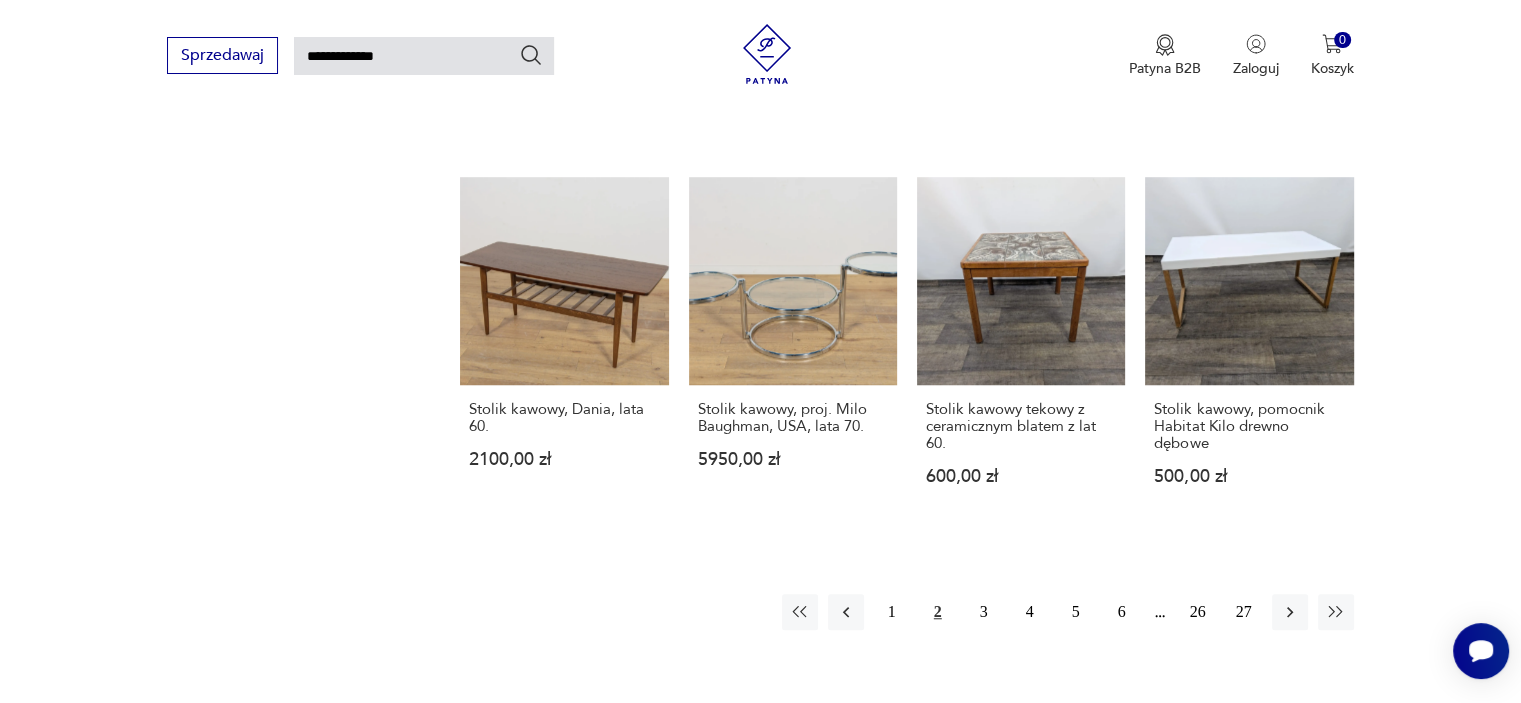 scroll, scrollTop: 1671, scrollLeft: 0, axis: vertical 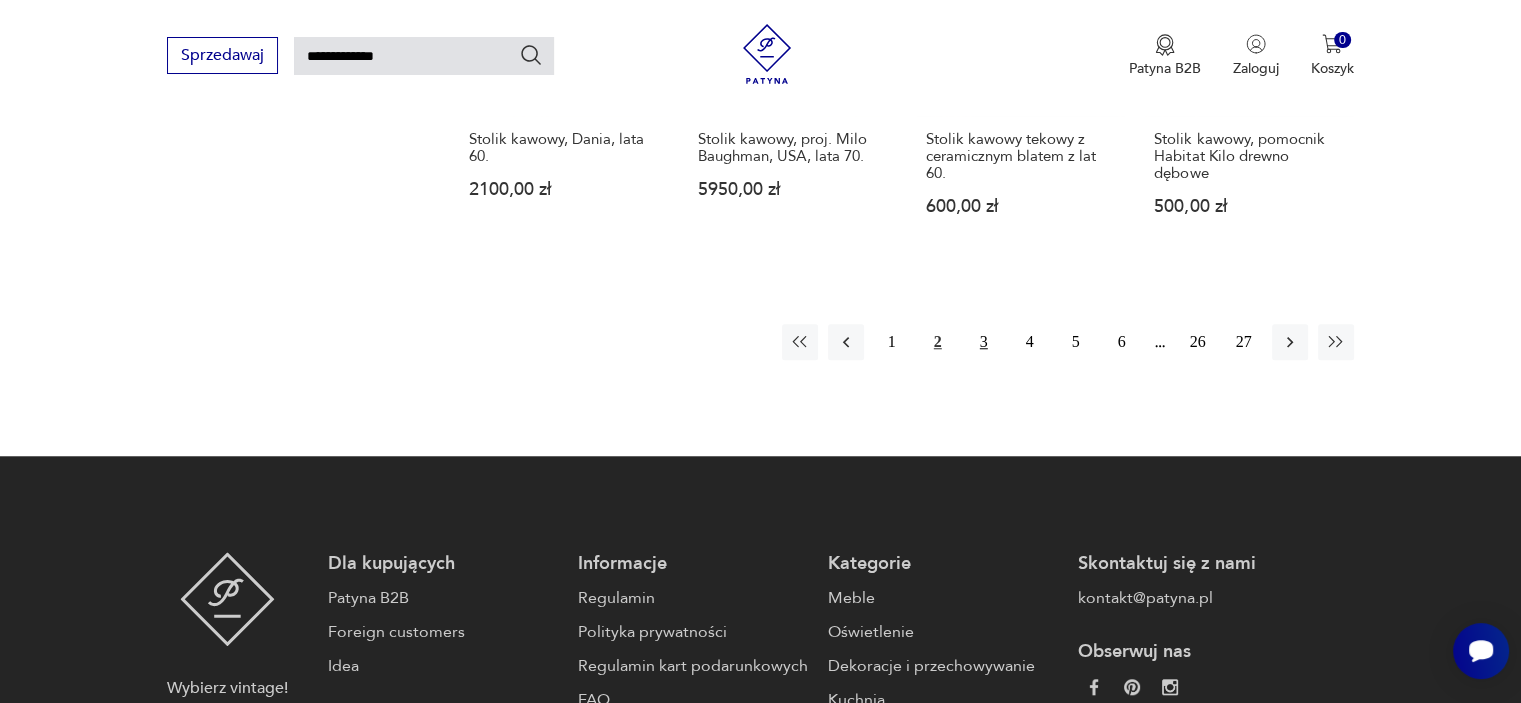 click on "3" at bounding box center [984, 342] 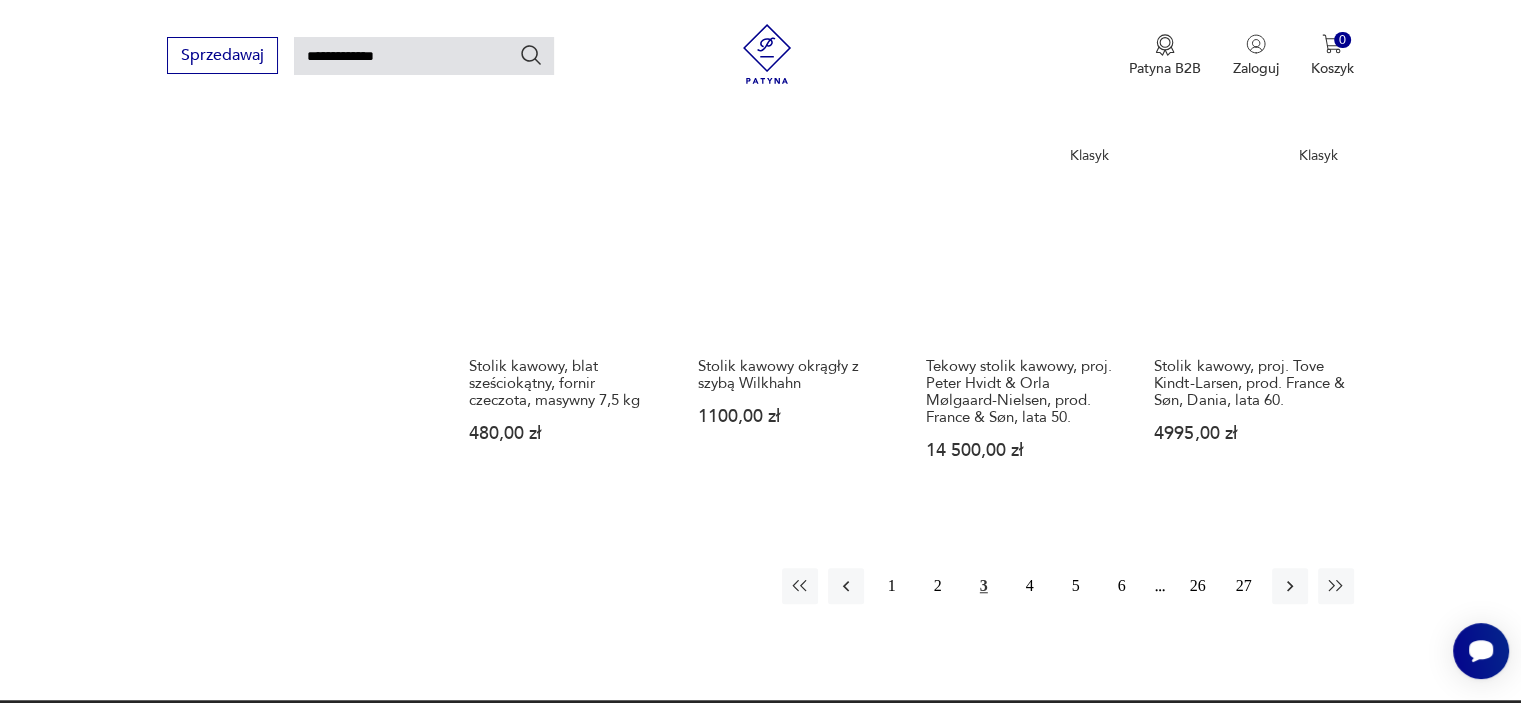 scroll, scrollTop: 1471, scrollLeft: 0, axis: vertical 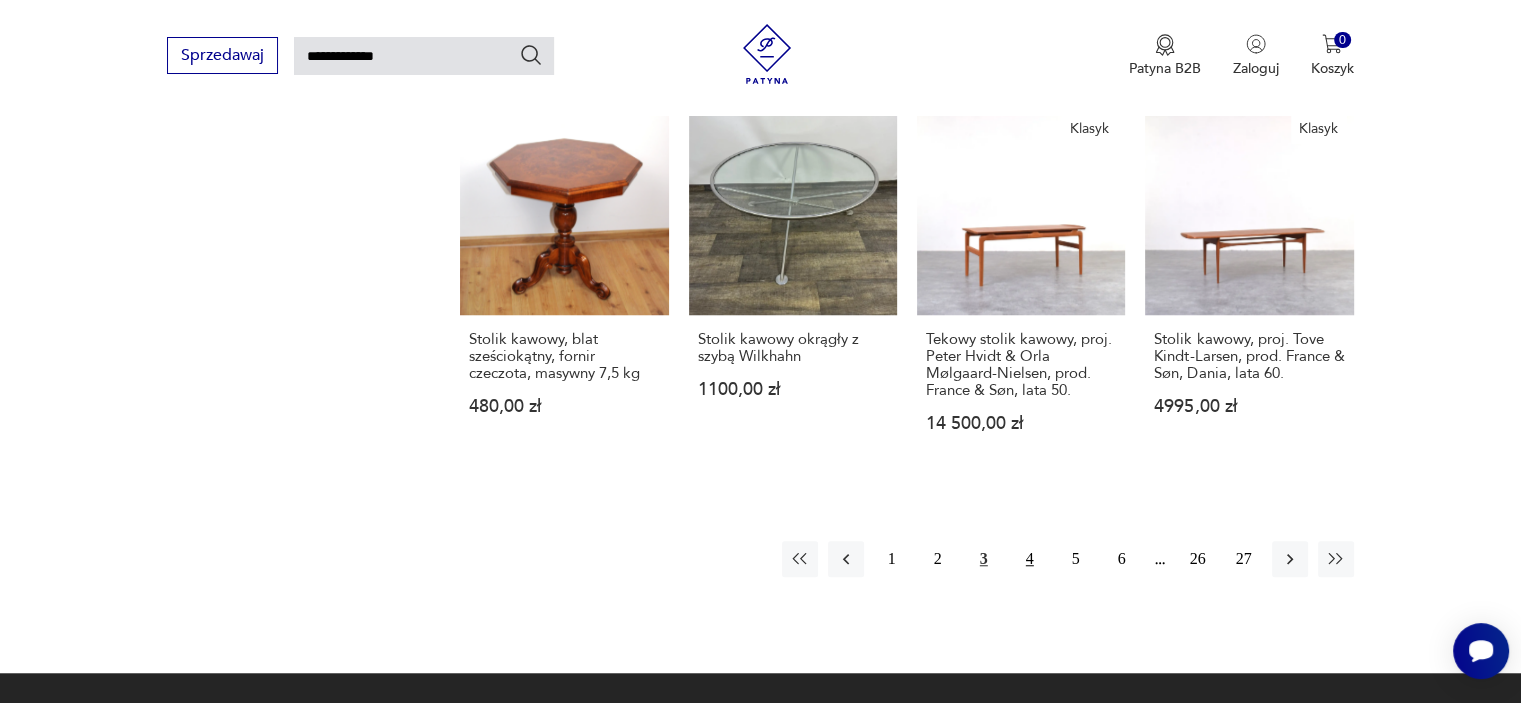 click on "4" at bounding box center [1030, 559] 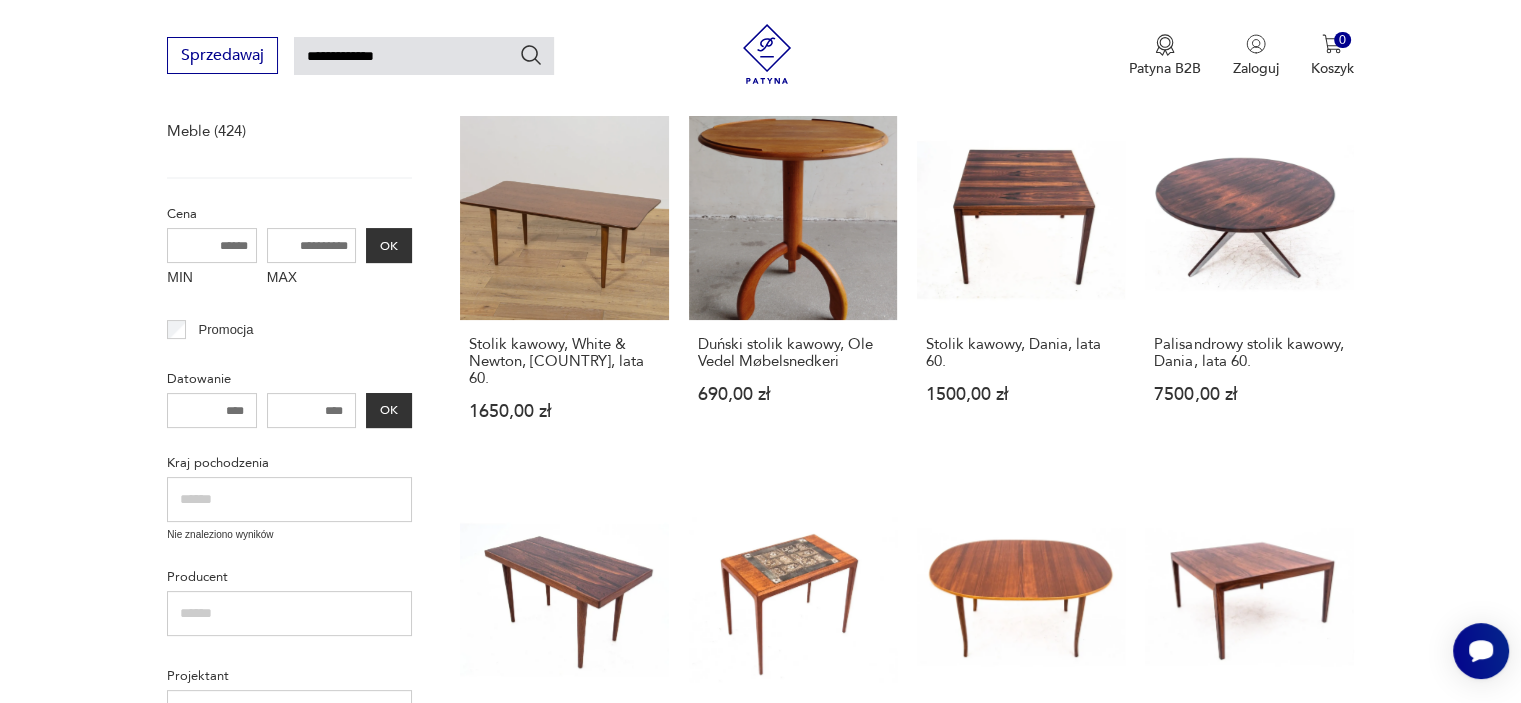 scroll, scrollTop: 271, scrollLeft: 0, axis: vertical 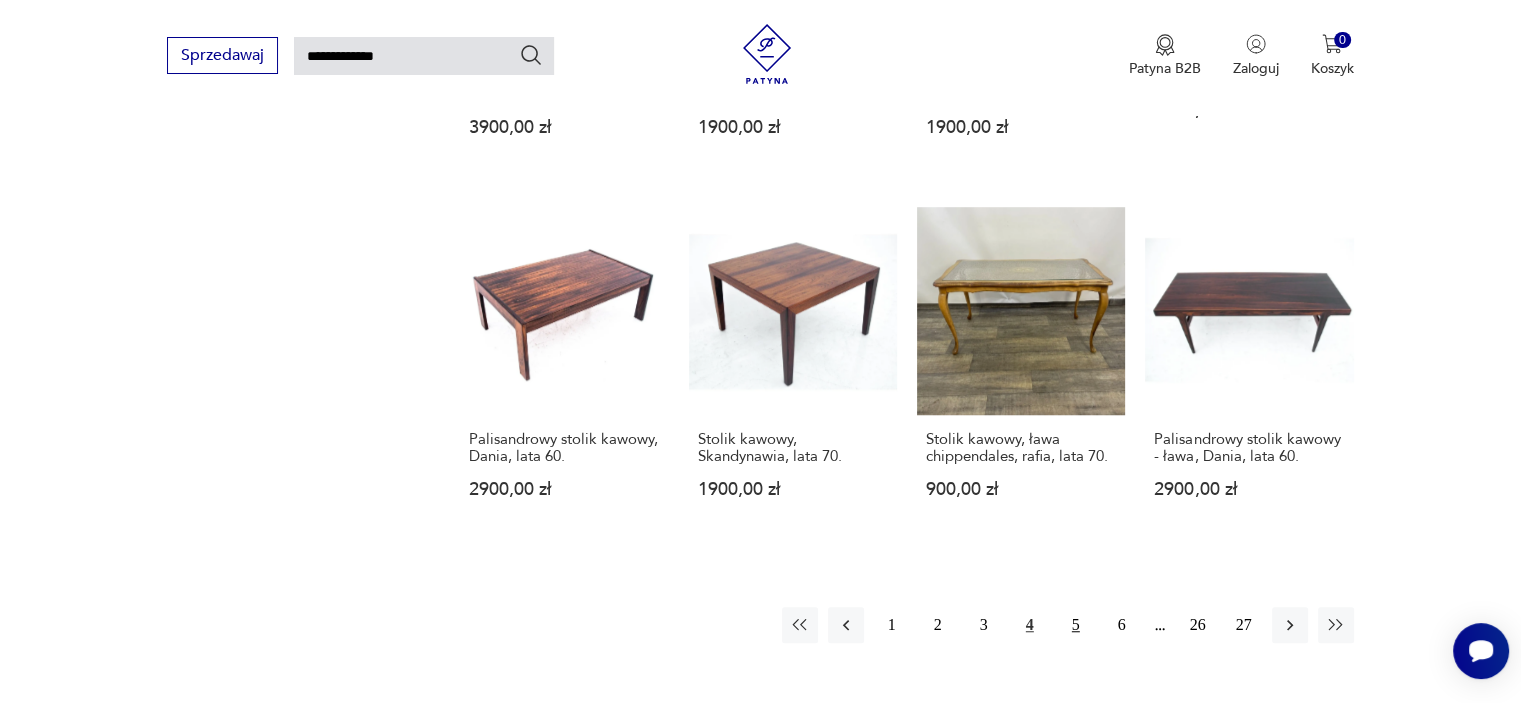 click on "5" at bounding box center [1076, 625] 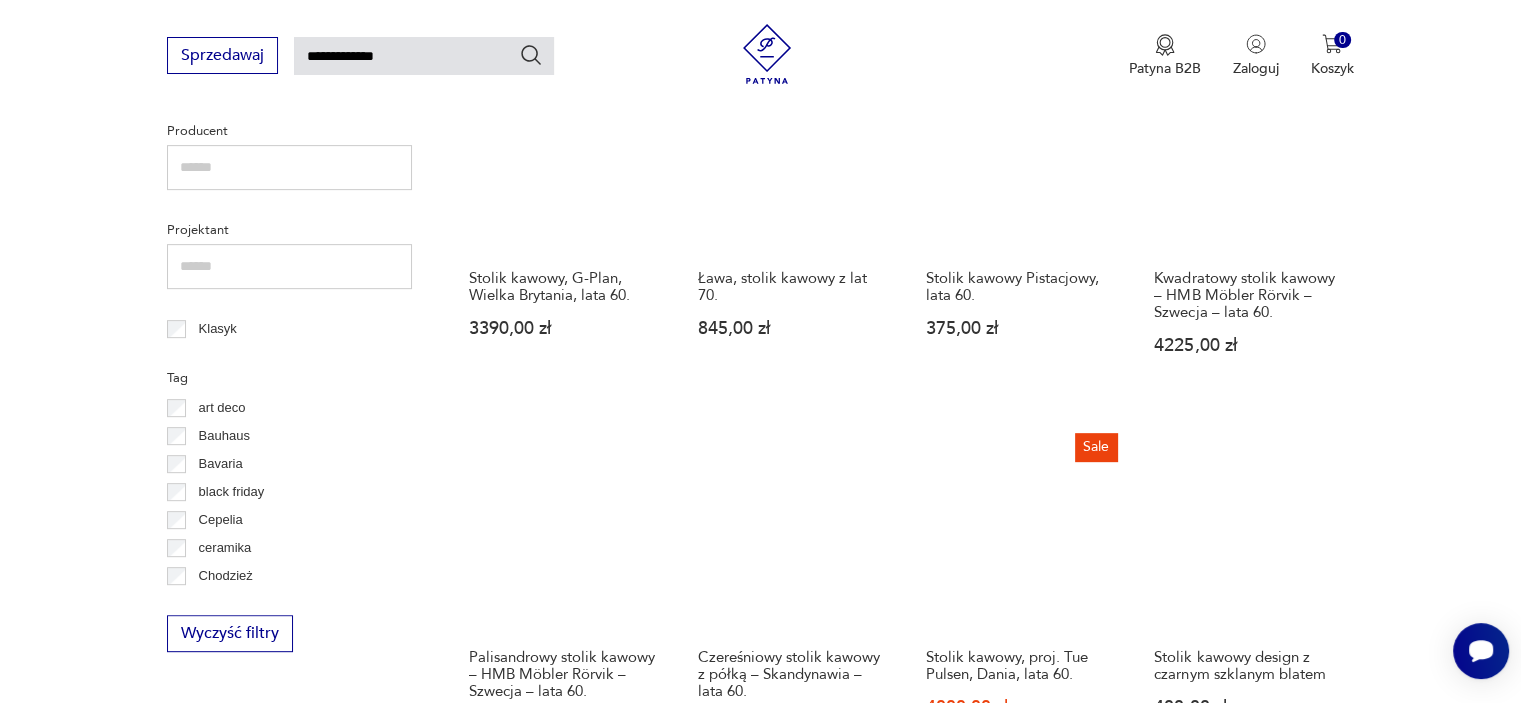 scroll, scrollTop: 671, scrollLeft: 0, axis: vertical 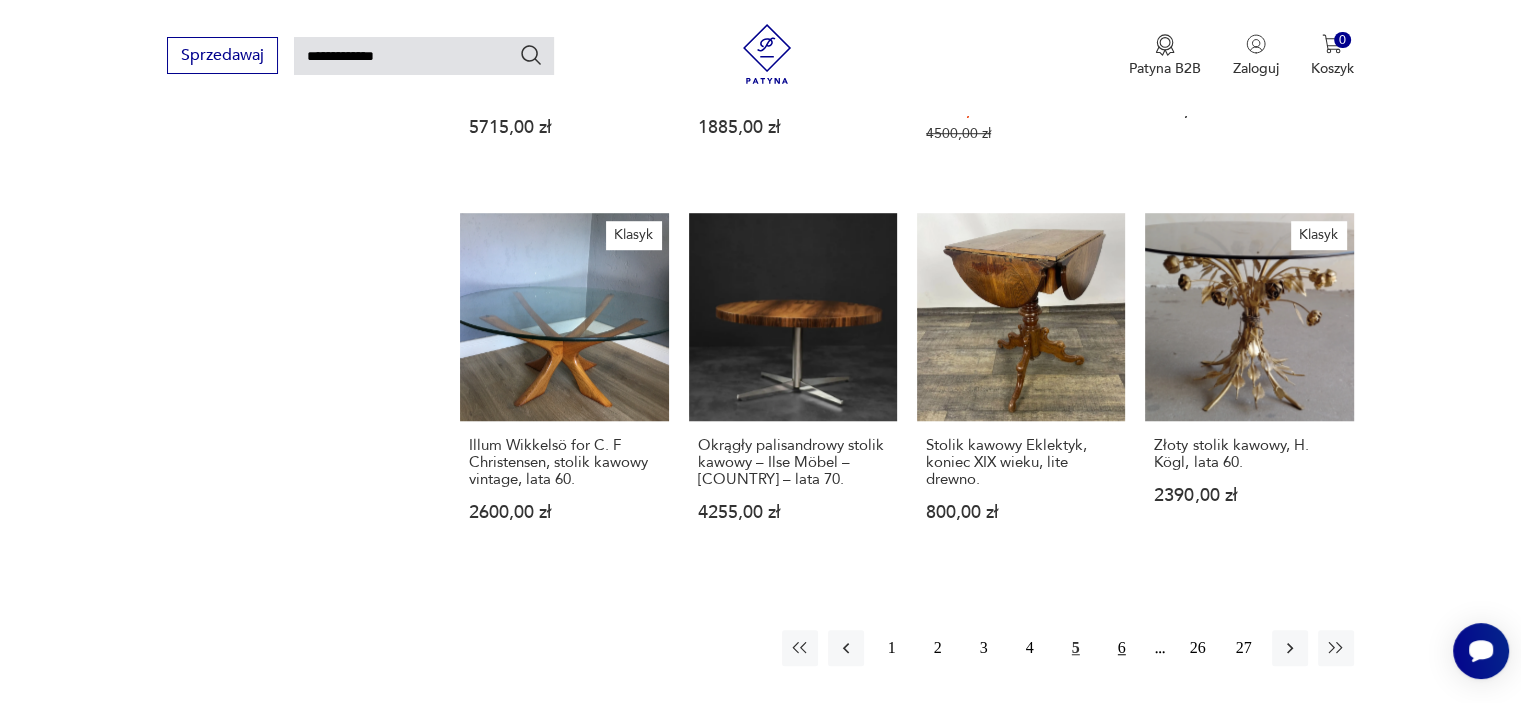 click on "6" at bounding box center [1122, 648] 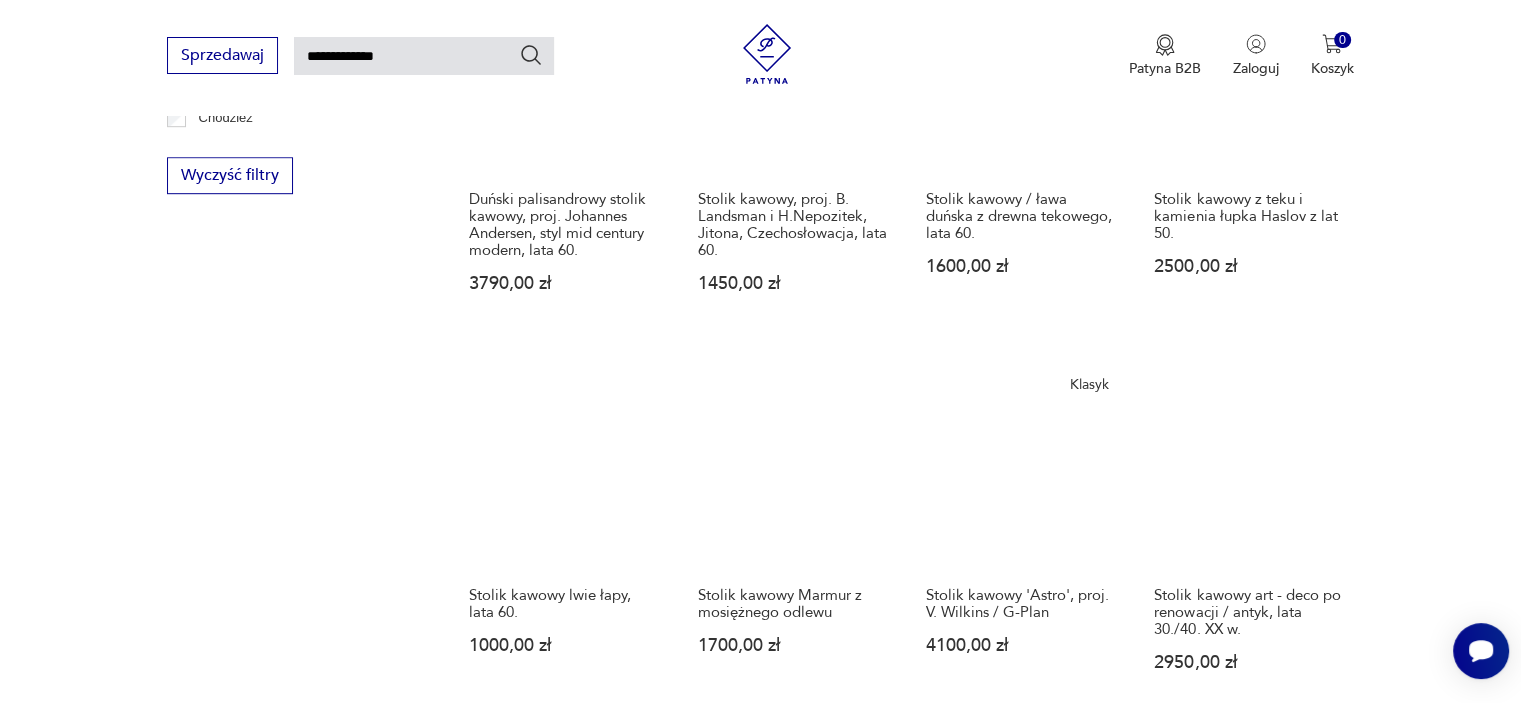 scroll, scrollTop: 1371, scrollLeft: 0, axis: vertical 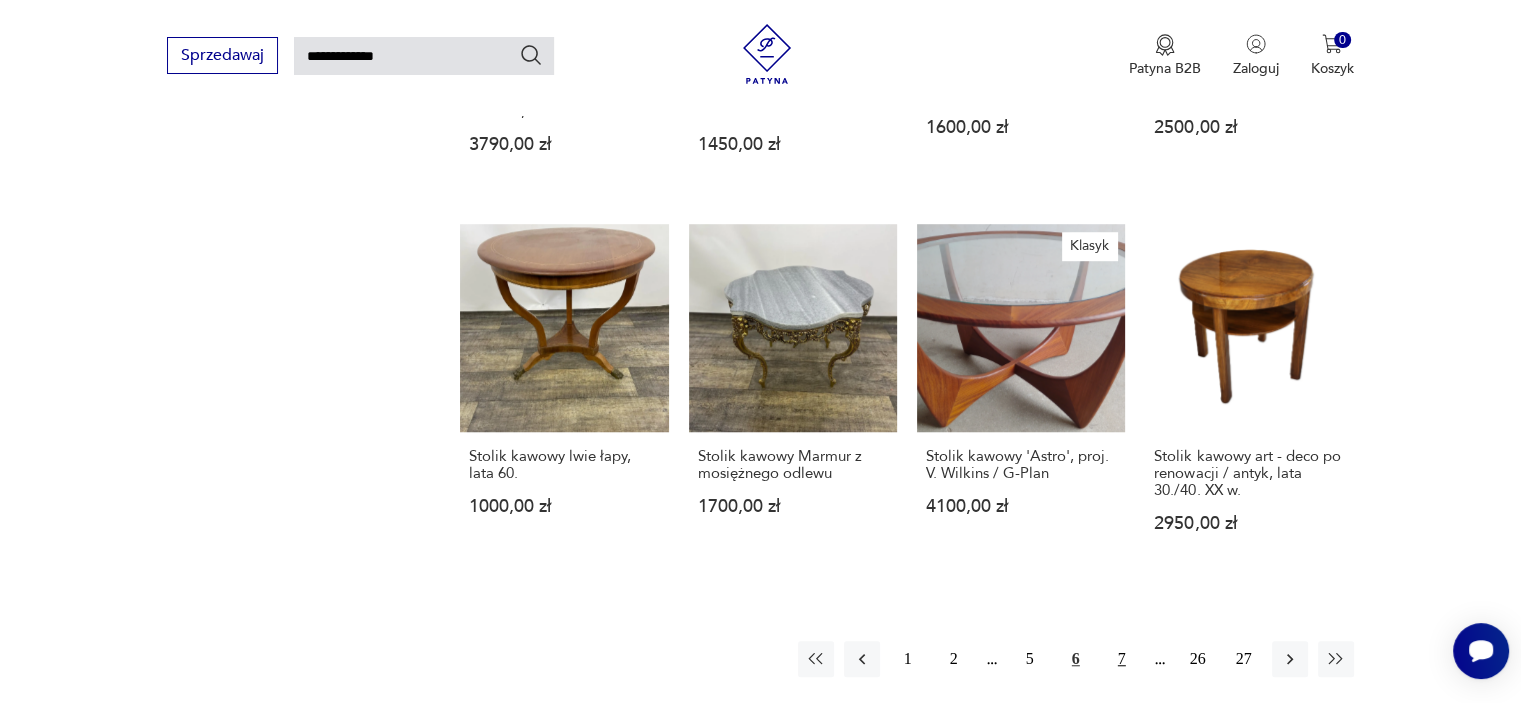 click on "7" at bounding box center [1122, 659] 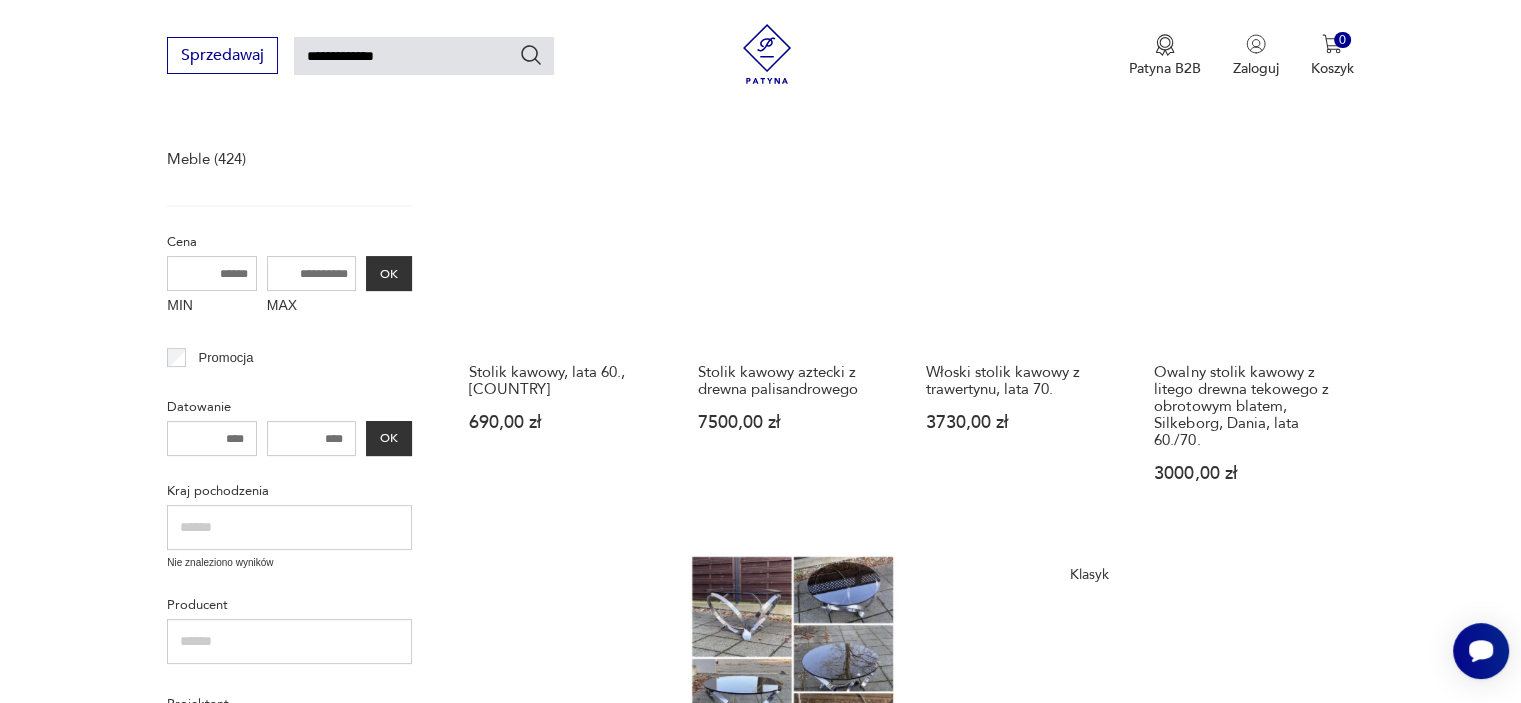 scroll, scrollTop: 271, scrollLeft: 0, axis: vertical 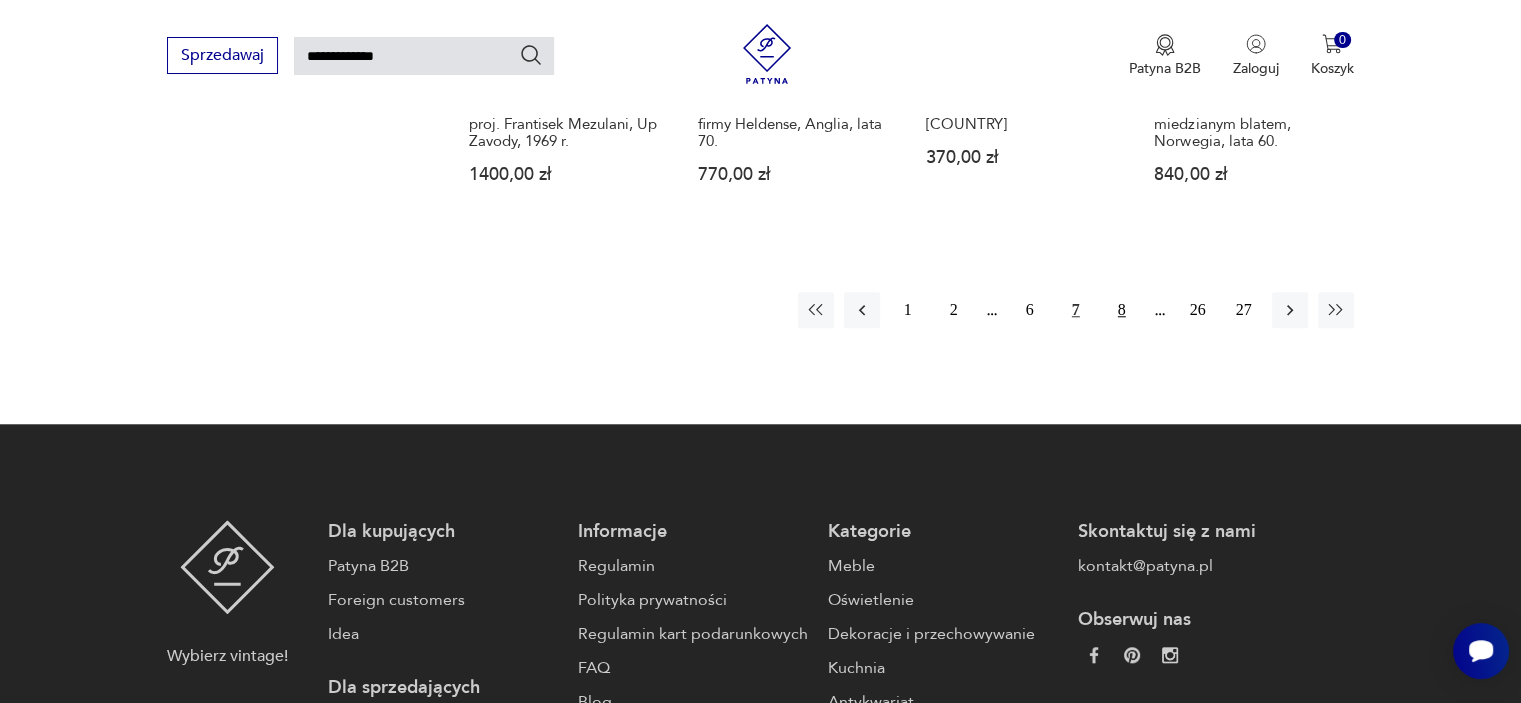 click on "8" at bounding box center (1122, 310) 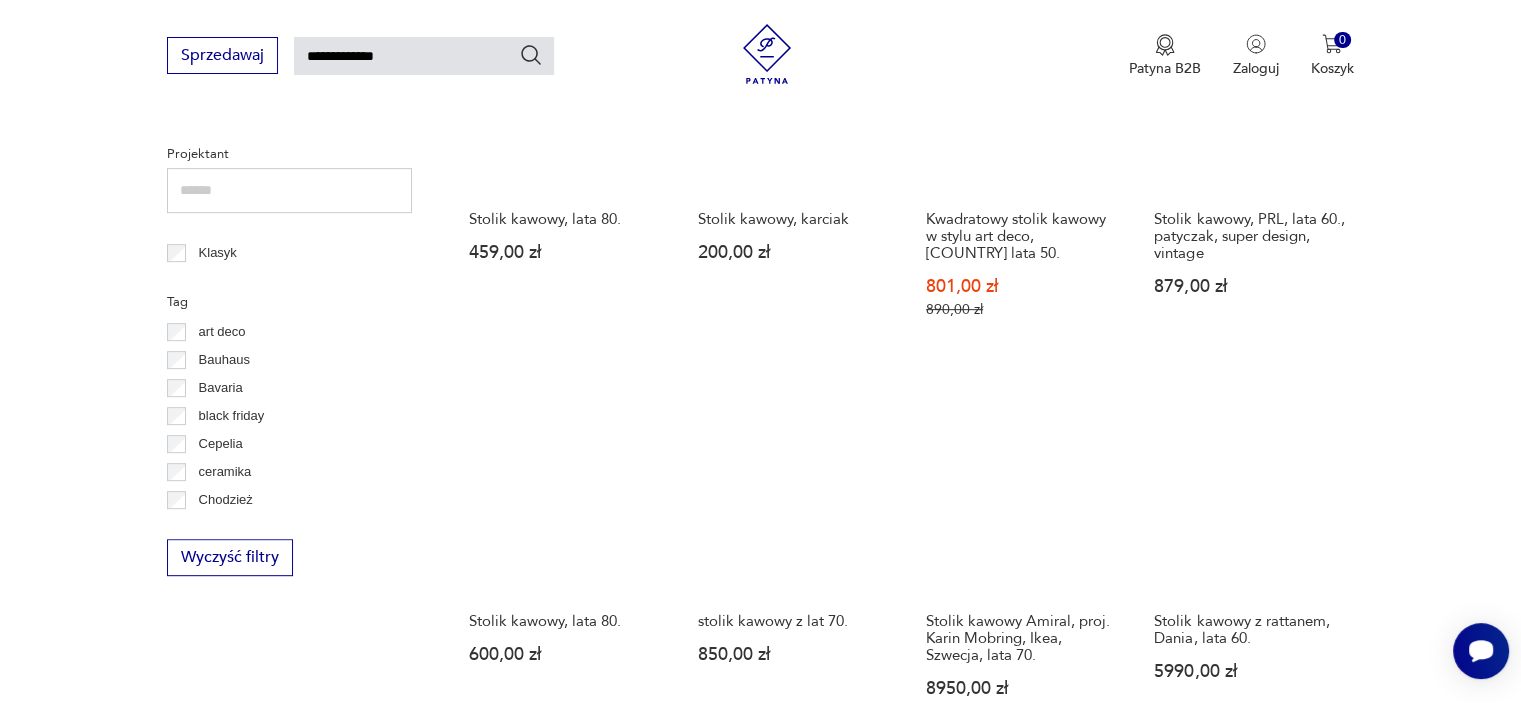 scroll, scrollTop: 971, scrollLeft: 0, axis: vertical 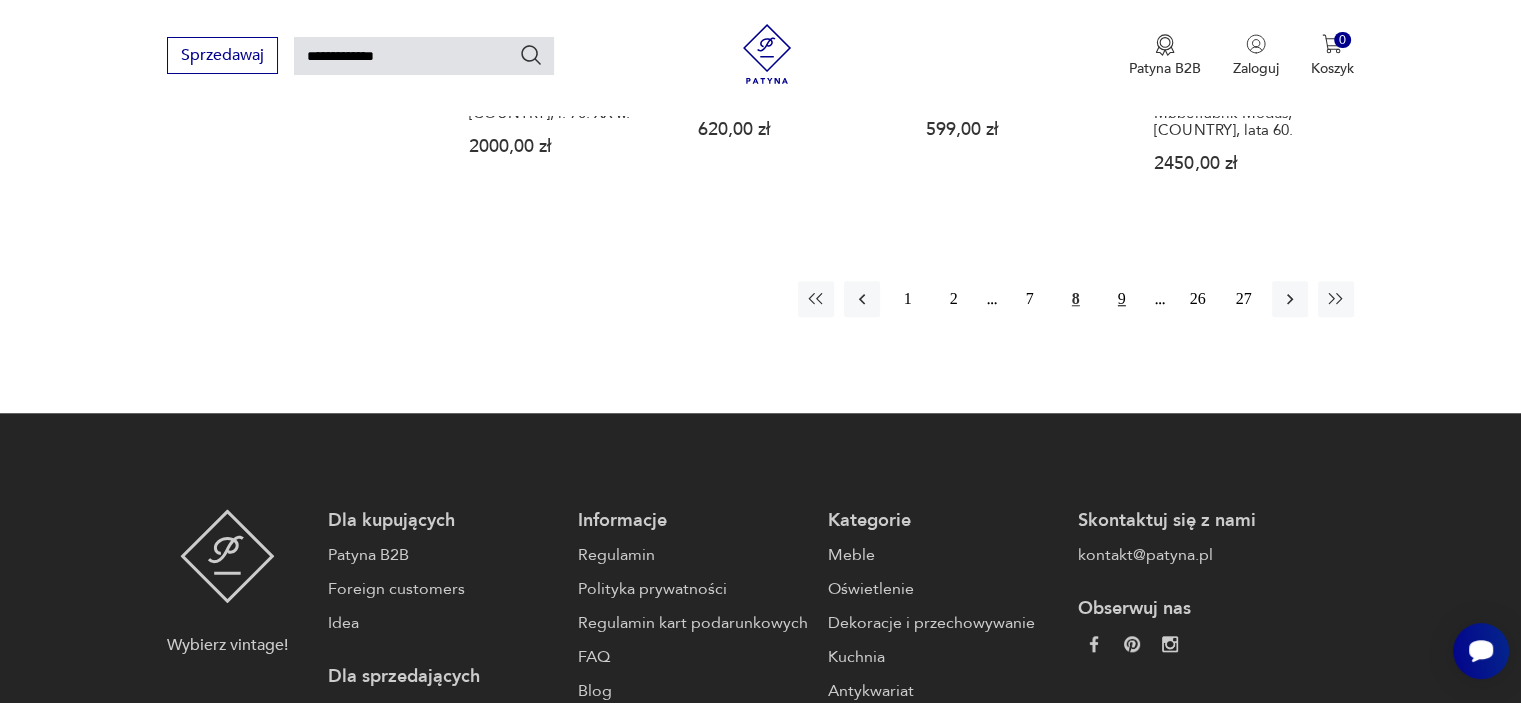 click on "9" at bounding box center (1122, 299) 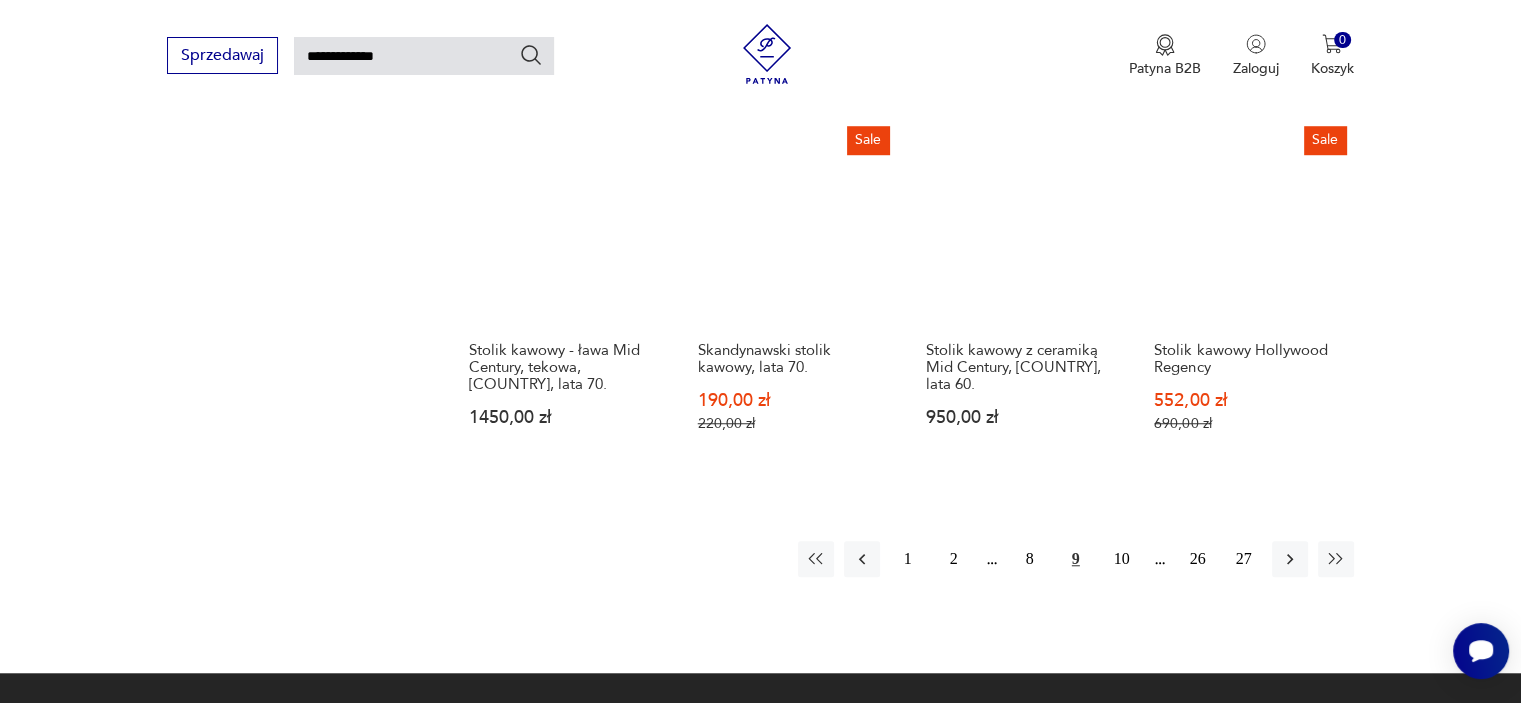 scroll, scrollTop: 1771, scrollLeft: 0, axis: vertical 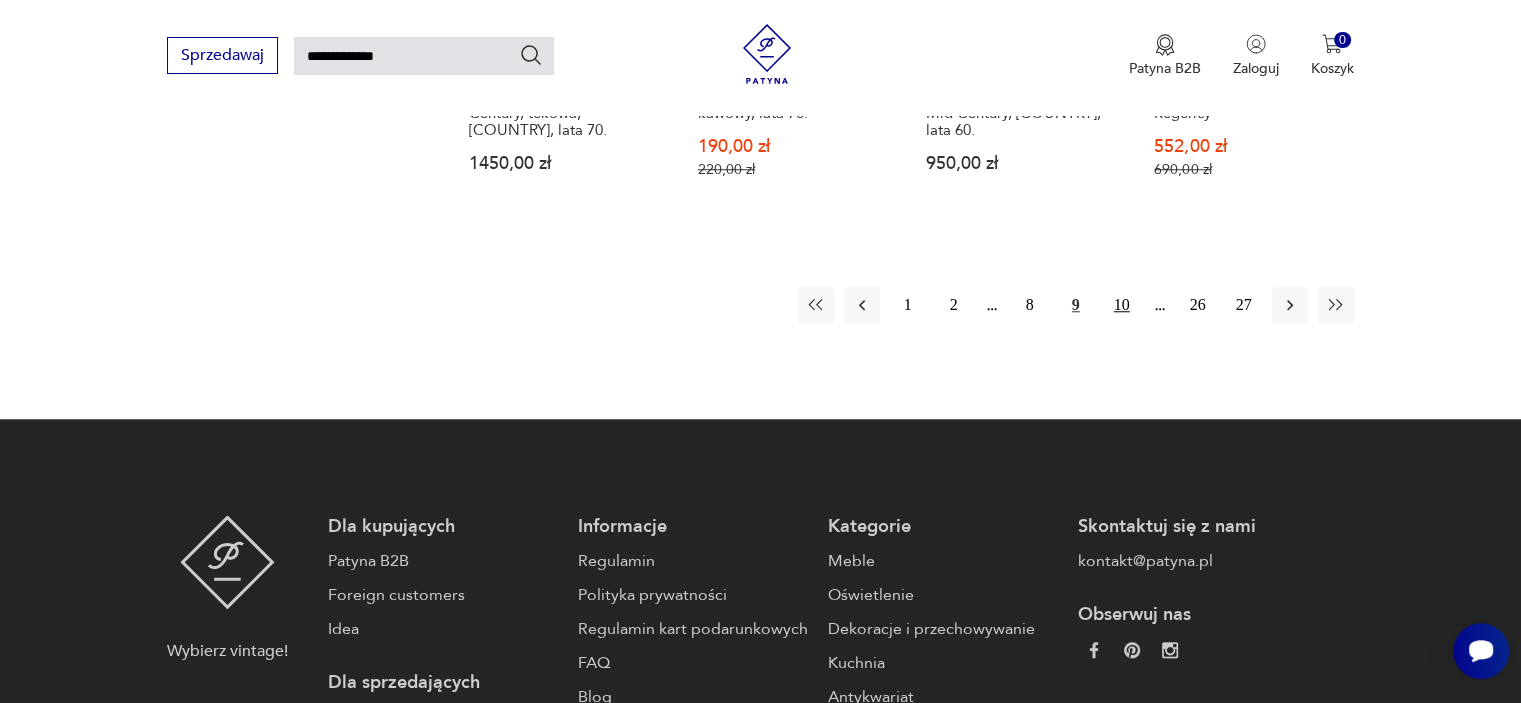 click on "10" at bounding box center [1122, 305] 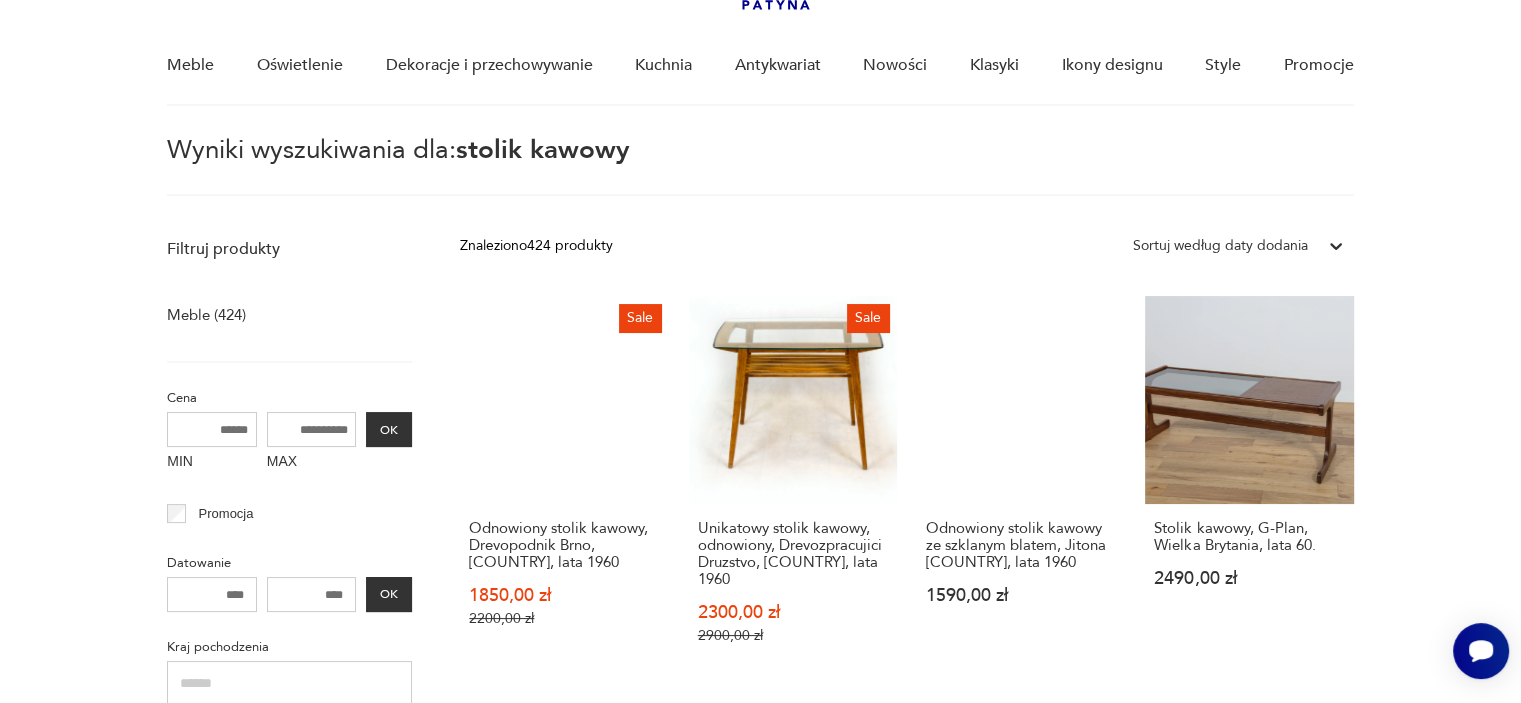 scroll, scrollTop: 171, scrollLeft: 0, axis: vertical 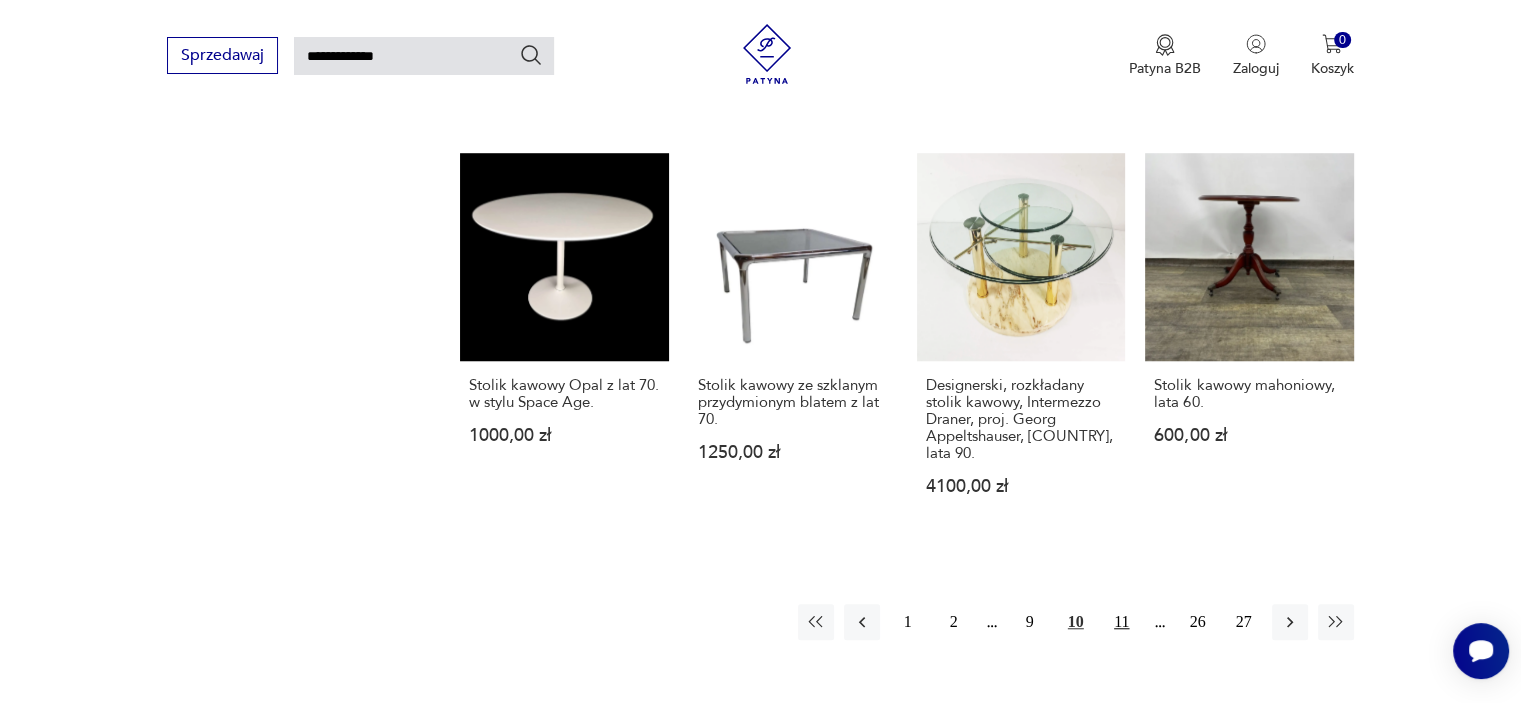 click on "11" at bounding box center [1122, 622] 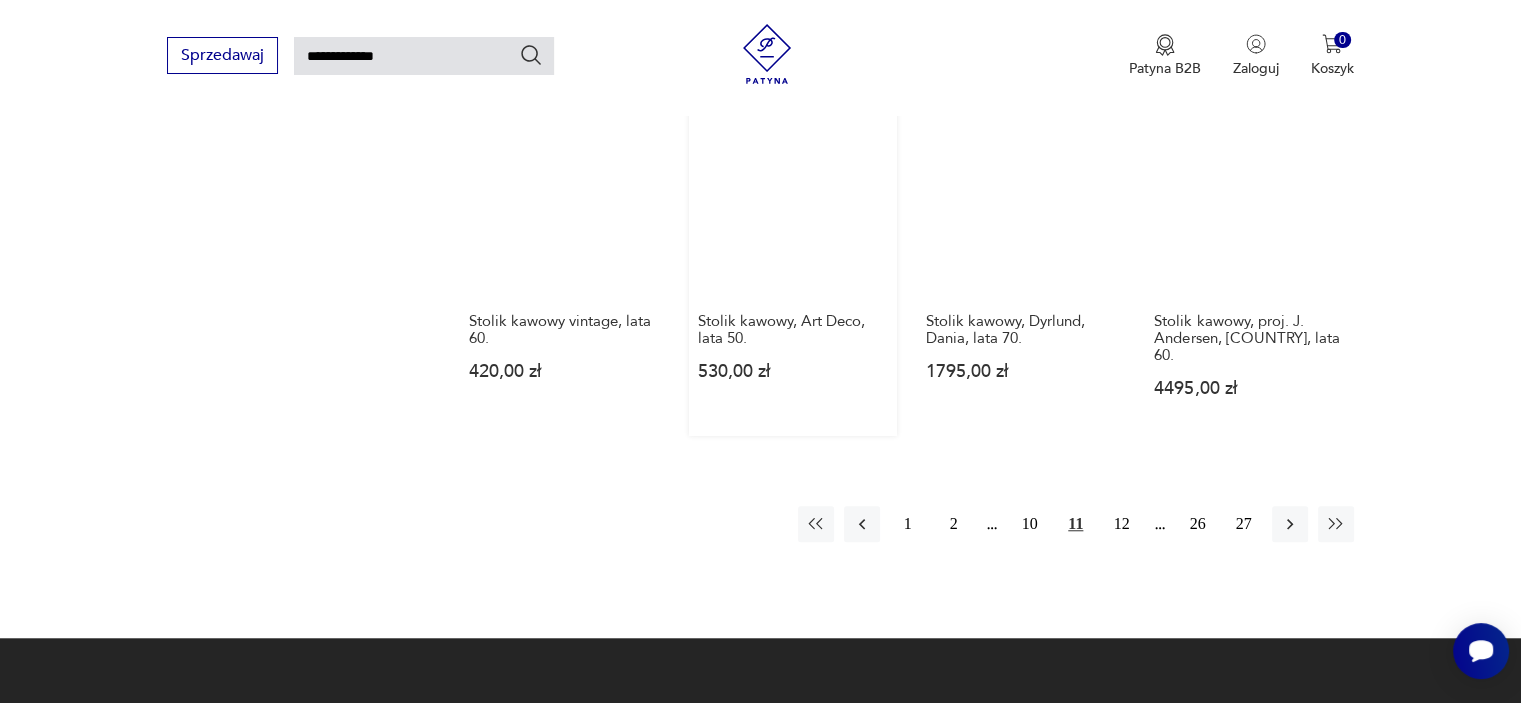 scroll, scrollTop: 1671, scrollLeft: 0, axis: vertical 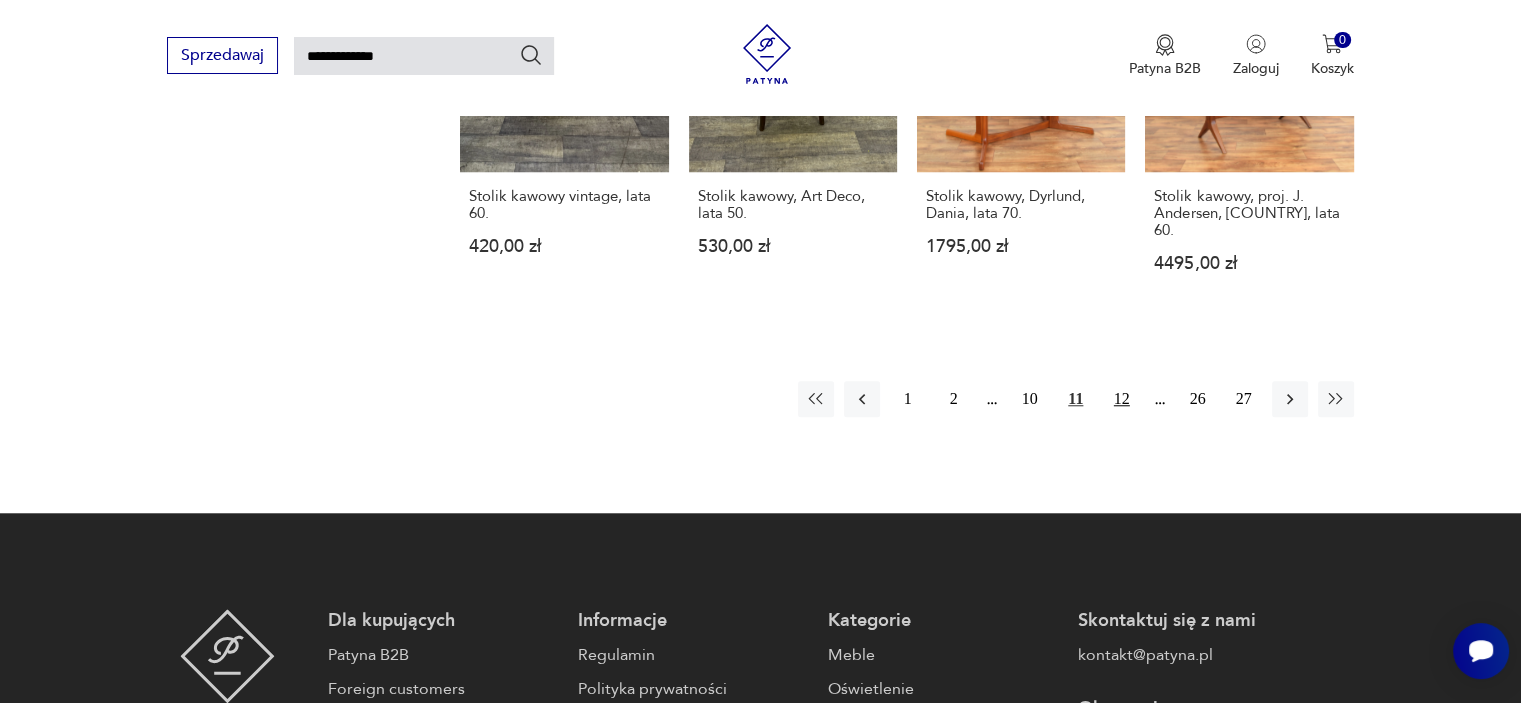 click on "12" at bounding box center [1122, 399] 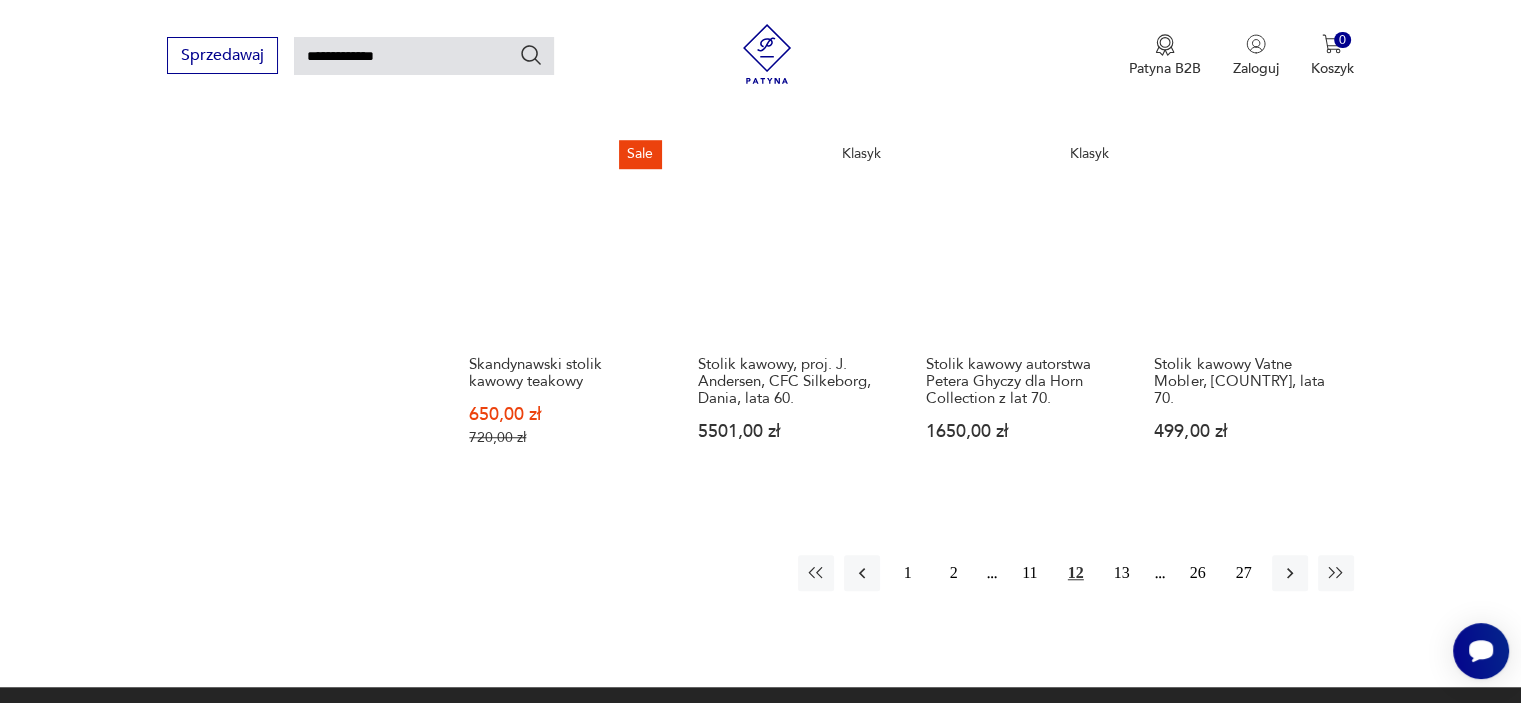 scroll, scrollTop: 1471, scrollLeft: 0, axis: vertical 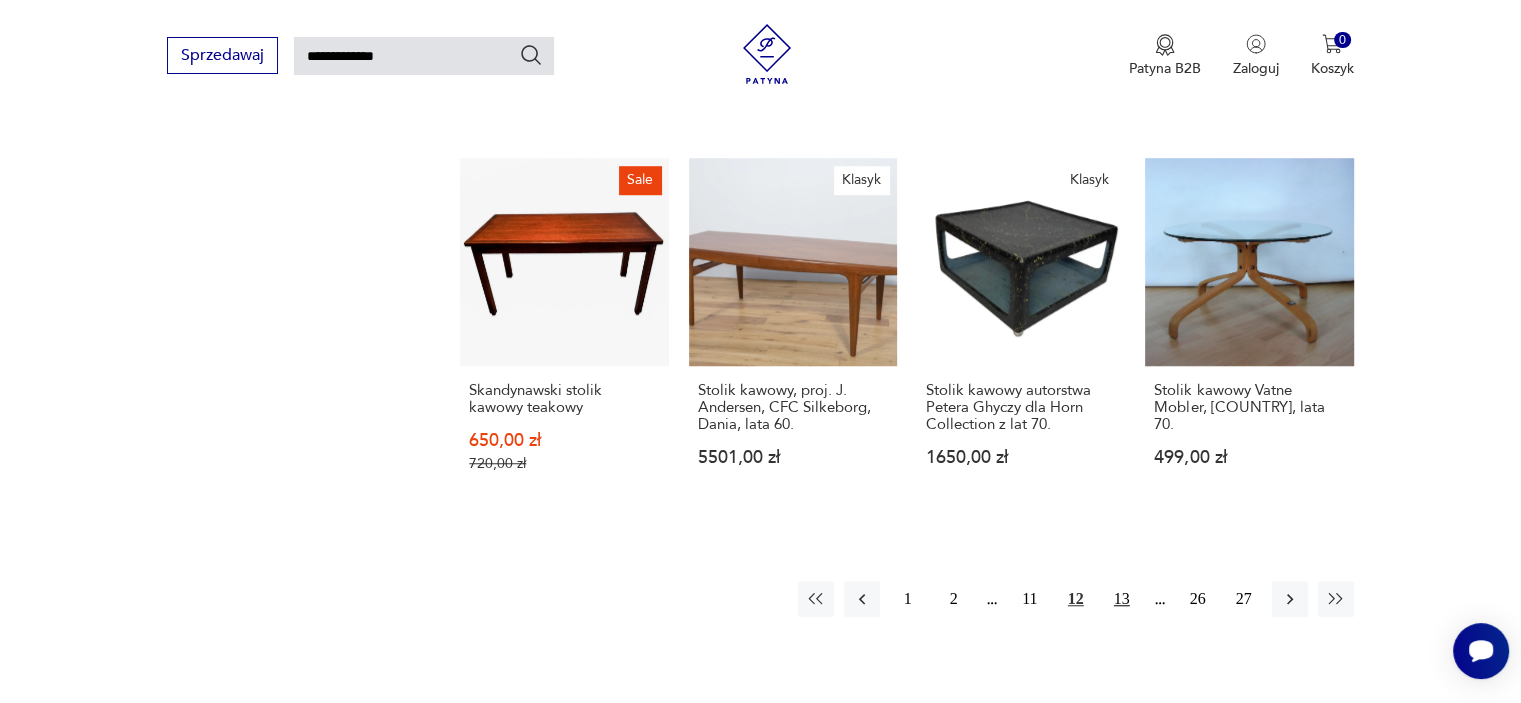 click on "13" at bounding box center [1122, 599] 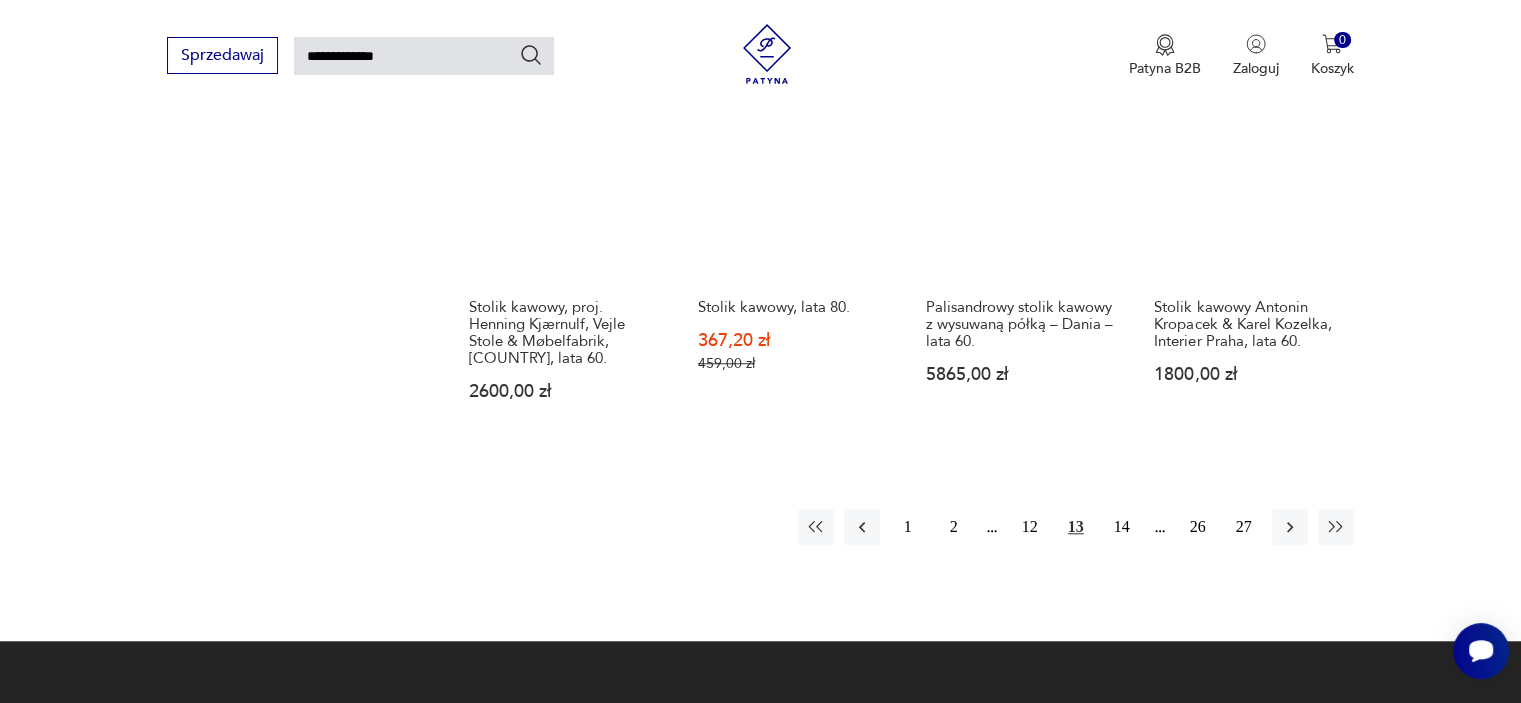 scroll, scrollTop: 1471, scrollLeft: 0, axis: vertical 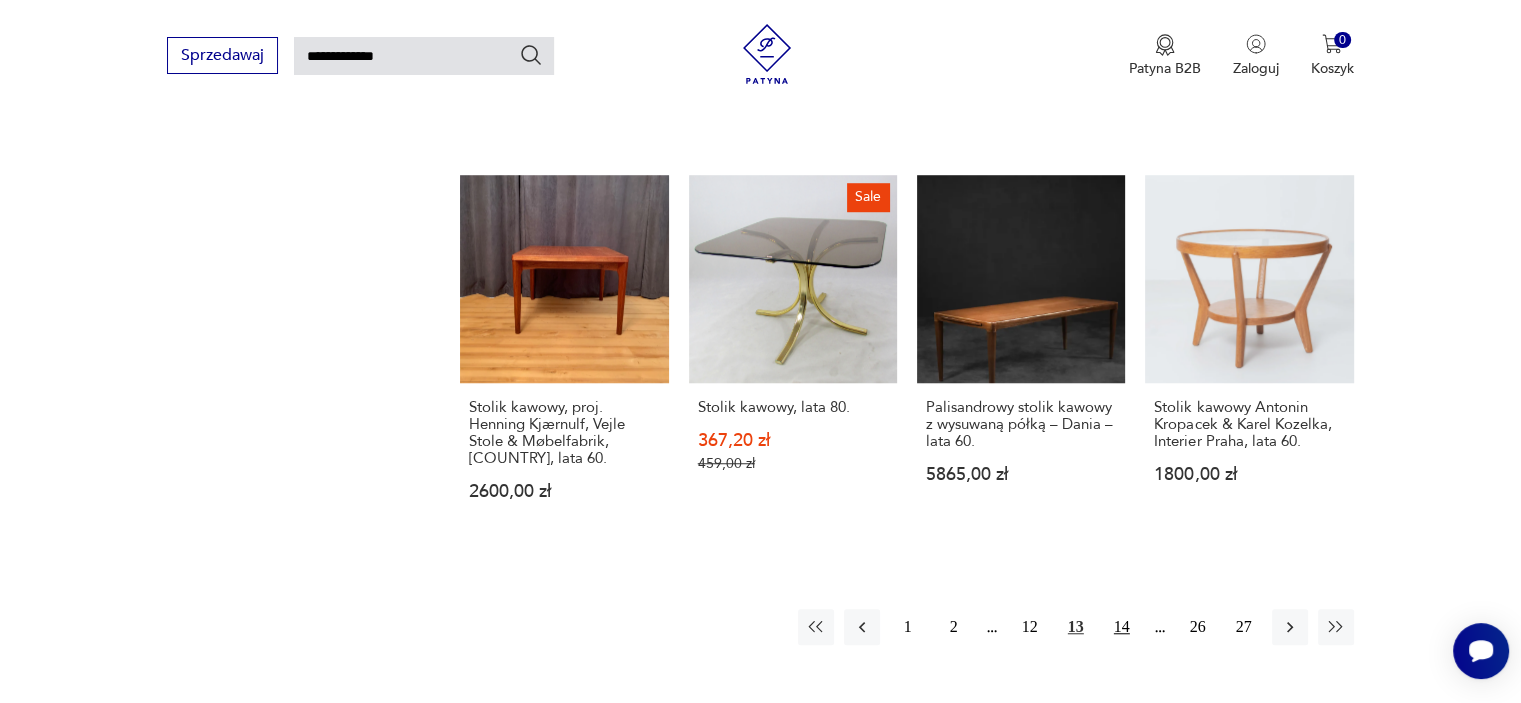 click on "14" at bounding box center (1122, 627) 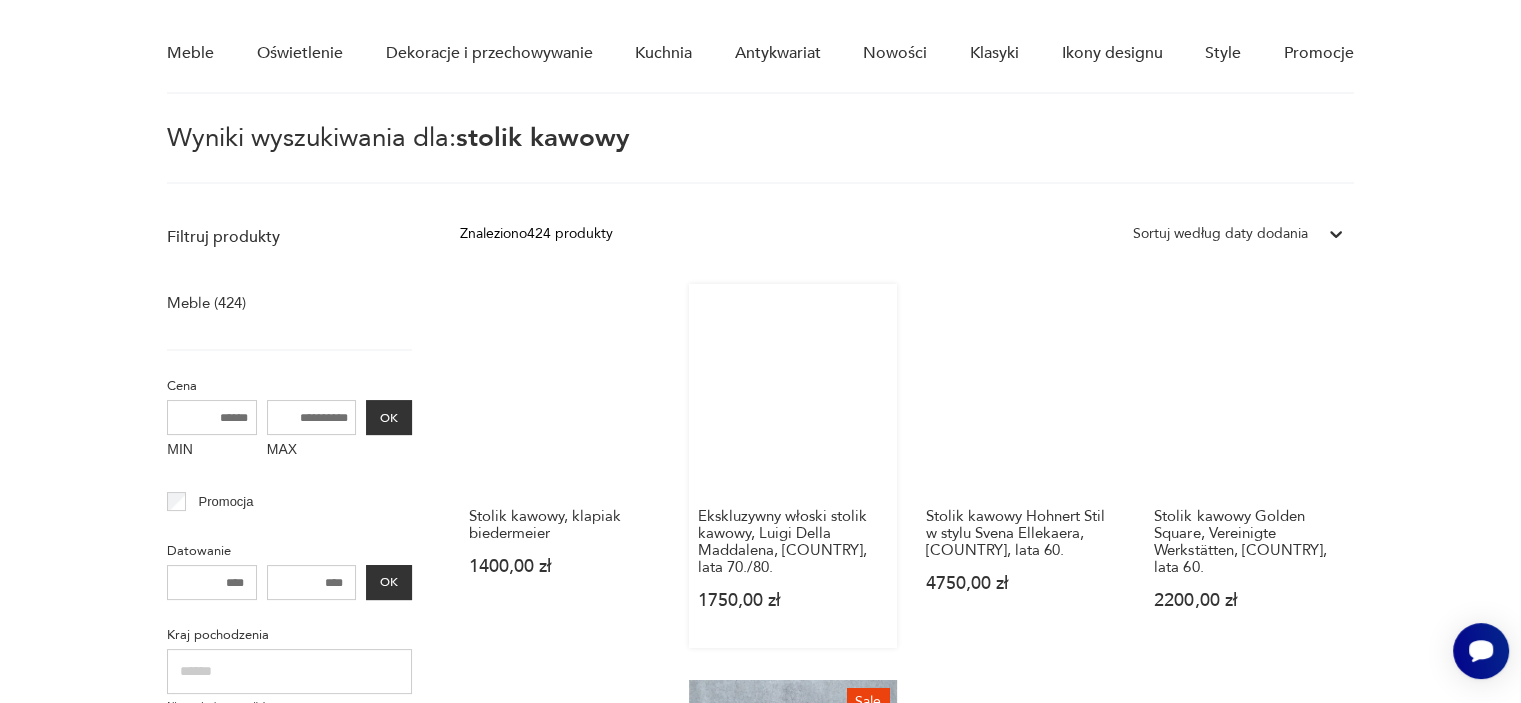 scroll, scrollTop: 171, scrollLeft: 0, axis: vertical 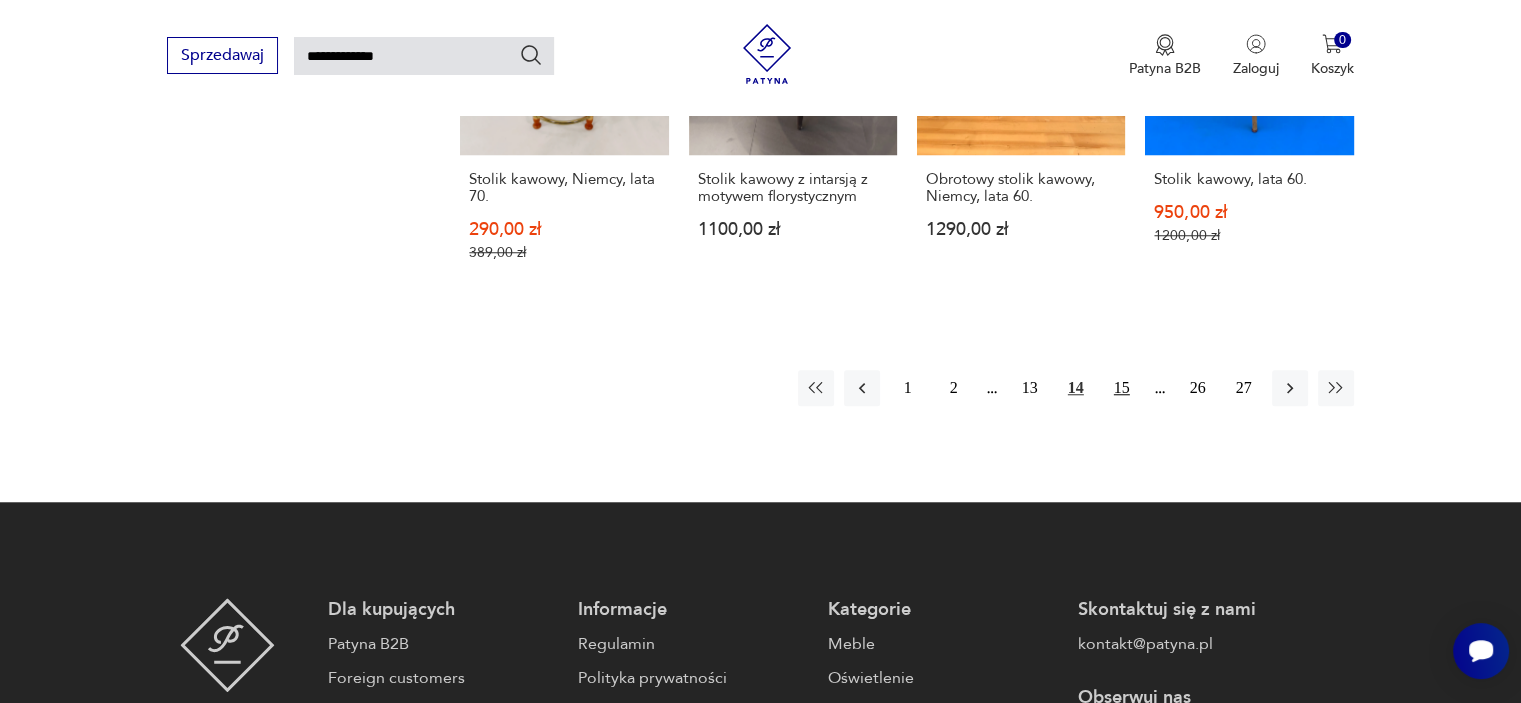 click on "15" at bounding box center (1122, 388) 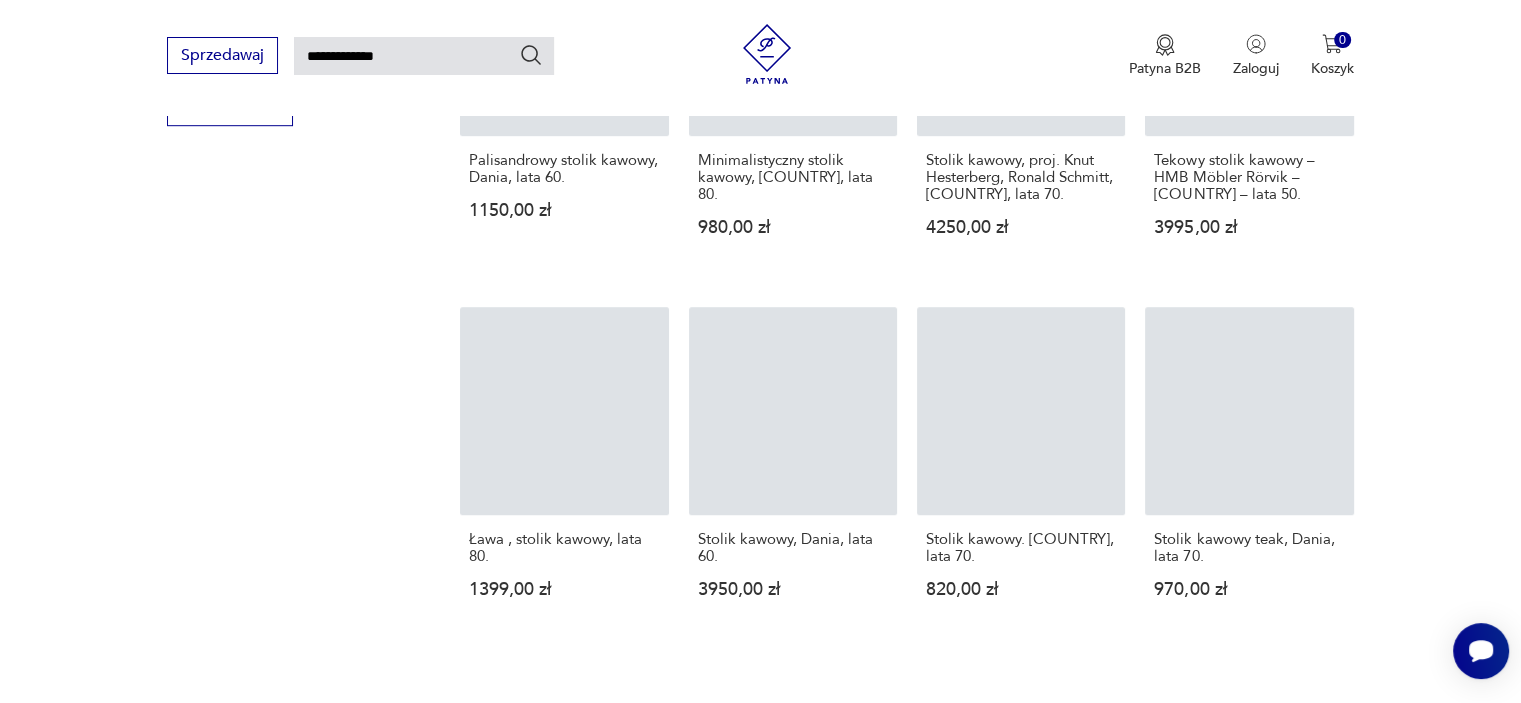scroll, scrollTop: 71, scrollLeft: 0, axis: vertical 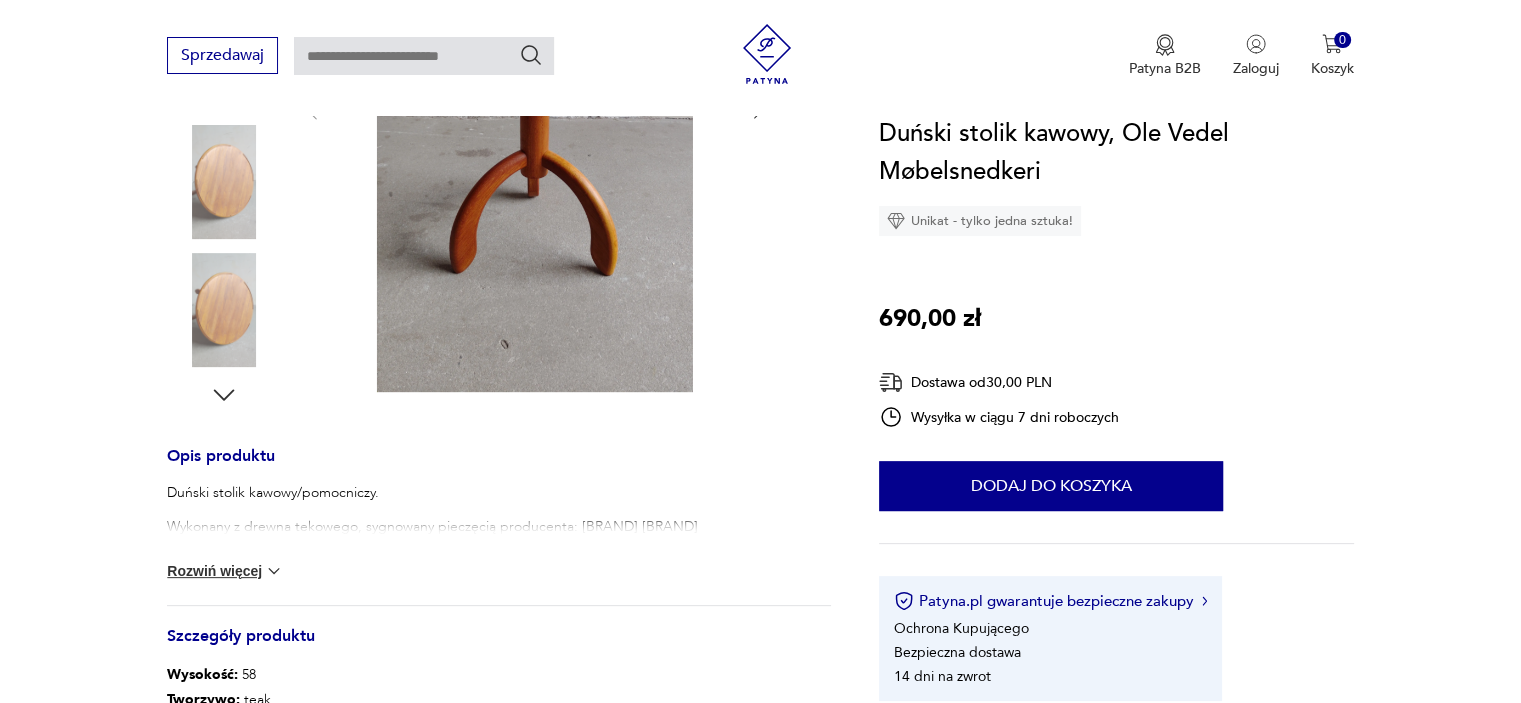 click 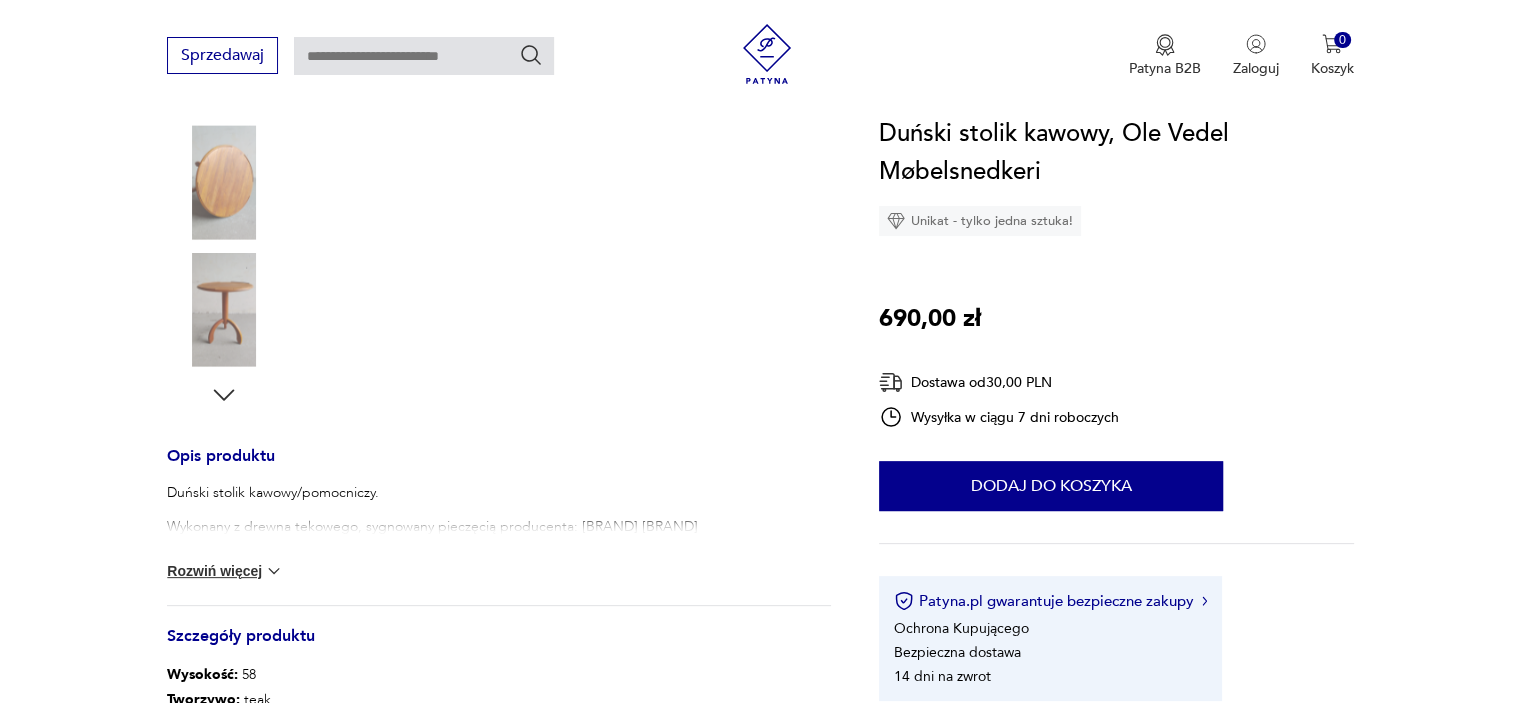scroll, scrollTop: 327, scrollLeft: 0, axis: vertical 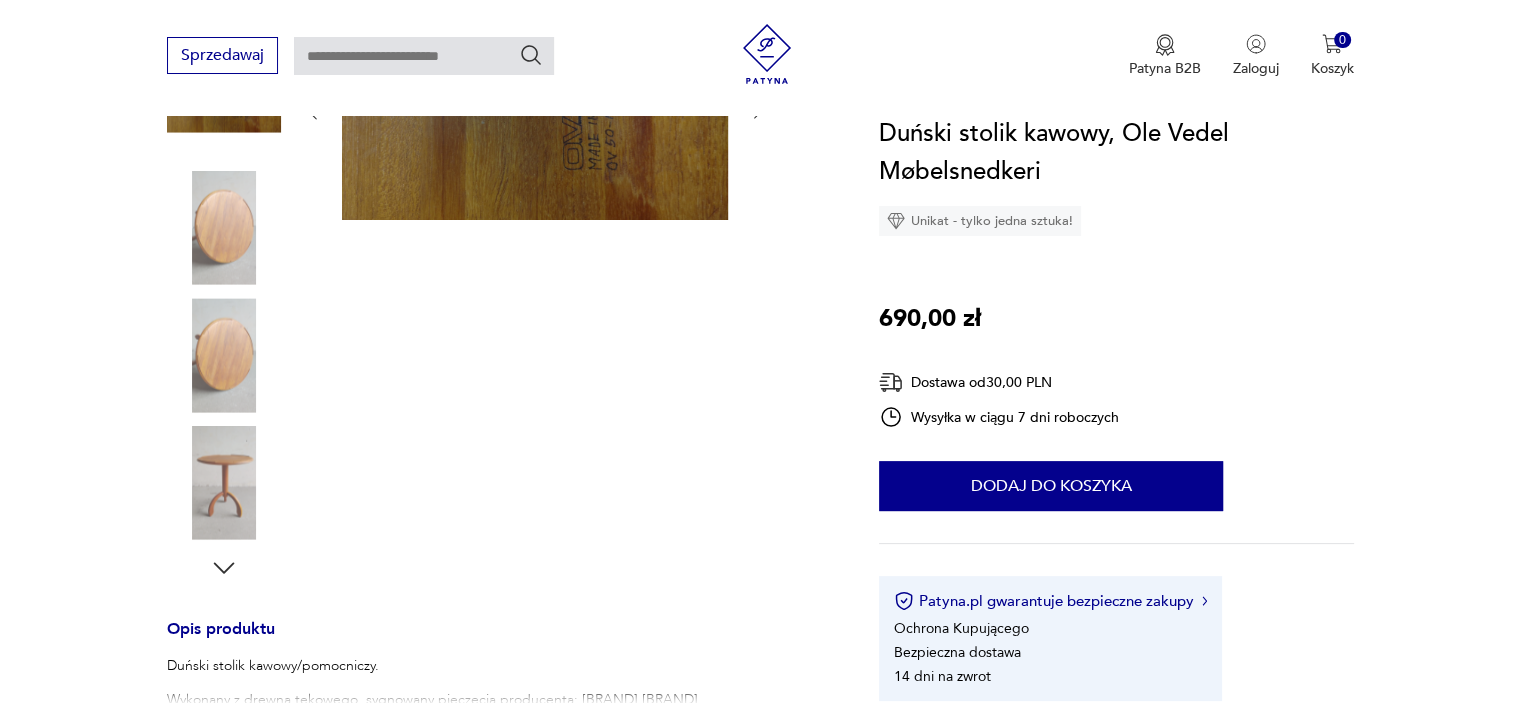 click at bounding box center [224, 483] 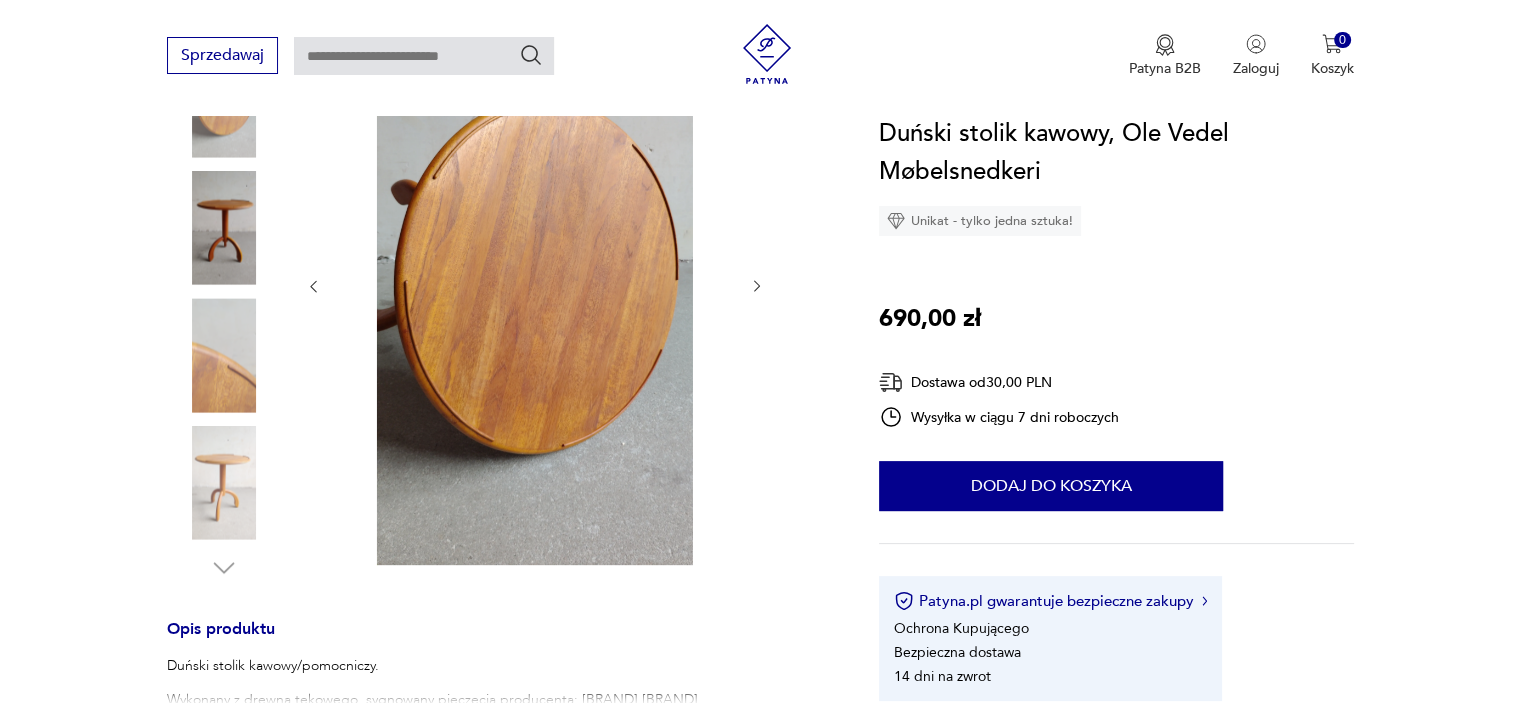 click at bounding box center [224, 355] 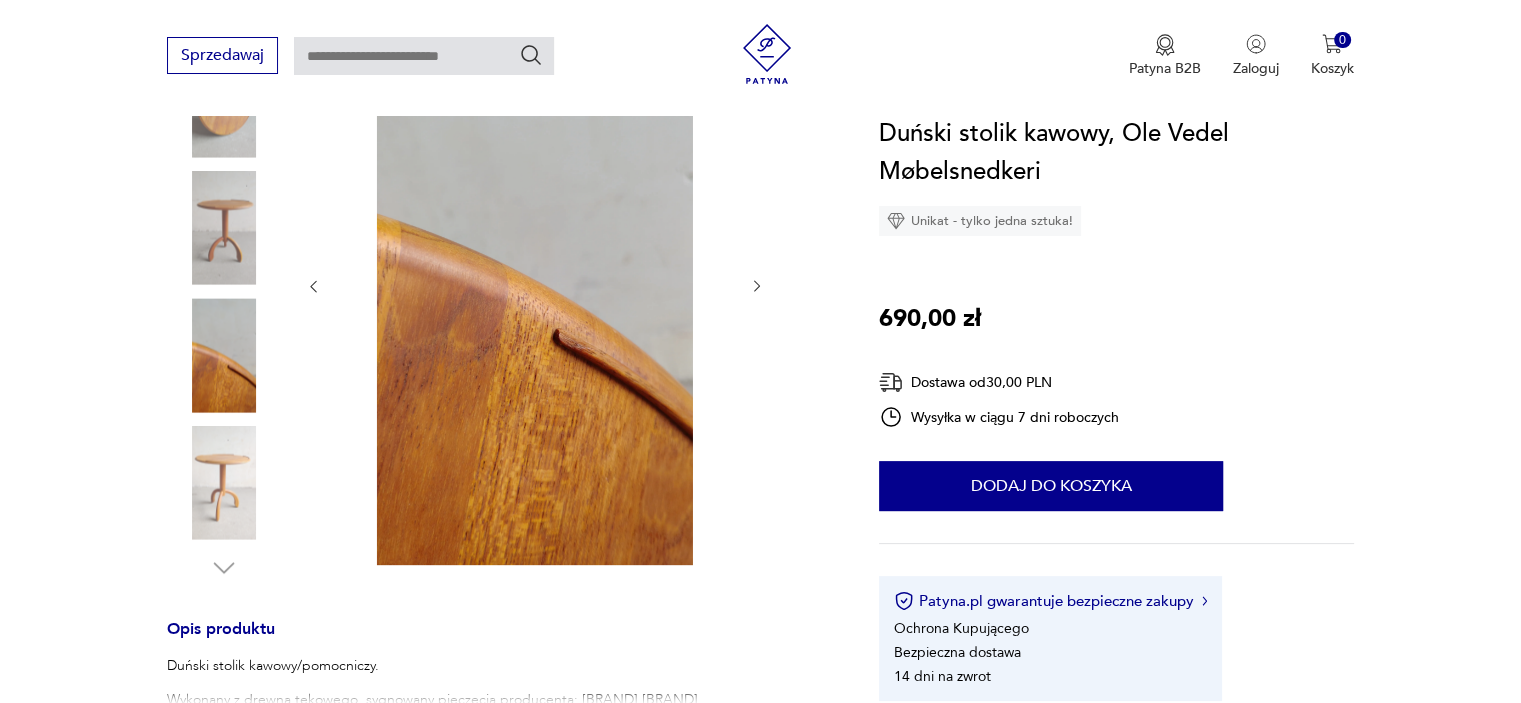 scroll, scrollTop: 0, scrollLeft: 0, axis: both 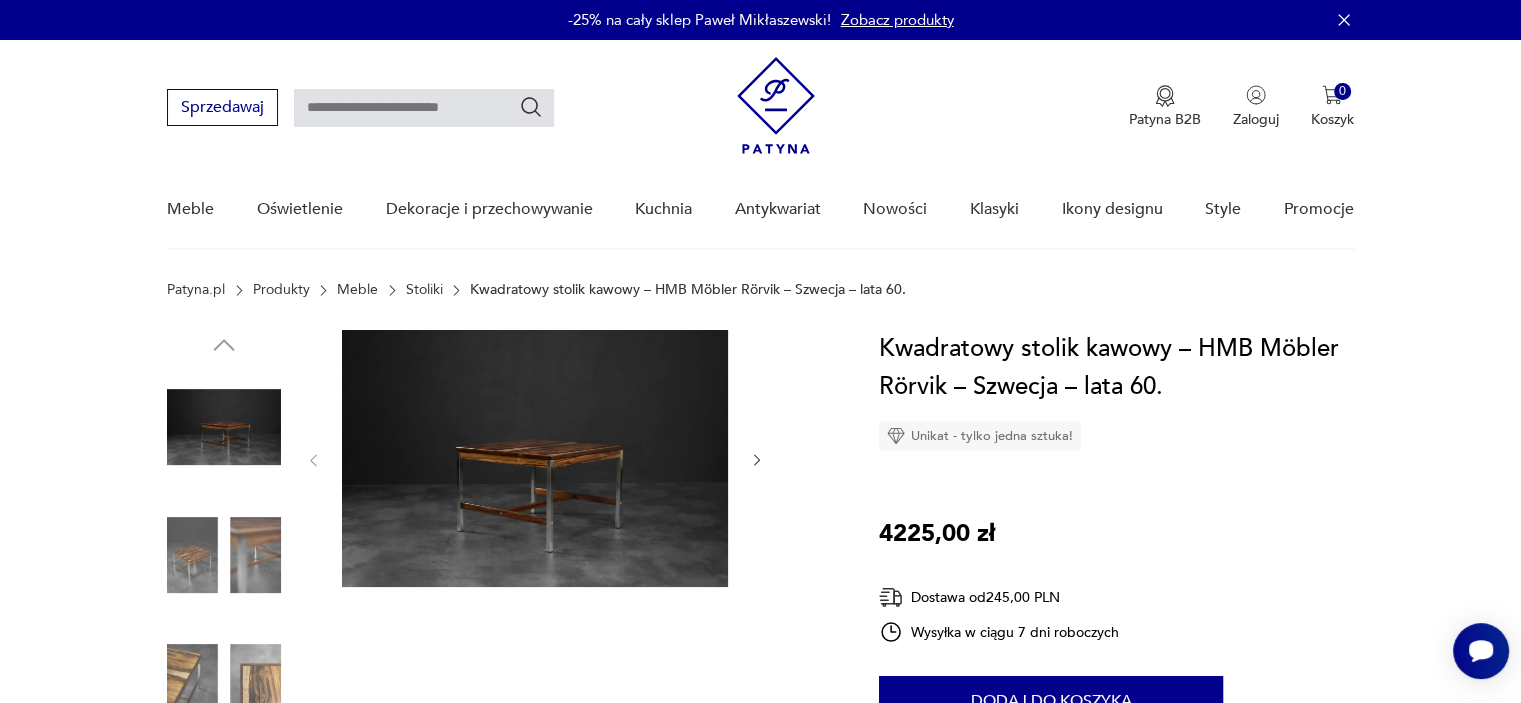 click at bounding box center (224, 555) 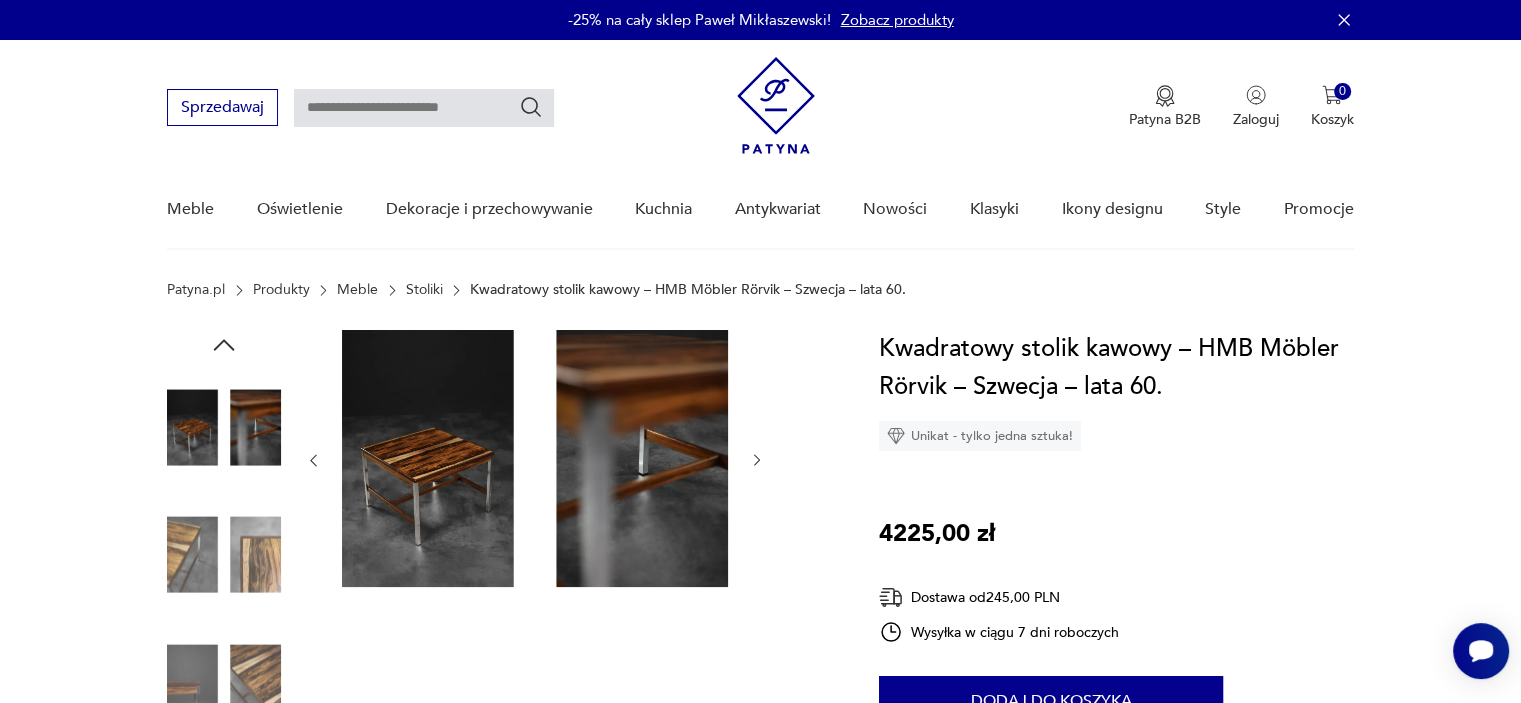 click at bounding box center (224, 555) 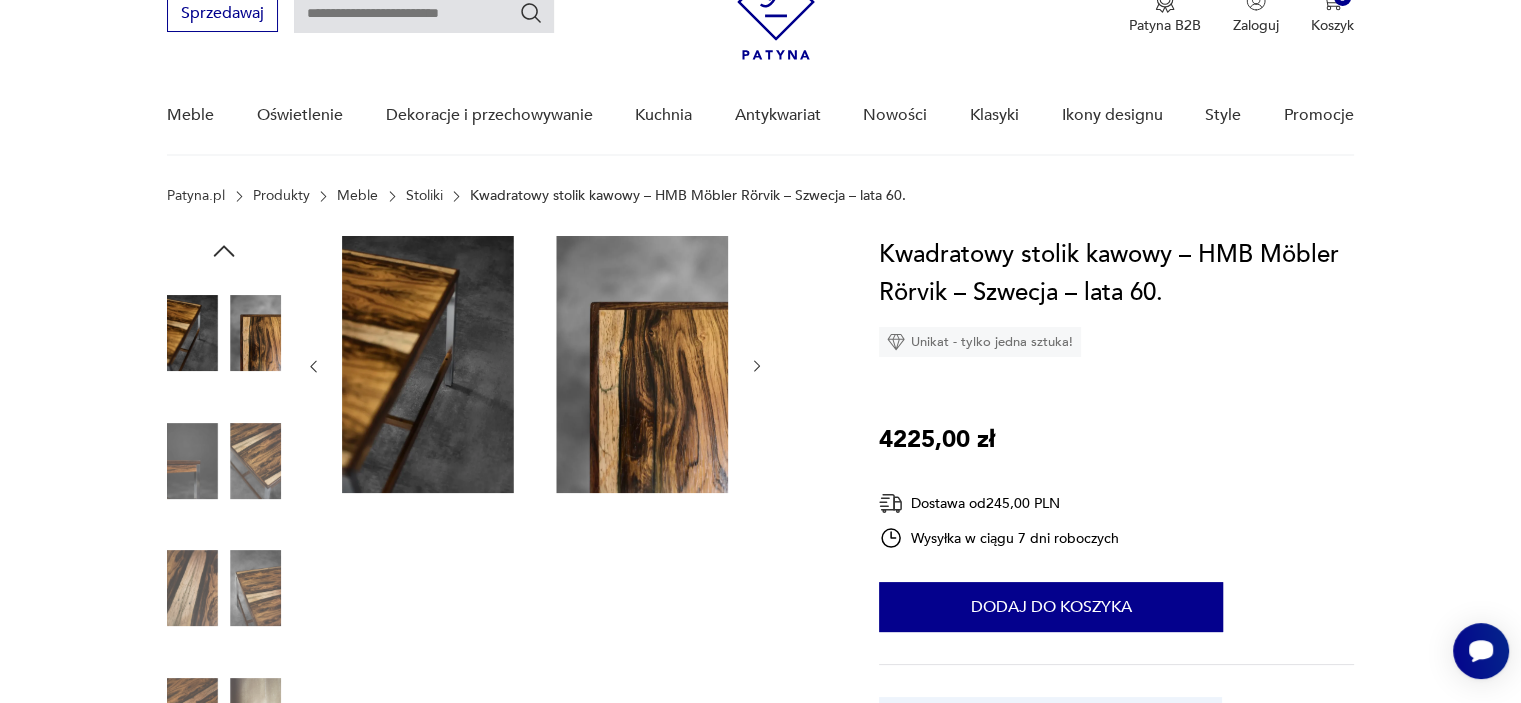 scroll, scrollTop: 200, scrollLeft: 0, axis: vertical 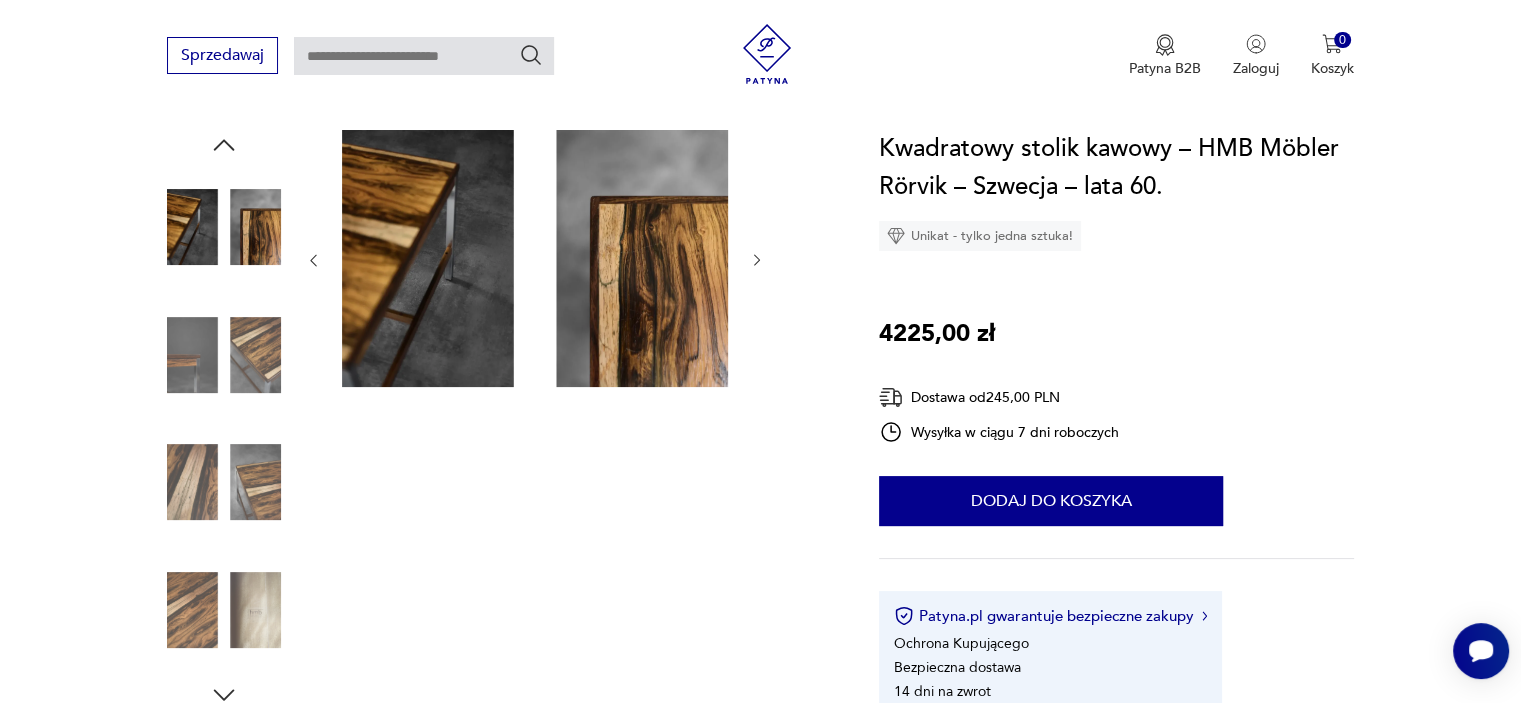 click at bounding box center (224, 482) 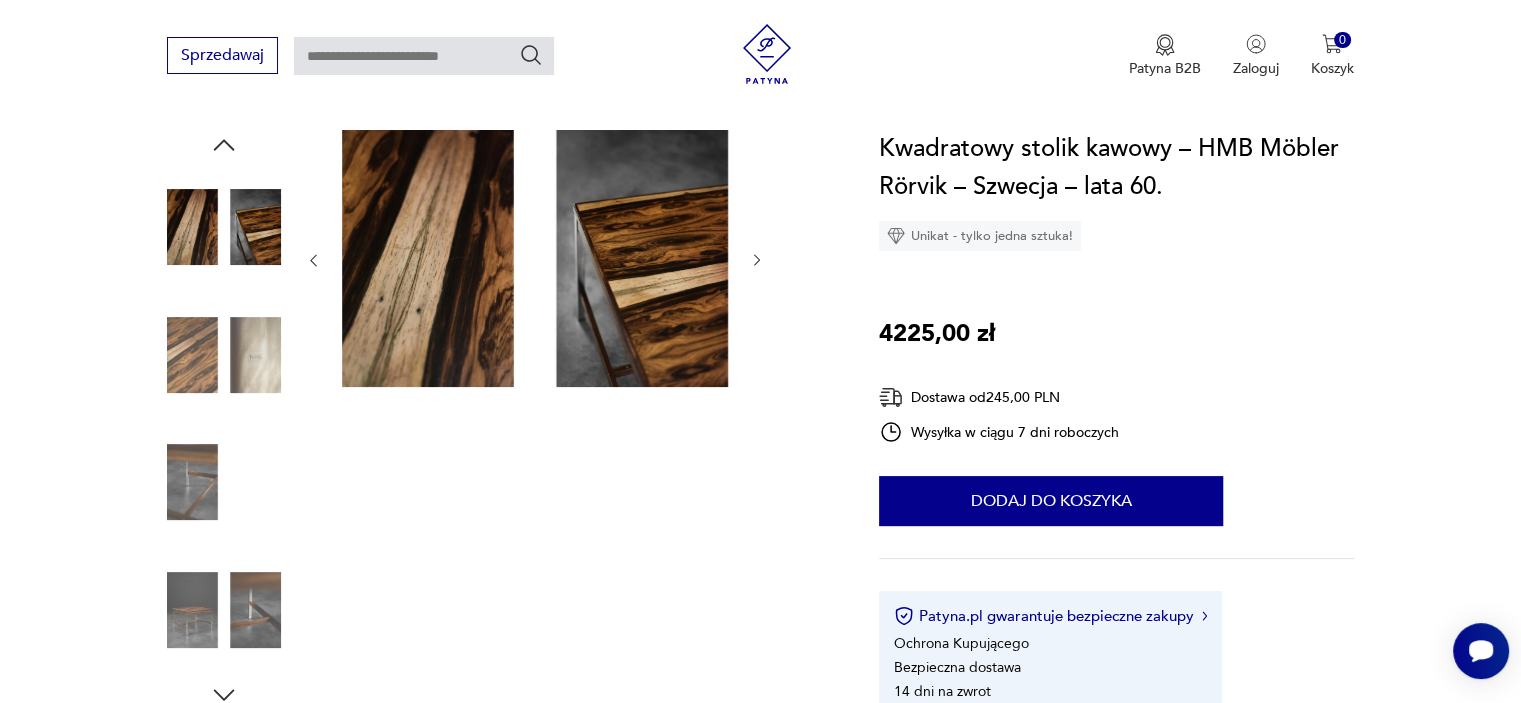 click at bounding box center (224, 610) 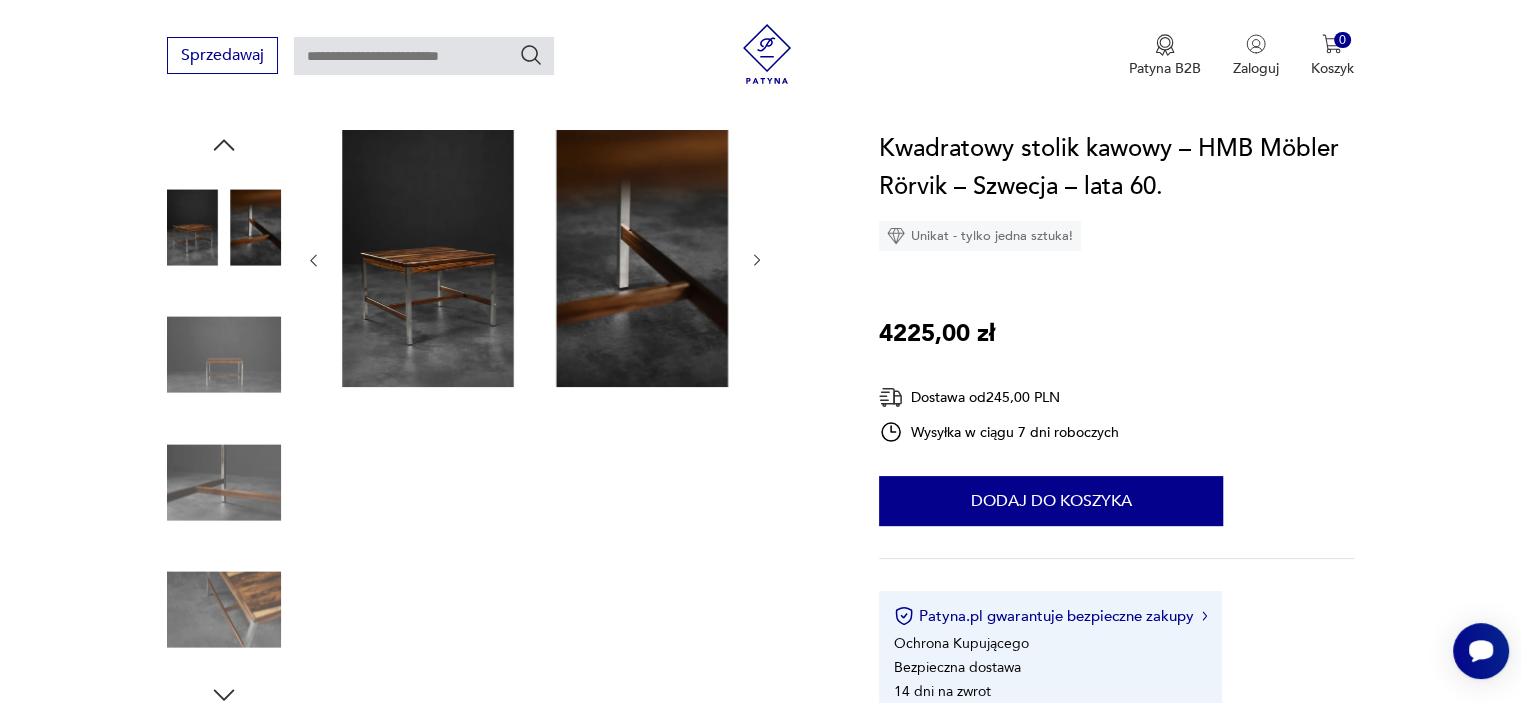 click at bounding box center (224, 610) 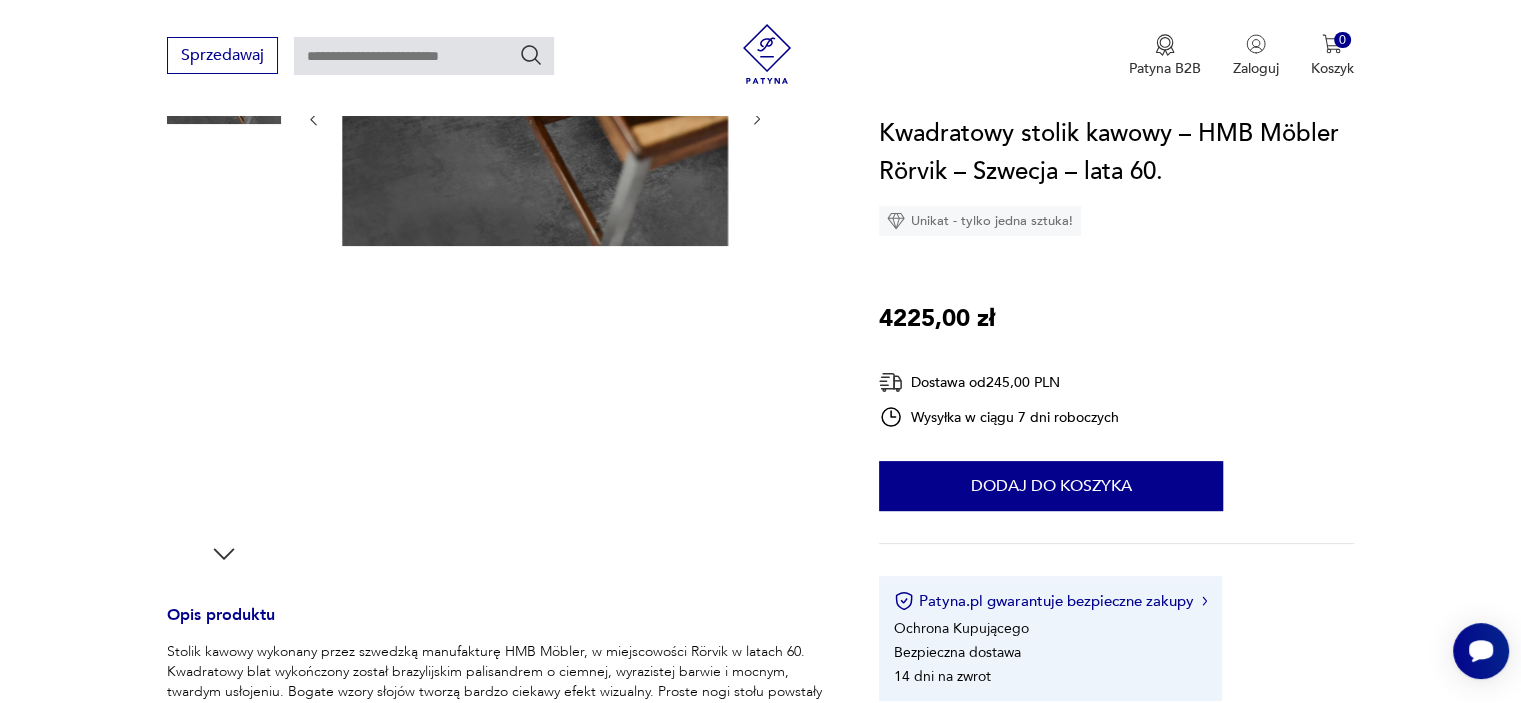 scroll, scrollTop: 400, scrollLeft: 0, axis: vertical 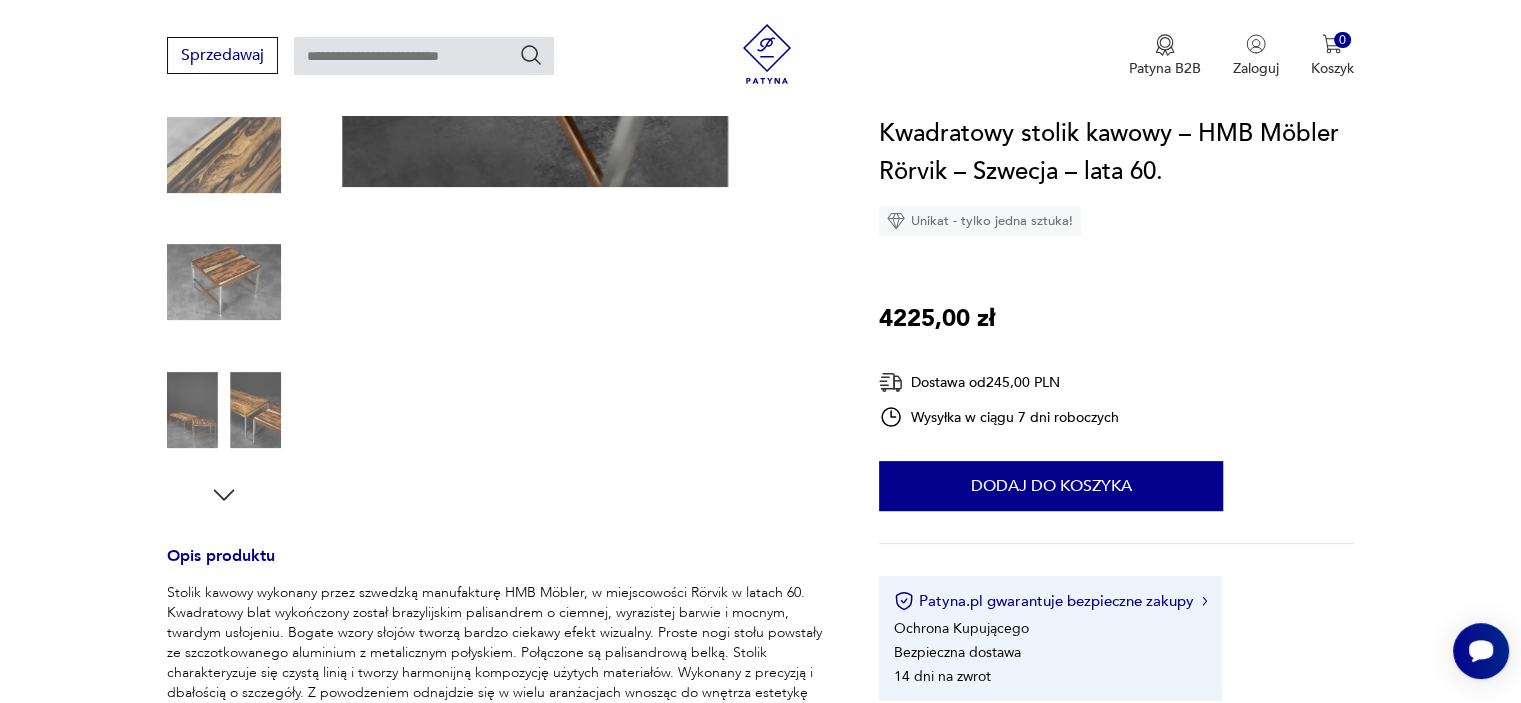 click 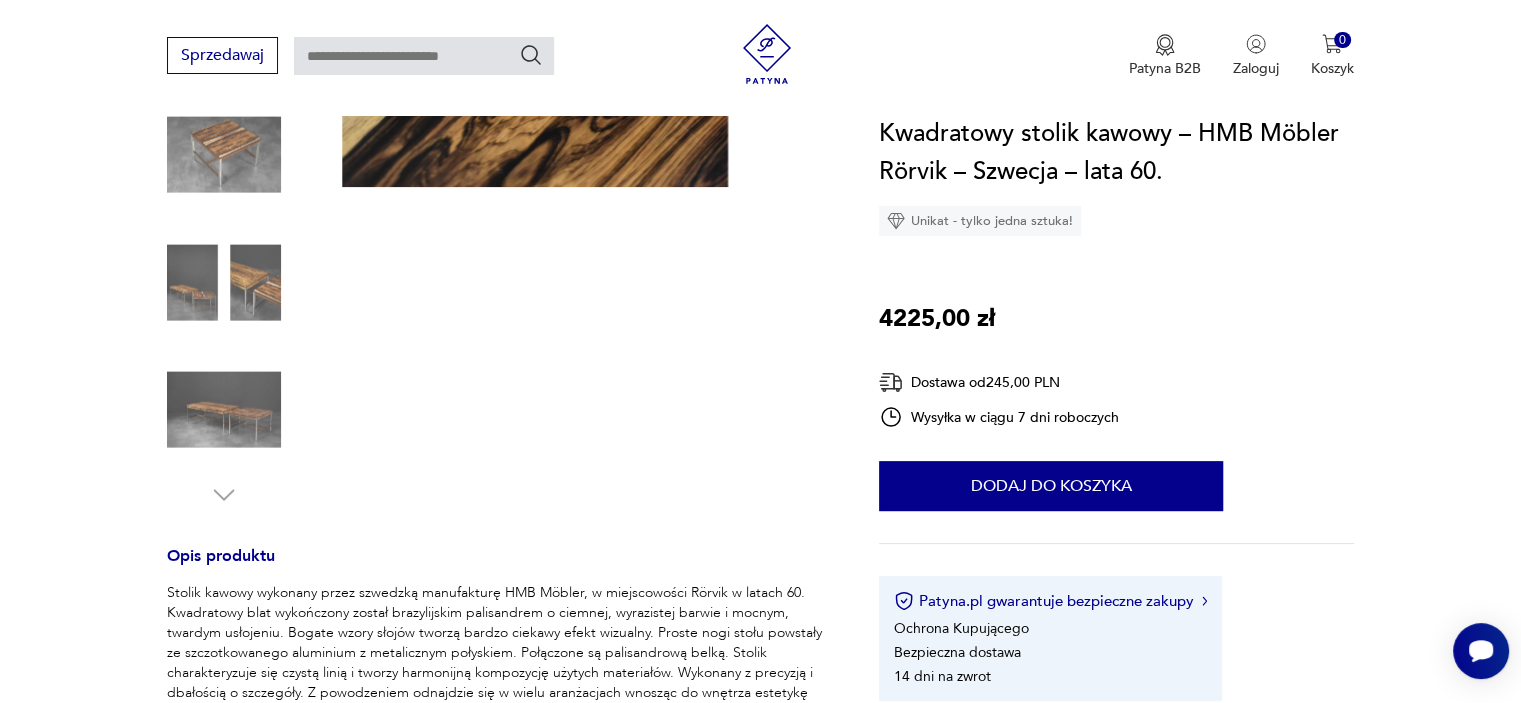 click at bounding box center [224, 410] 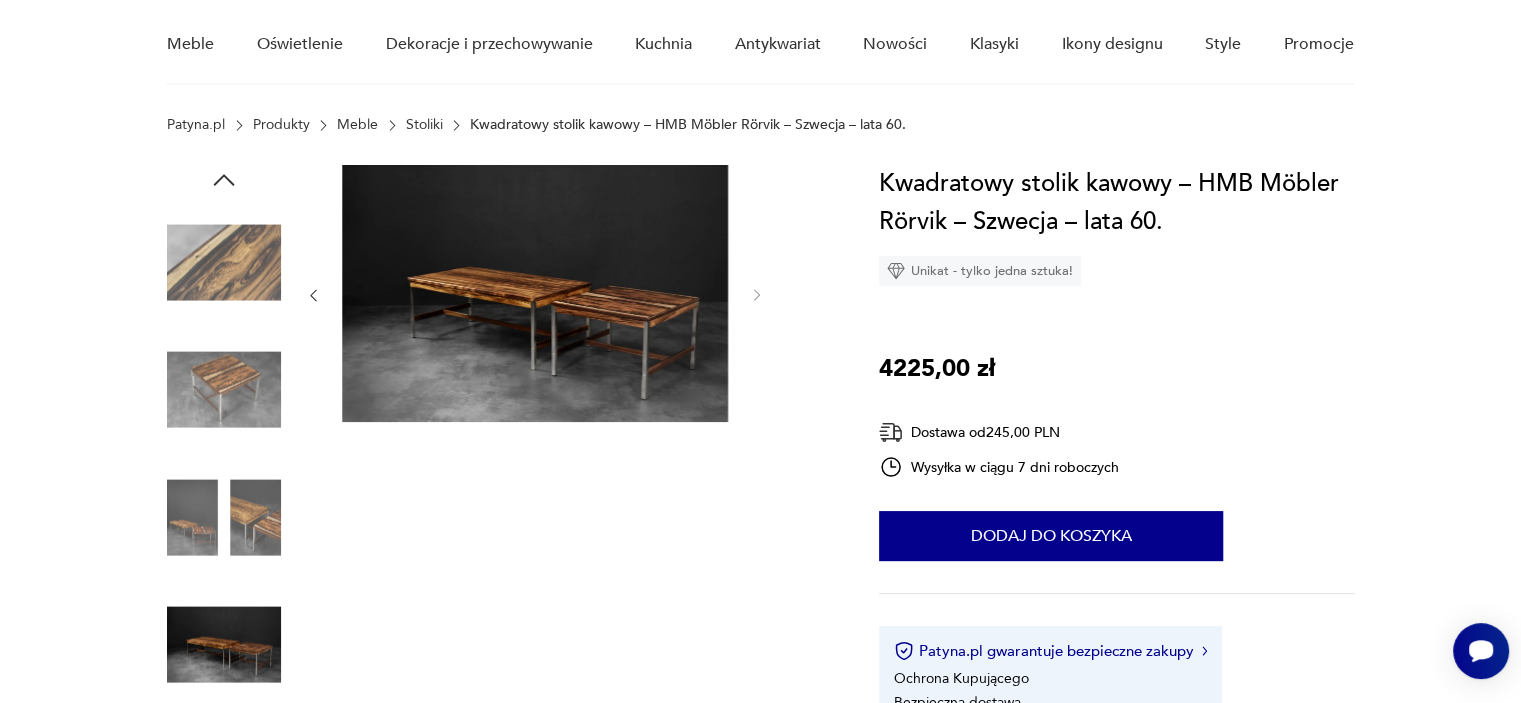 scroll, scrollTop: 0, scrollLeft: 0, axis: both 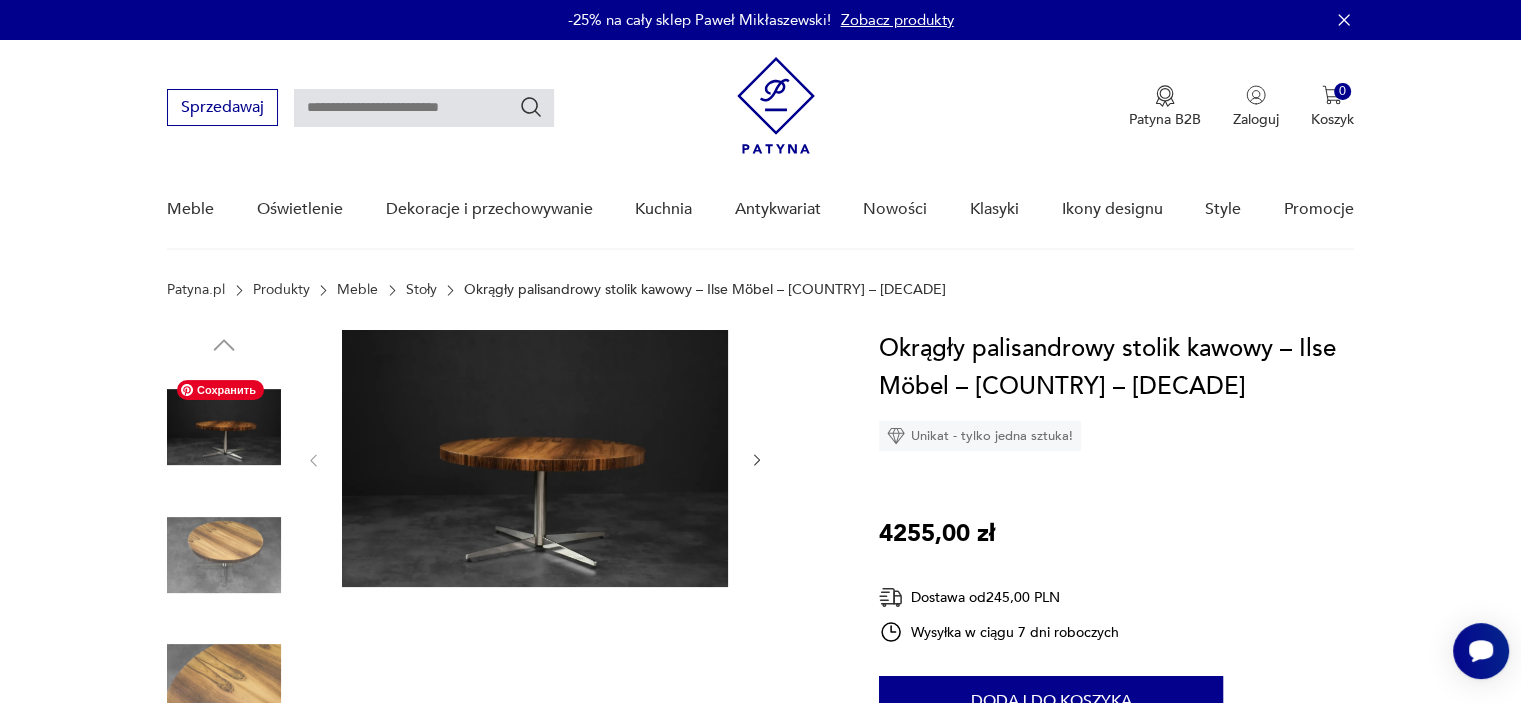click at bounding box center (224, 427) 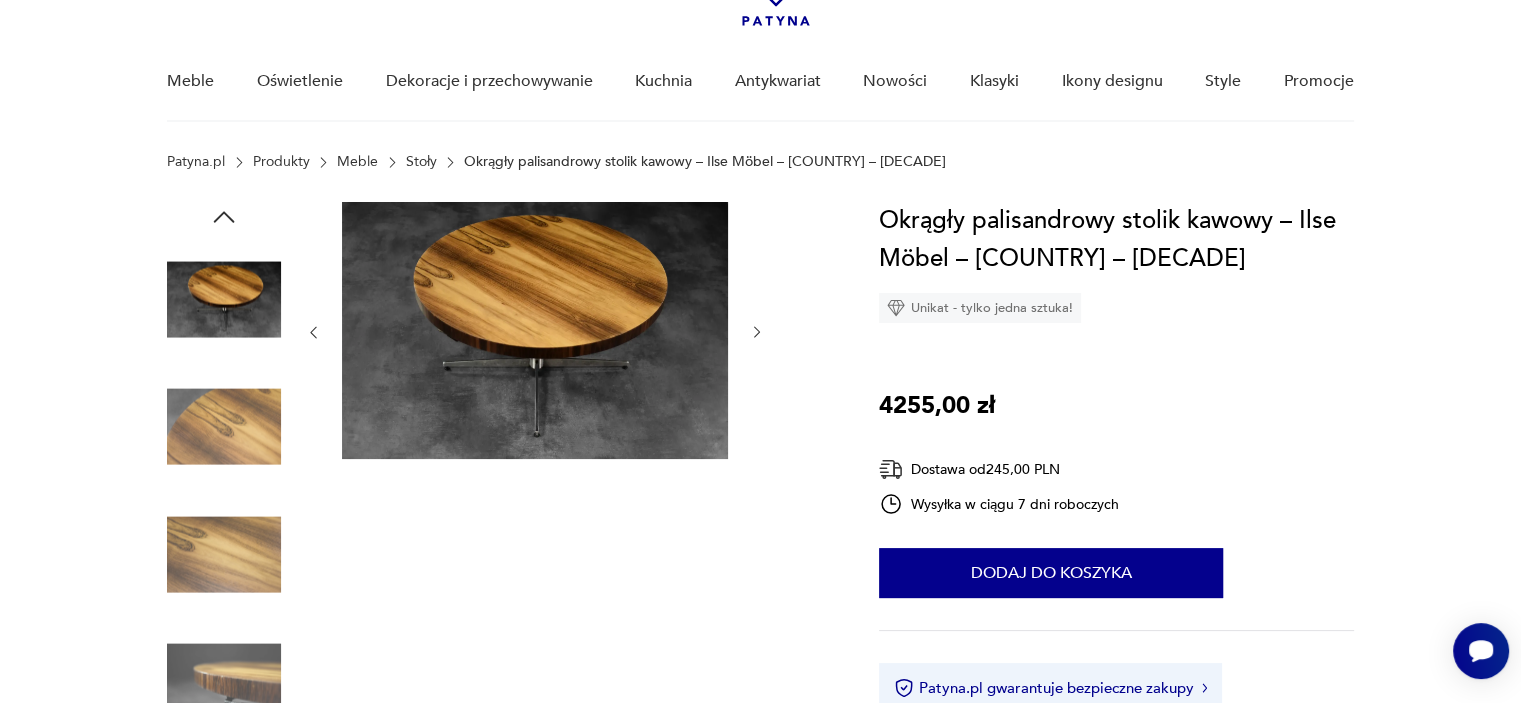 scroll, scrollTop: 300, scrollLeft: 0, axis: vertical 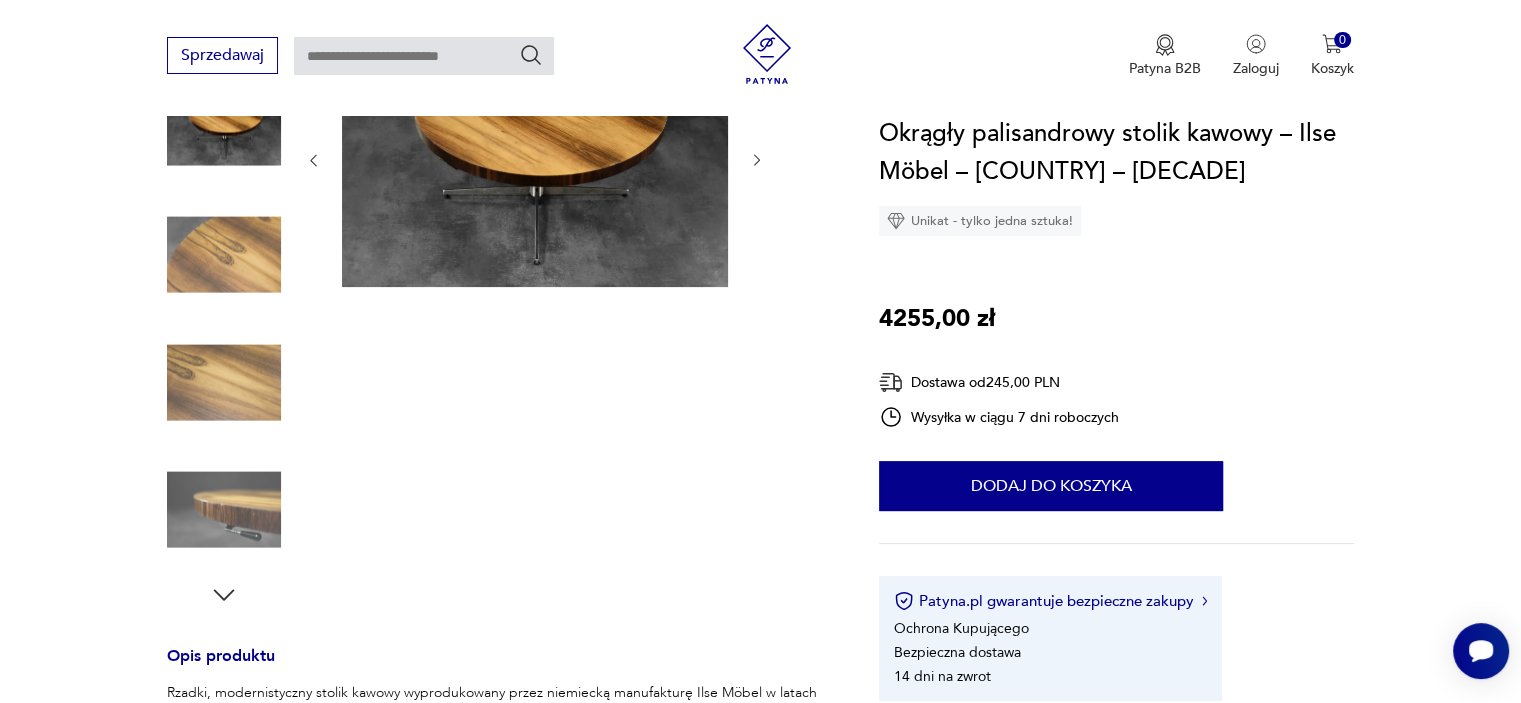 click at bounding box center (224, 382) 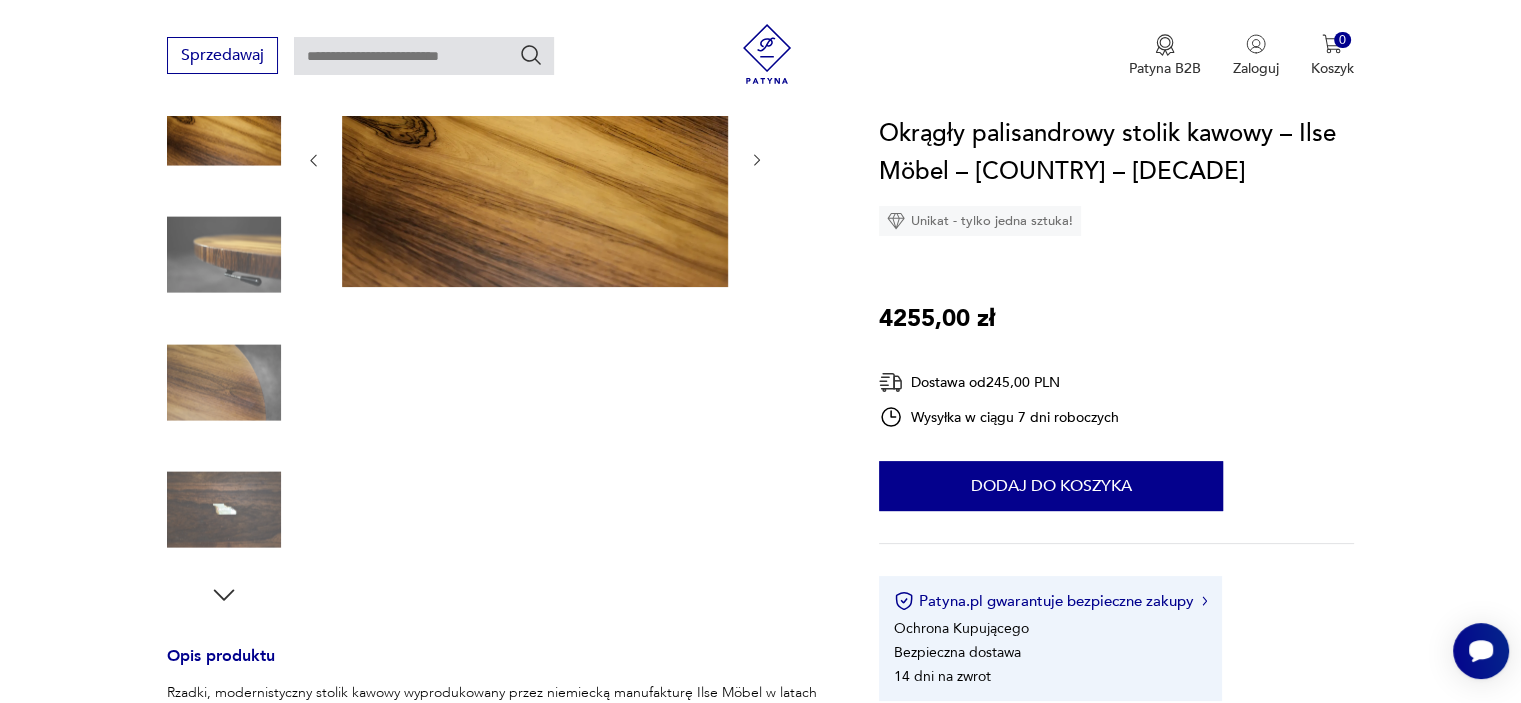 click at bounding box center (224, 382) 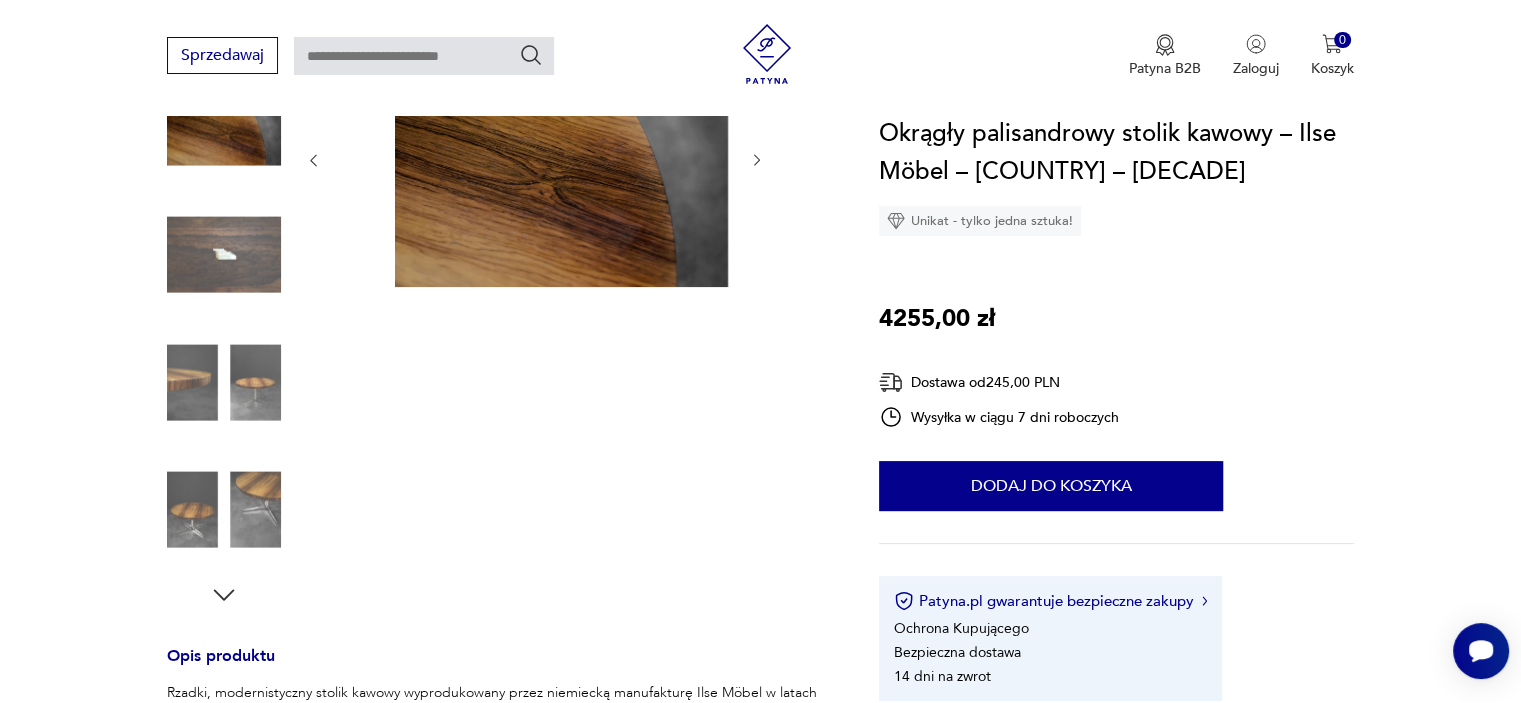 click at bounding box center [224, 255] 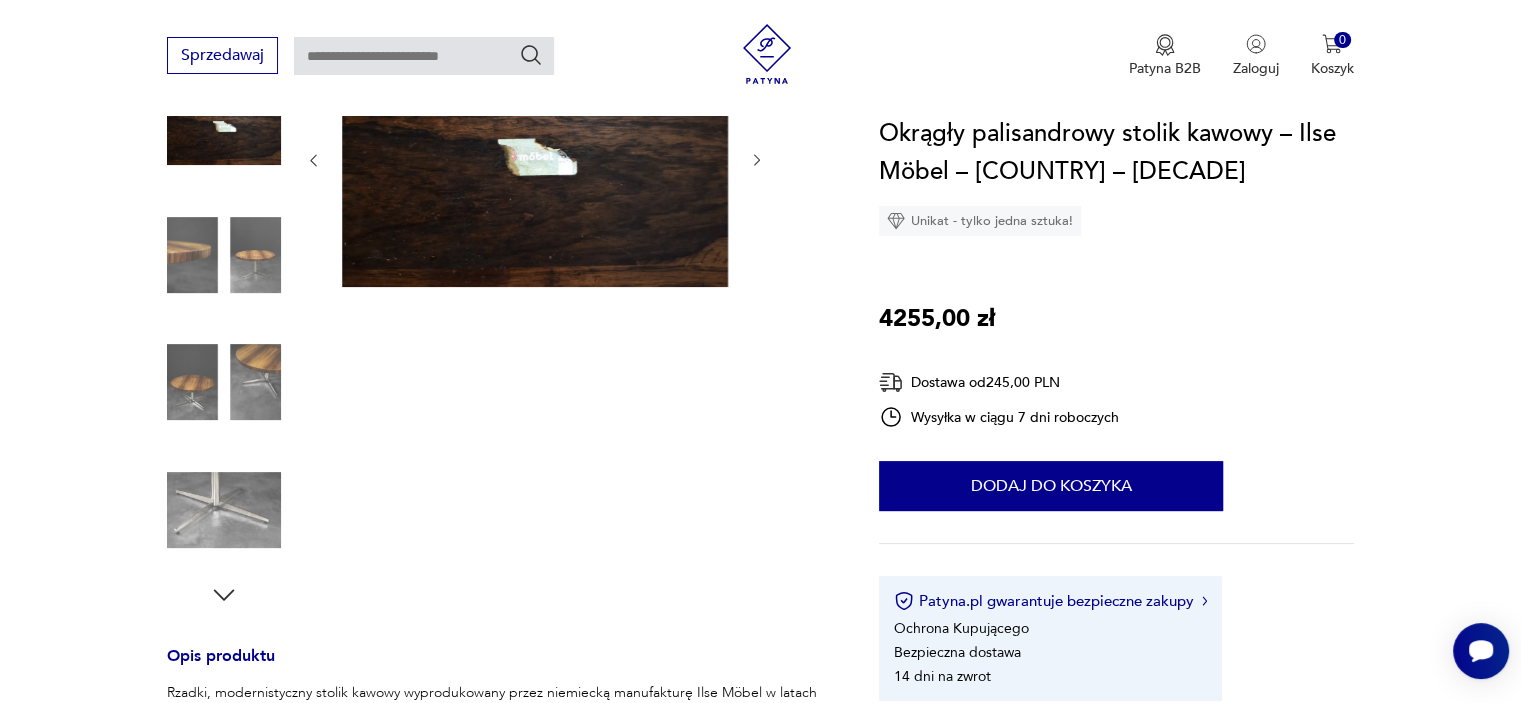 click at bounding box center (224, 382) 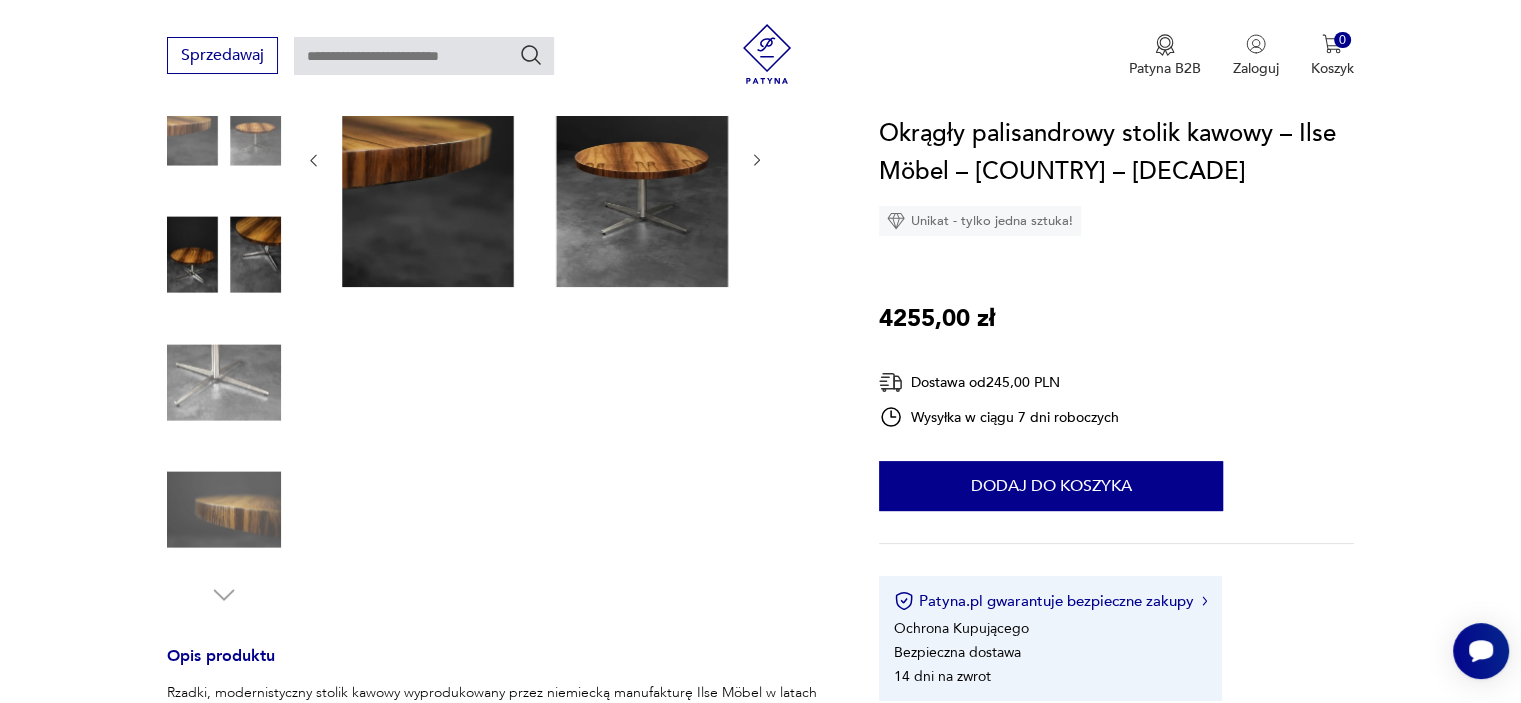 click at bounding box center [224, 382] 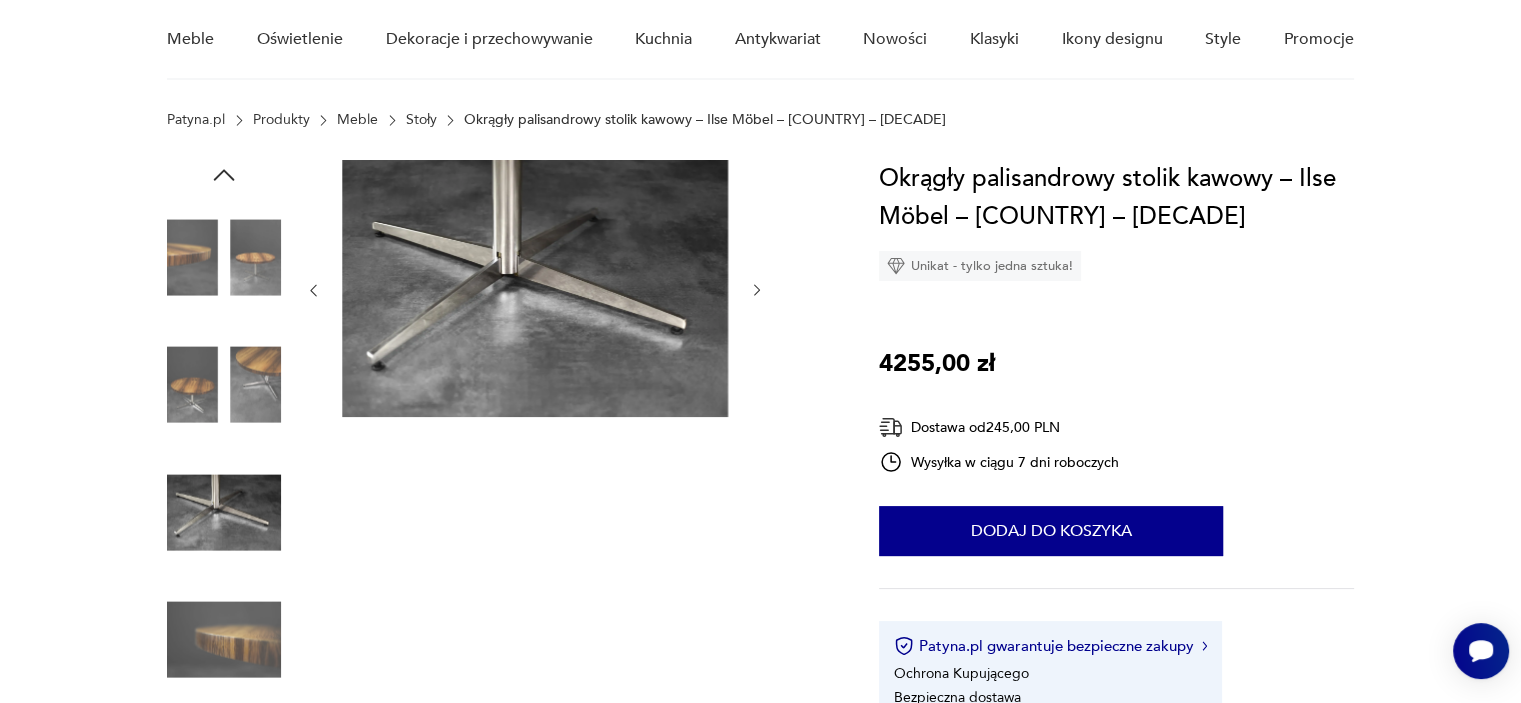 scroll, scrollTop: 200, scrollLeft: 0, axis: vertical 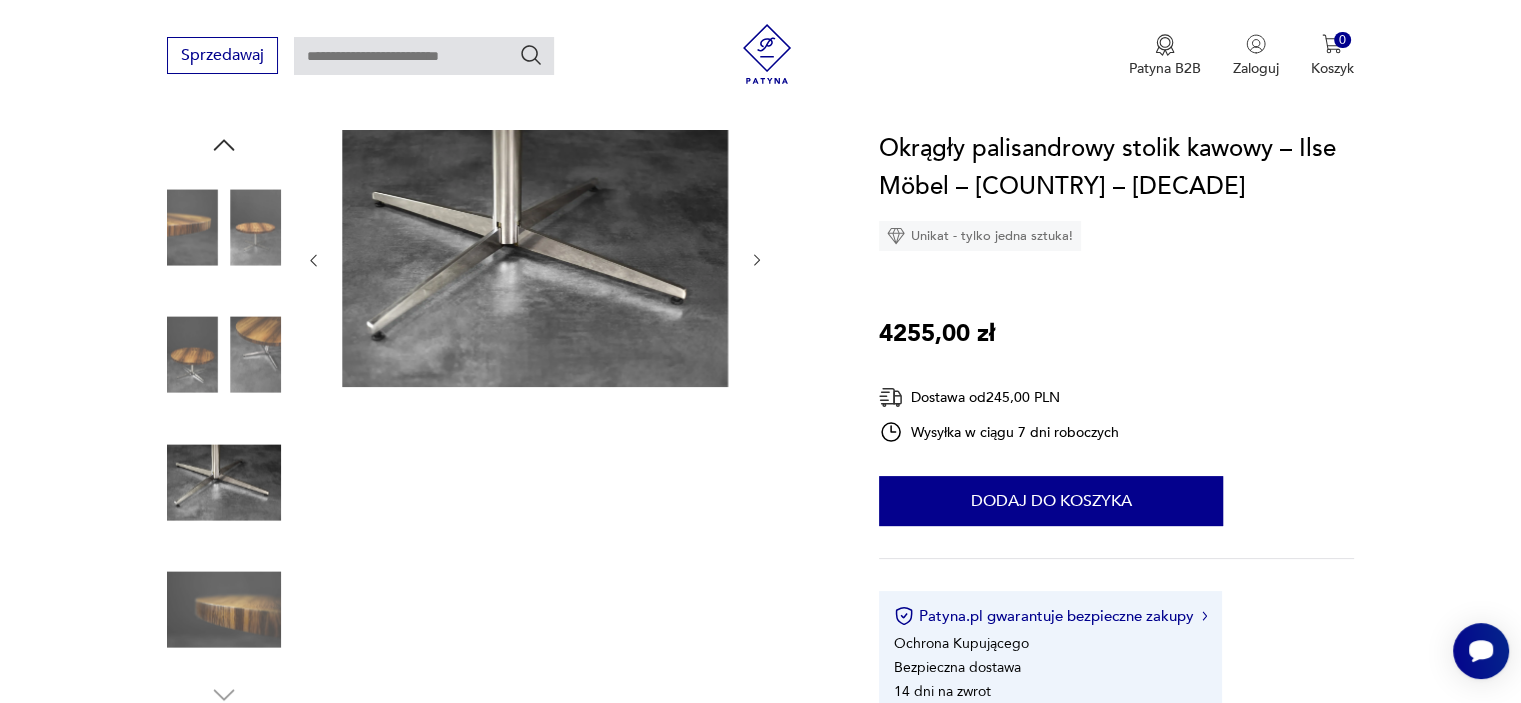 click at bounding box center [224, 610] 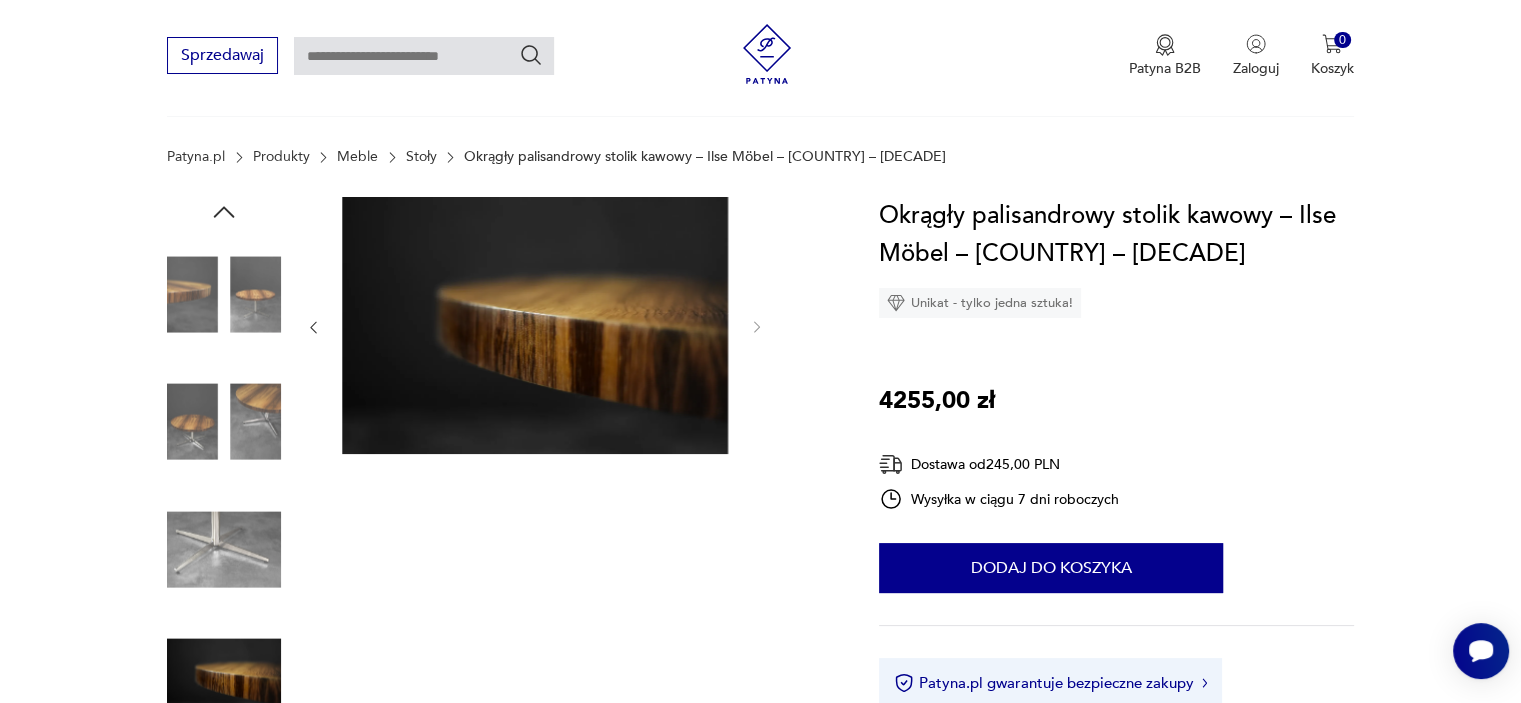 scroll, scrollTop: 0, scrollLeft: 0, axis: both 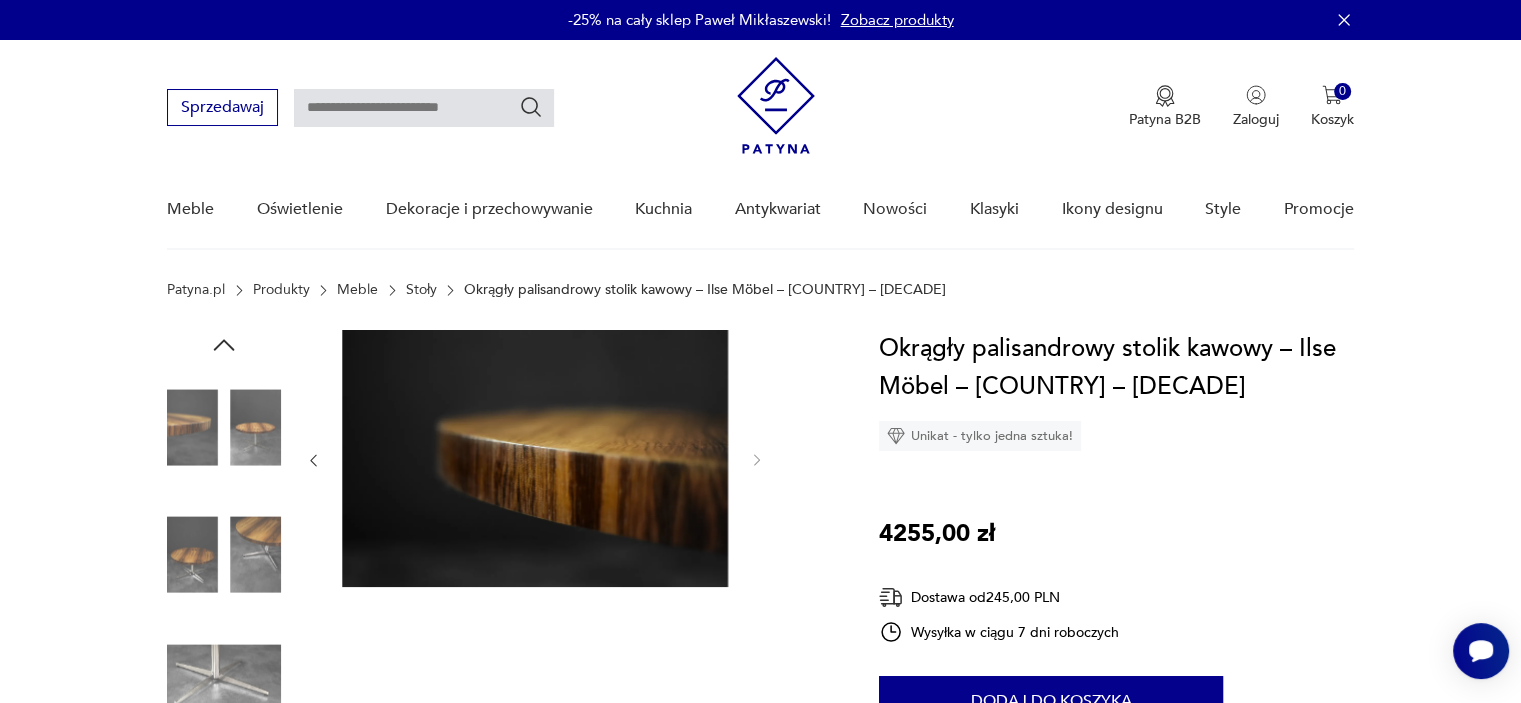 click at bounding box center [224, 427] 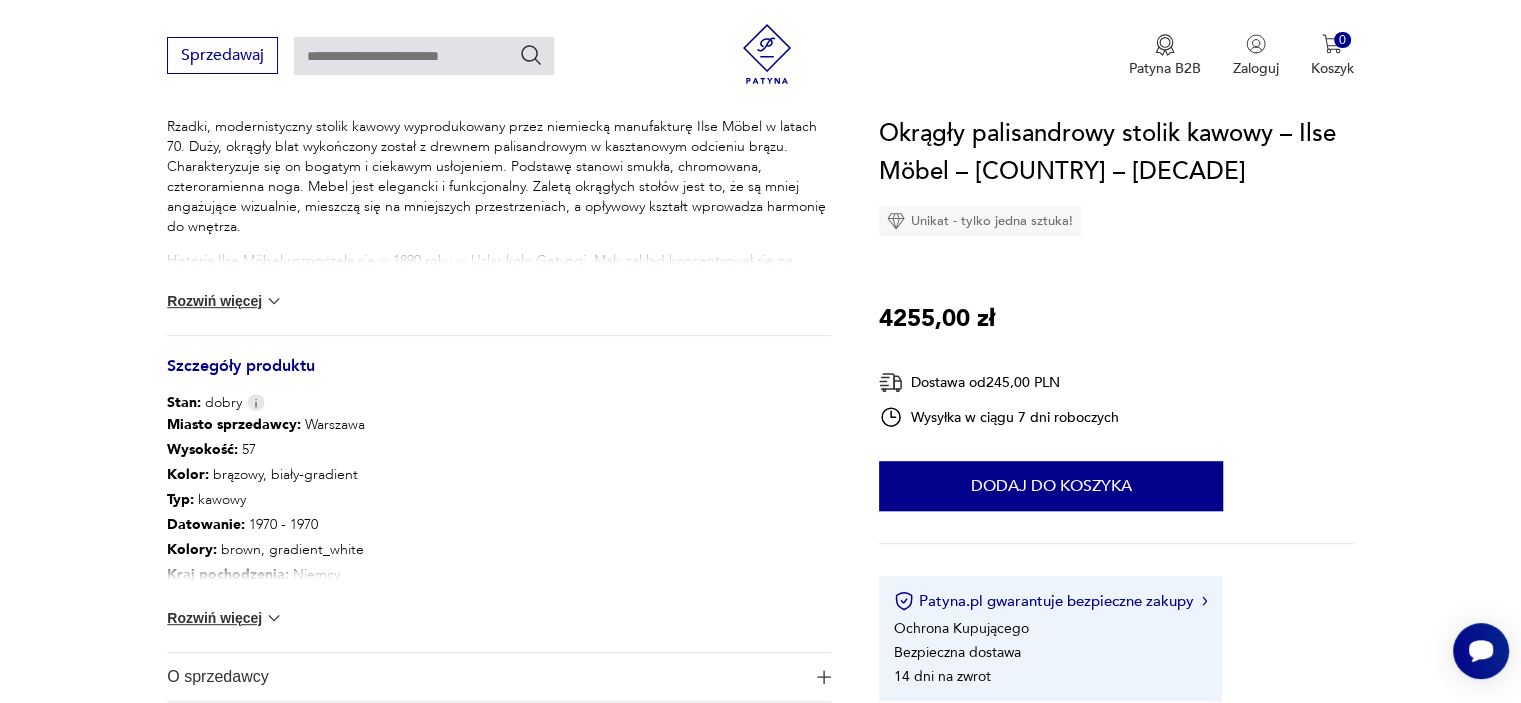 scroll, scrollTop: 900, scrollLeft: 0, axis: vertical 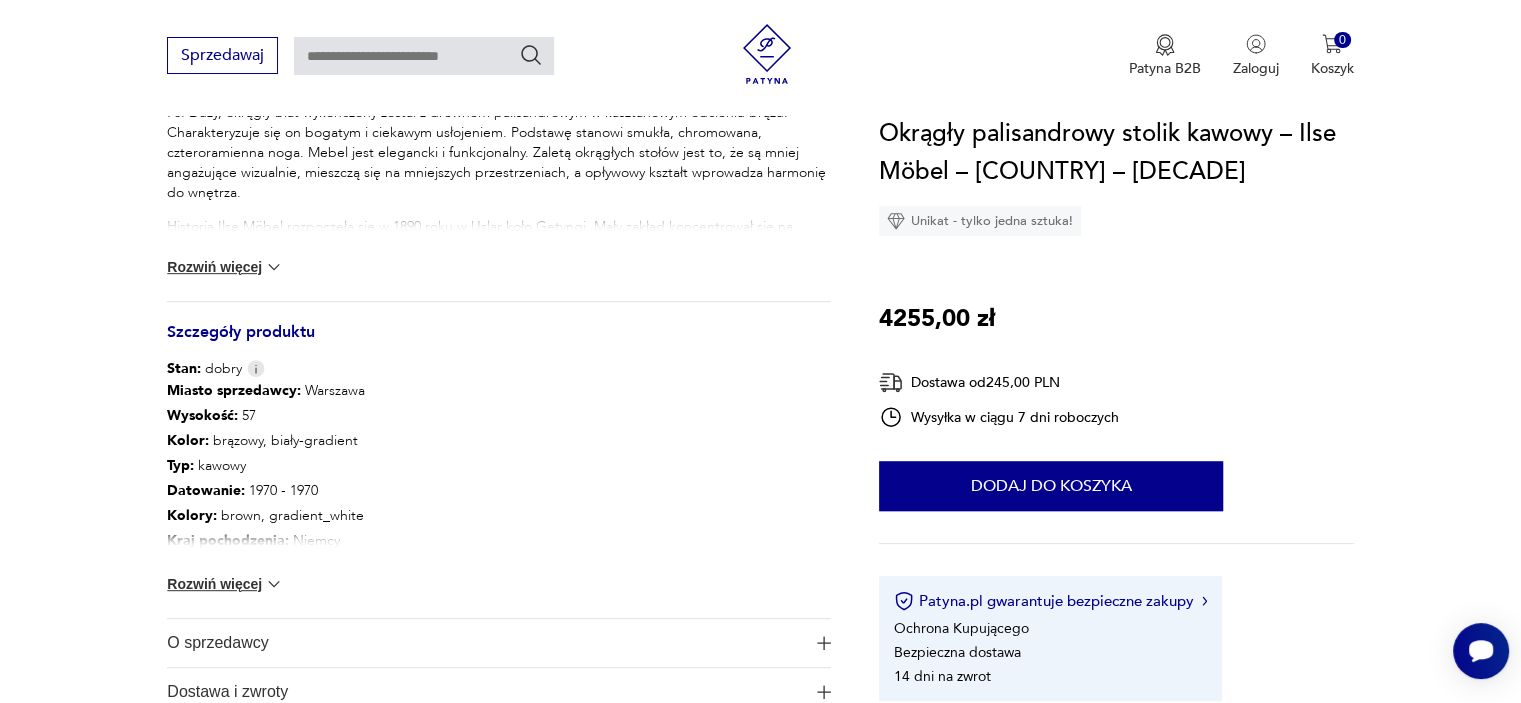 click on "Rozwiń więcej" at bounding box center (225, 584) 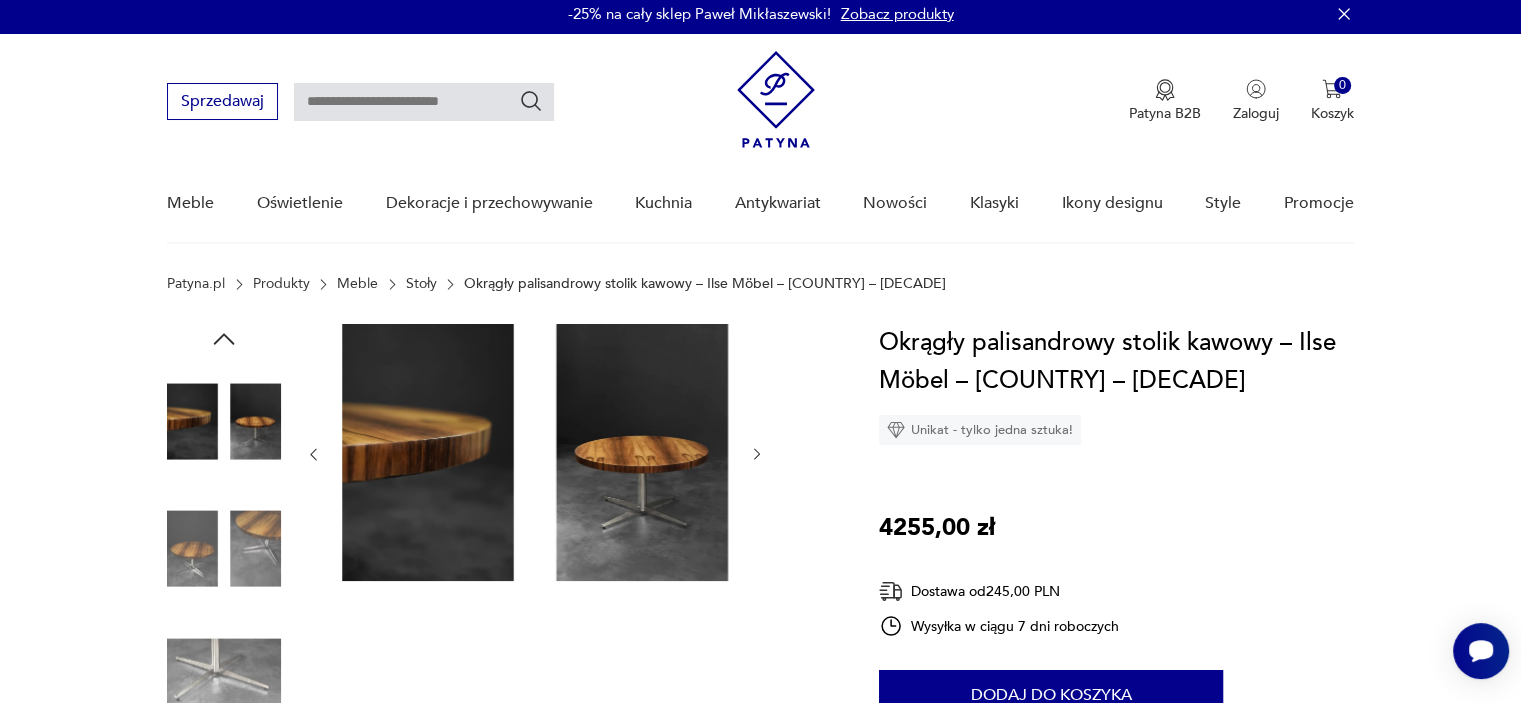 scroll, scrollTop: 0, scrollLeft: 0, axis: both 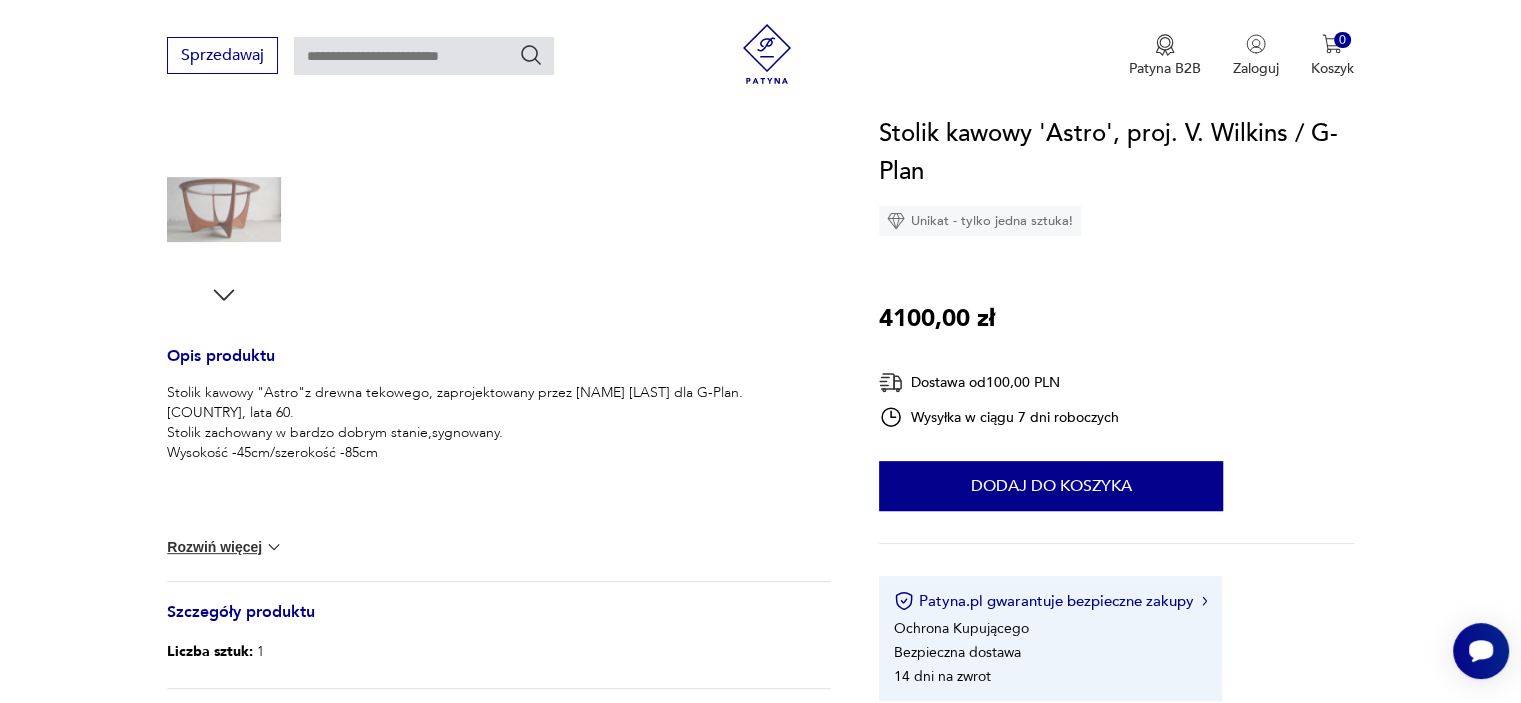 click at bounding box center (274, 547) 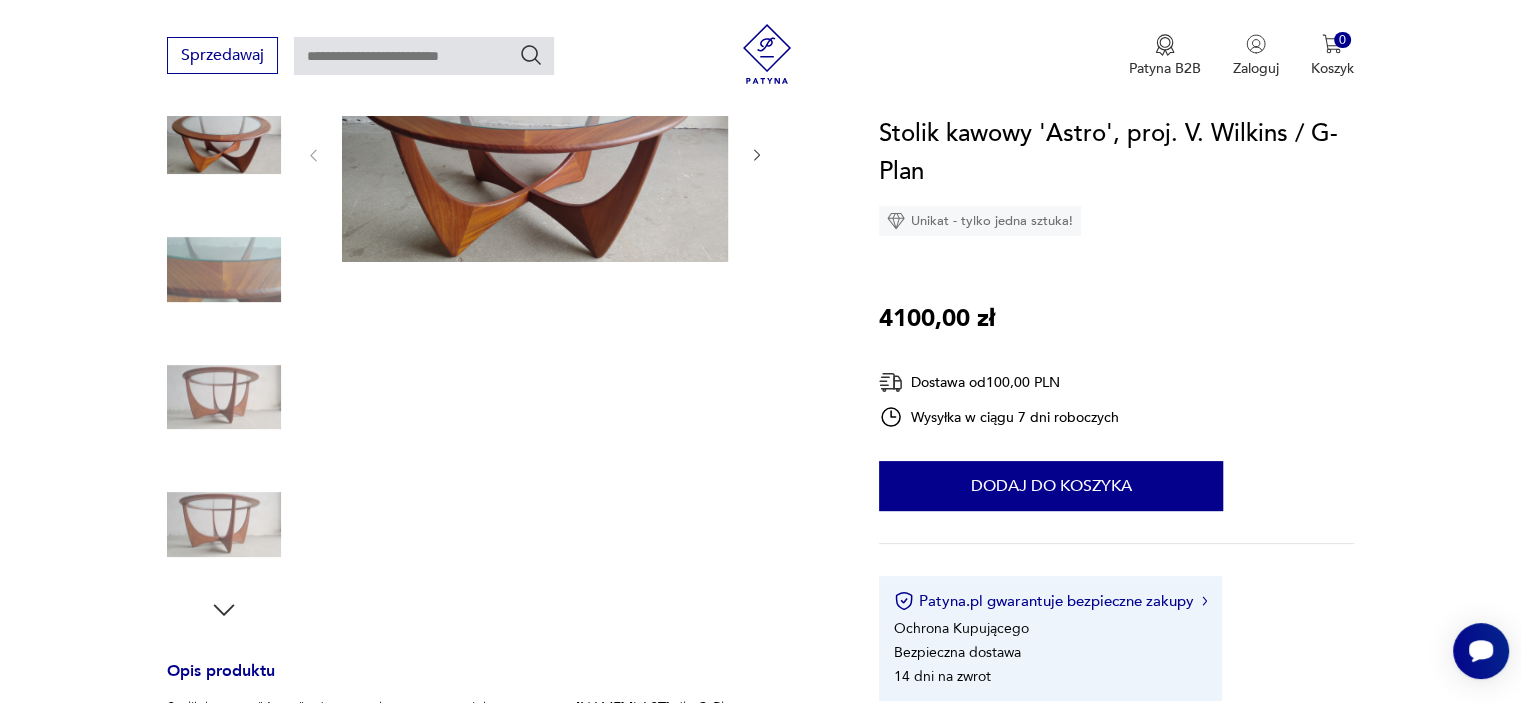 scroll, scrollTop: 200, scrollLeft: 0, axis: vertical 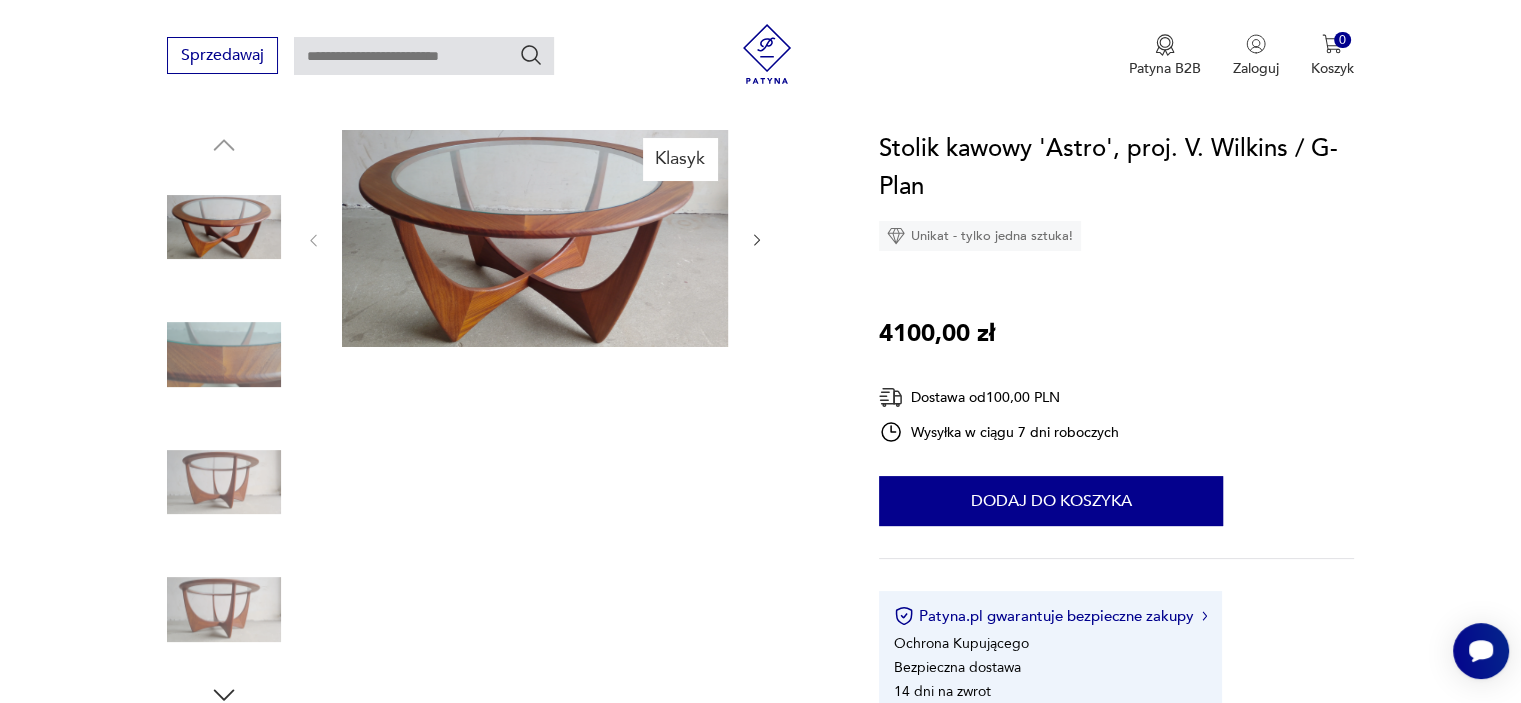 click at bounding box center (224, 355) 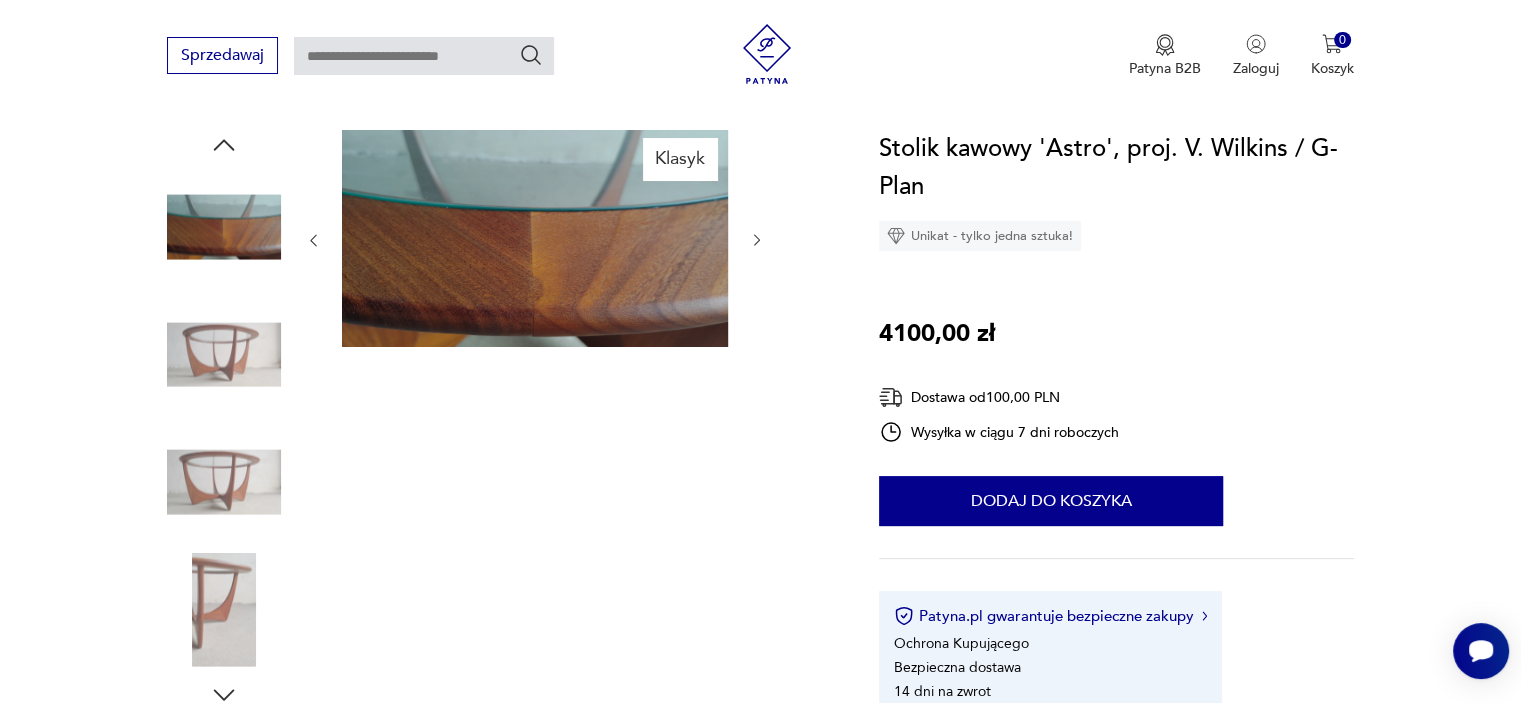 click at bounding box center [224, 482] 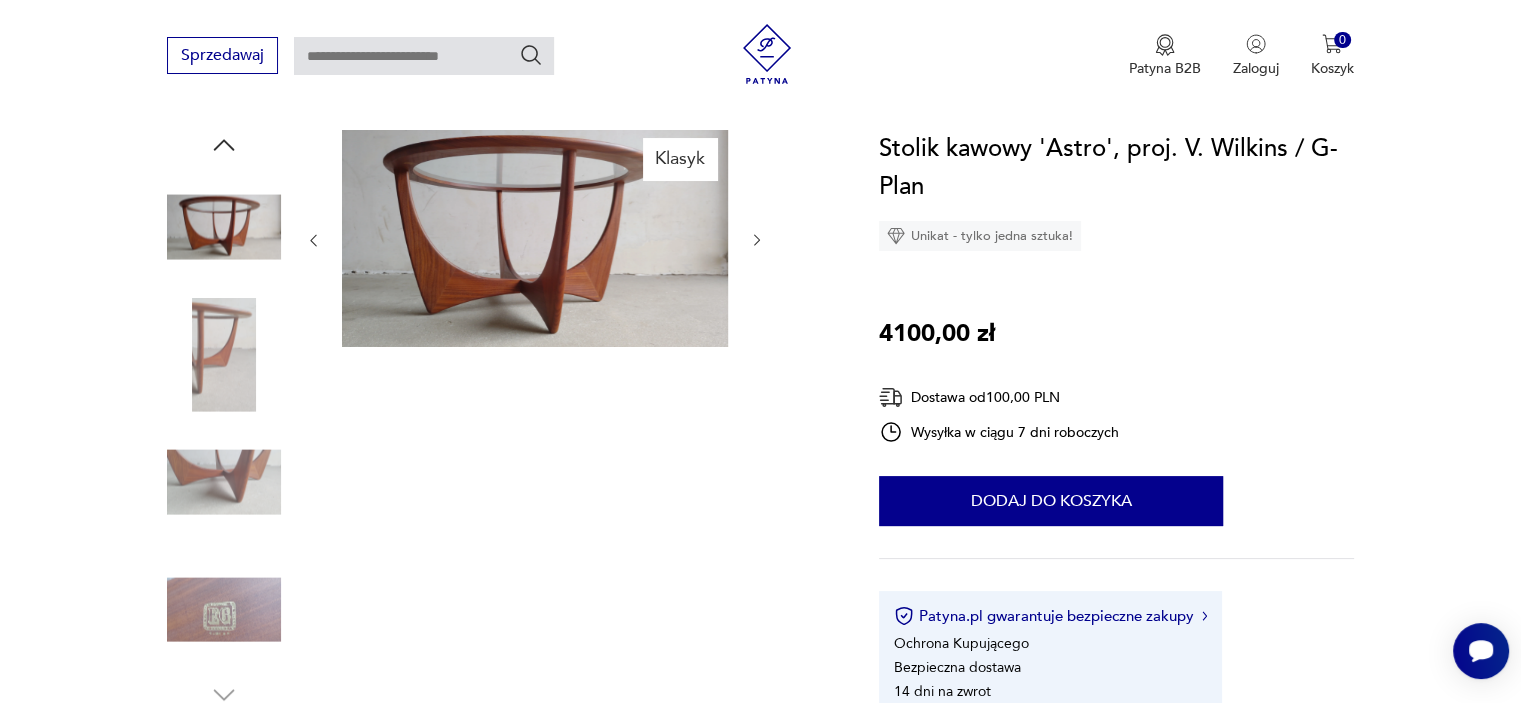 click at bounding box center (224, 482) 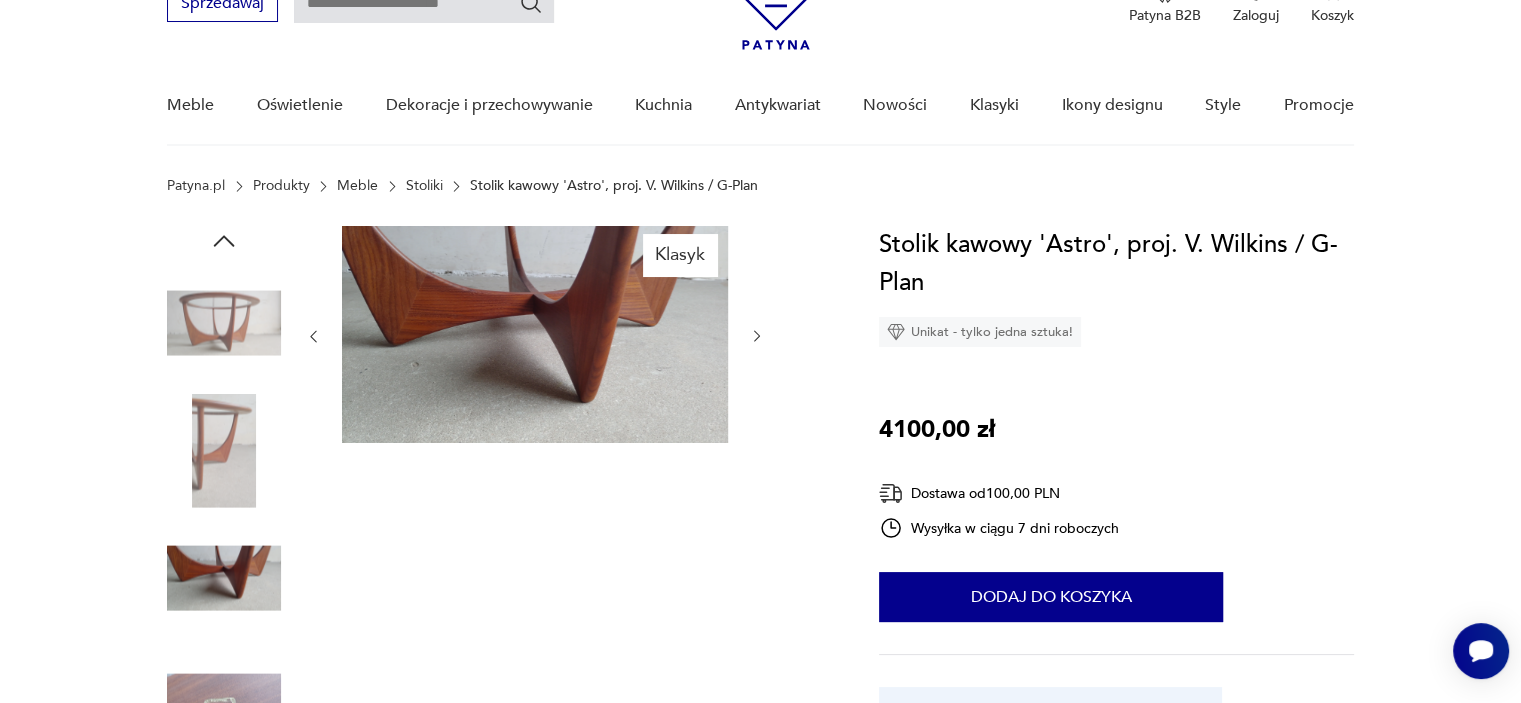 scroll, scrollTop: 0, scrollLeft: 0, axis: both 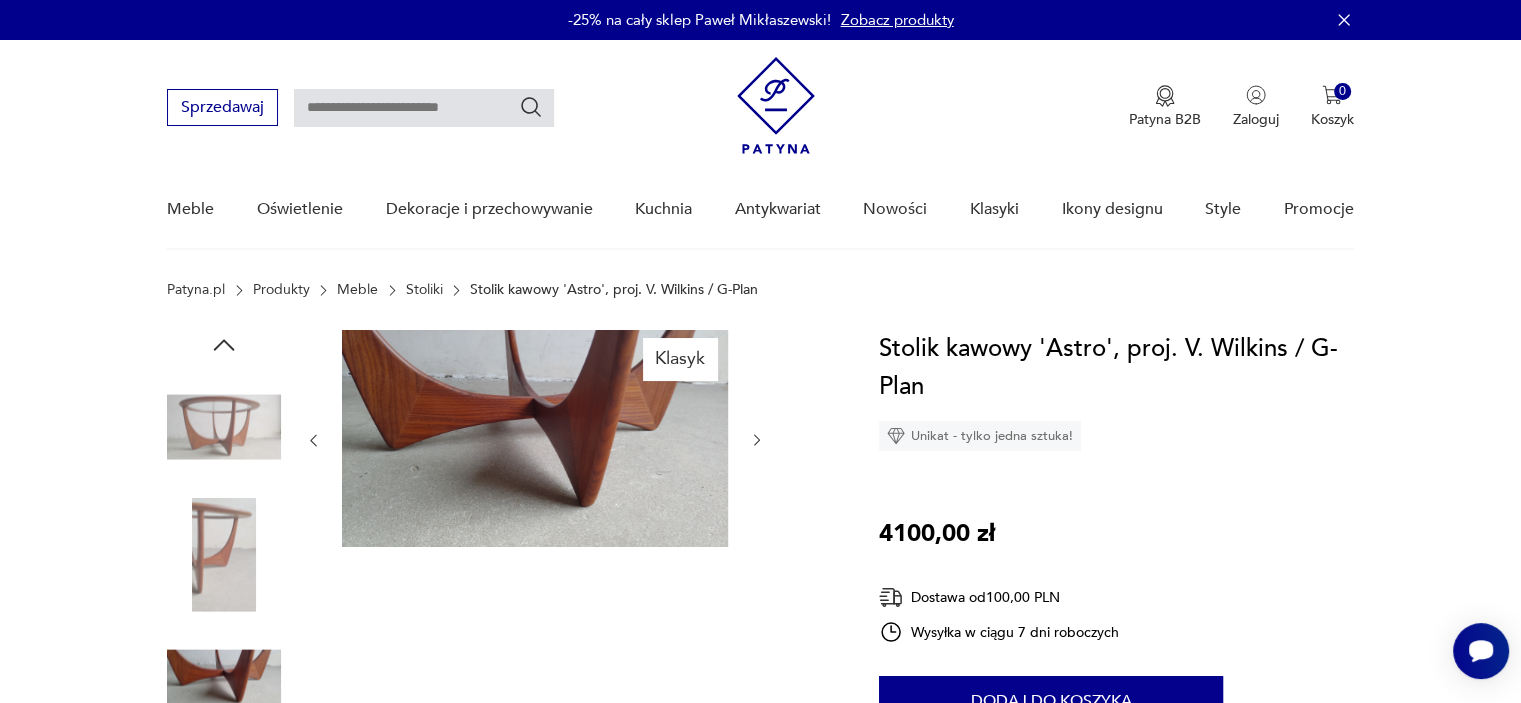 click at bounding box center (224, 427) 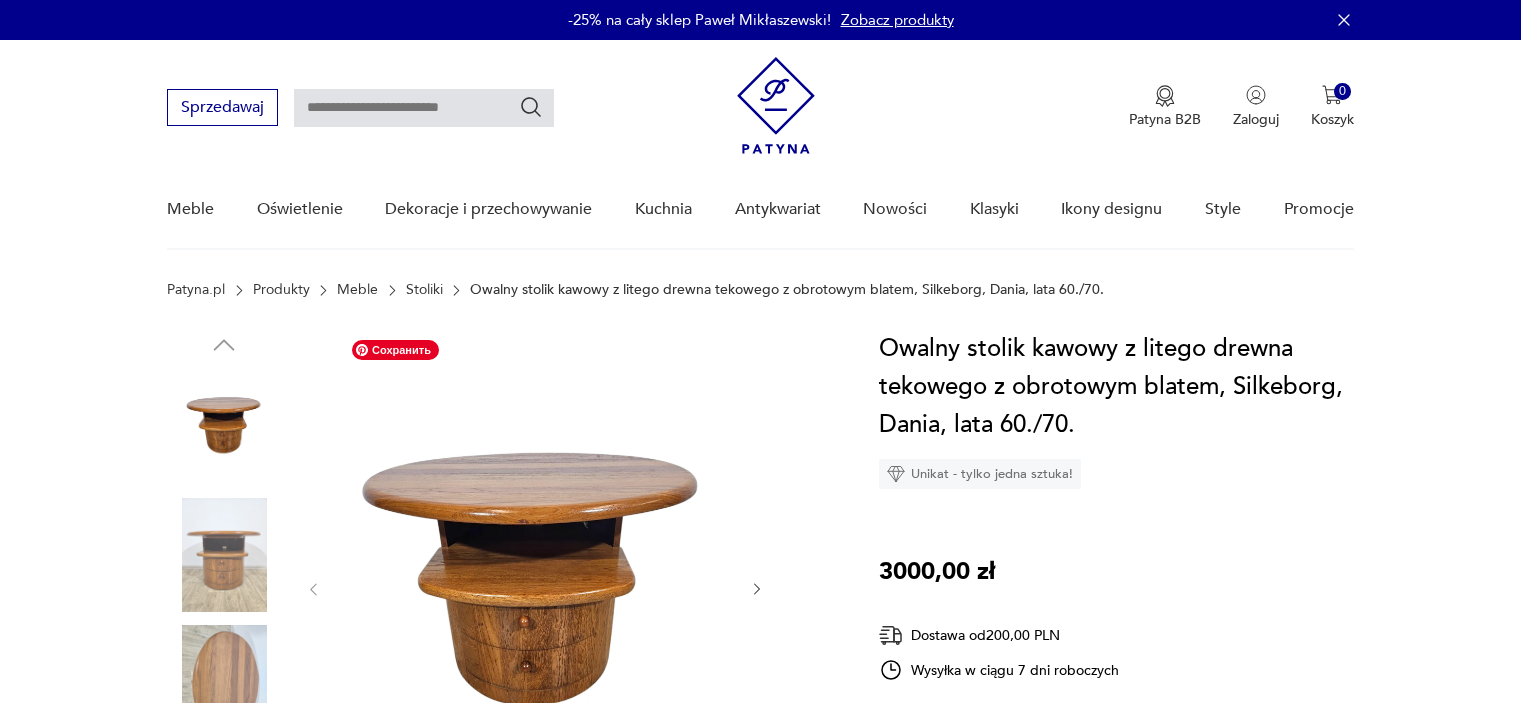 scroll, scrollTop: 0, scrollLeft: 0, axis: both 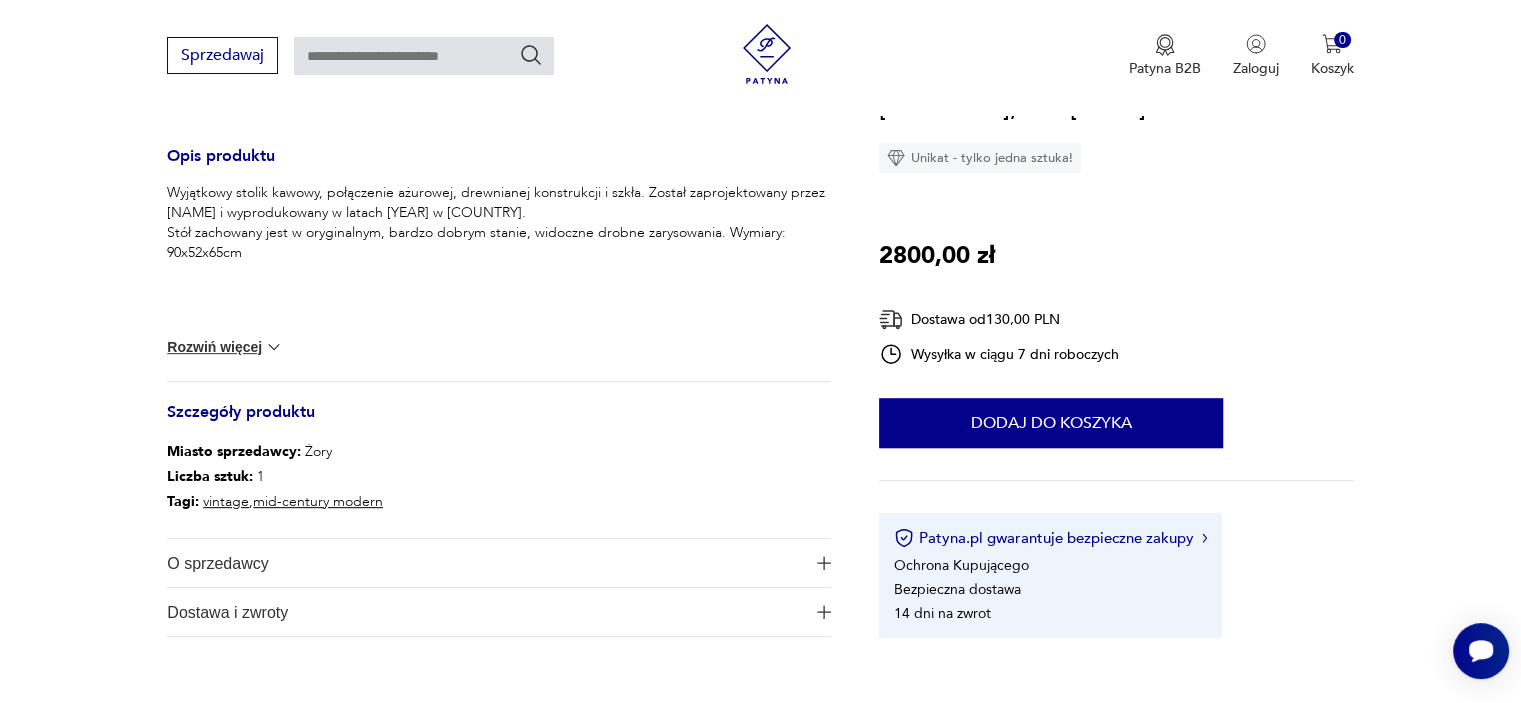 click on "O sprzedawcy" at bounding box center (499, 563) 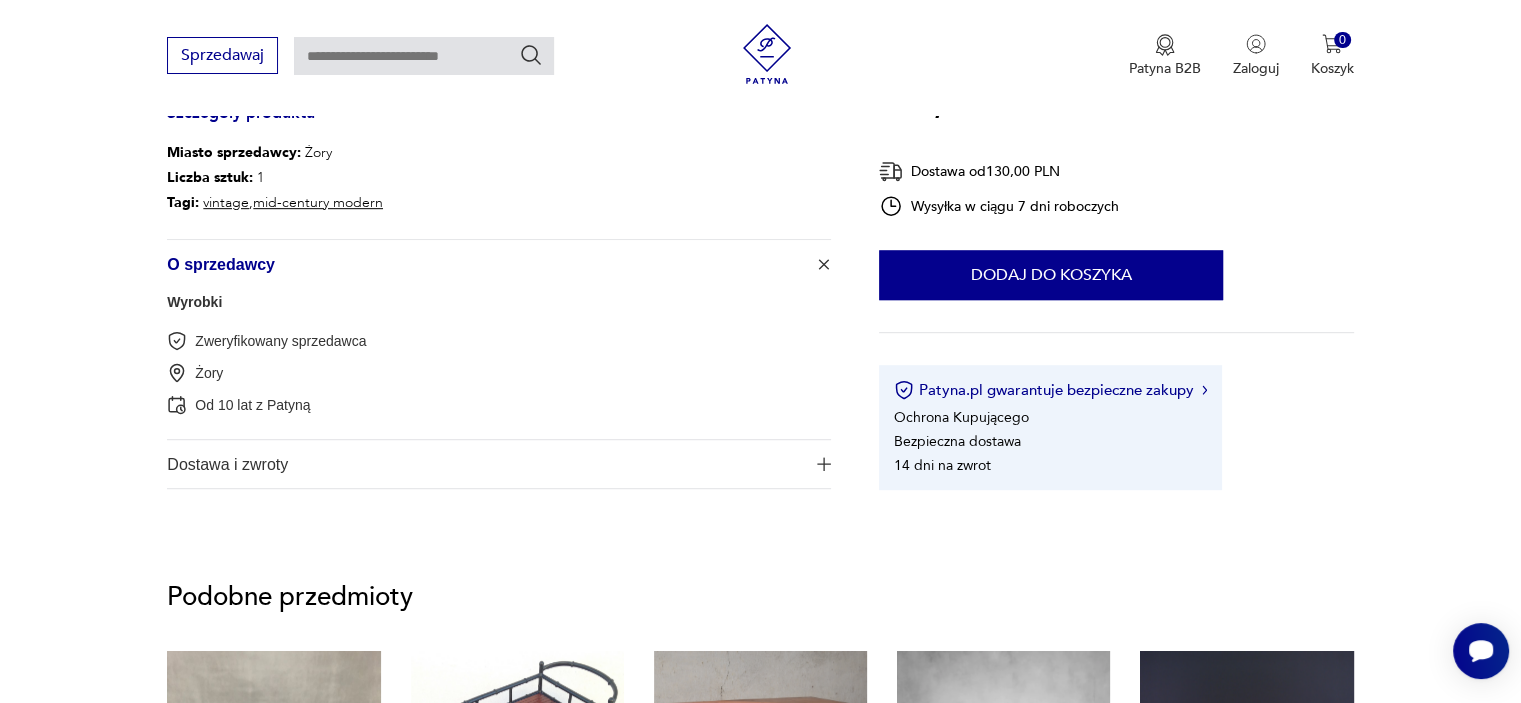 scroll, scrollTop: 1100, scrollLeft: 0, axis: vertical 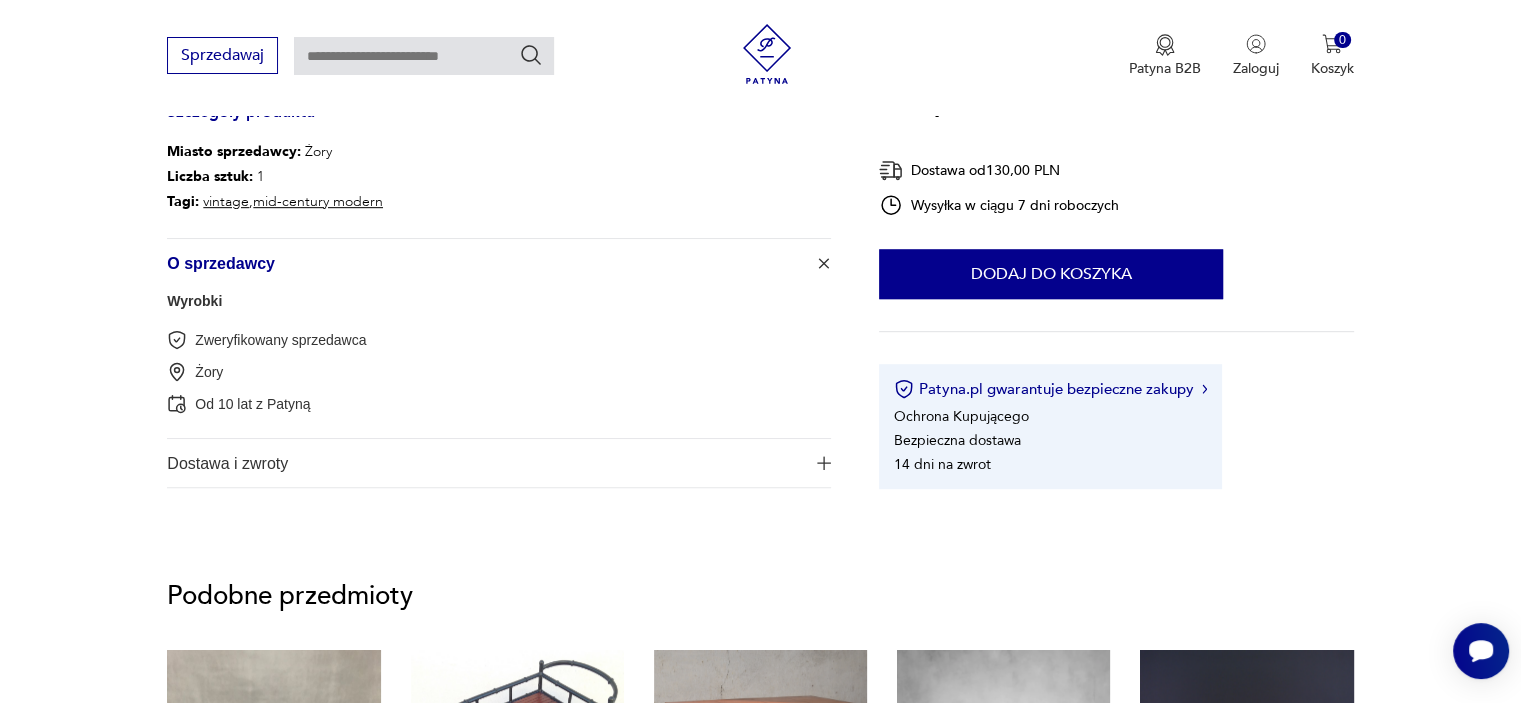 click on "Dostawa i zwroty" at bounding box center (485, 463) 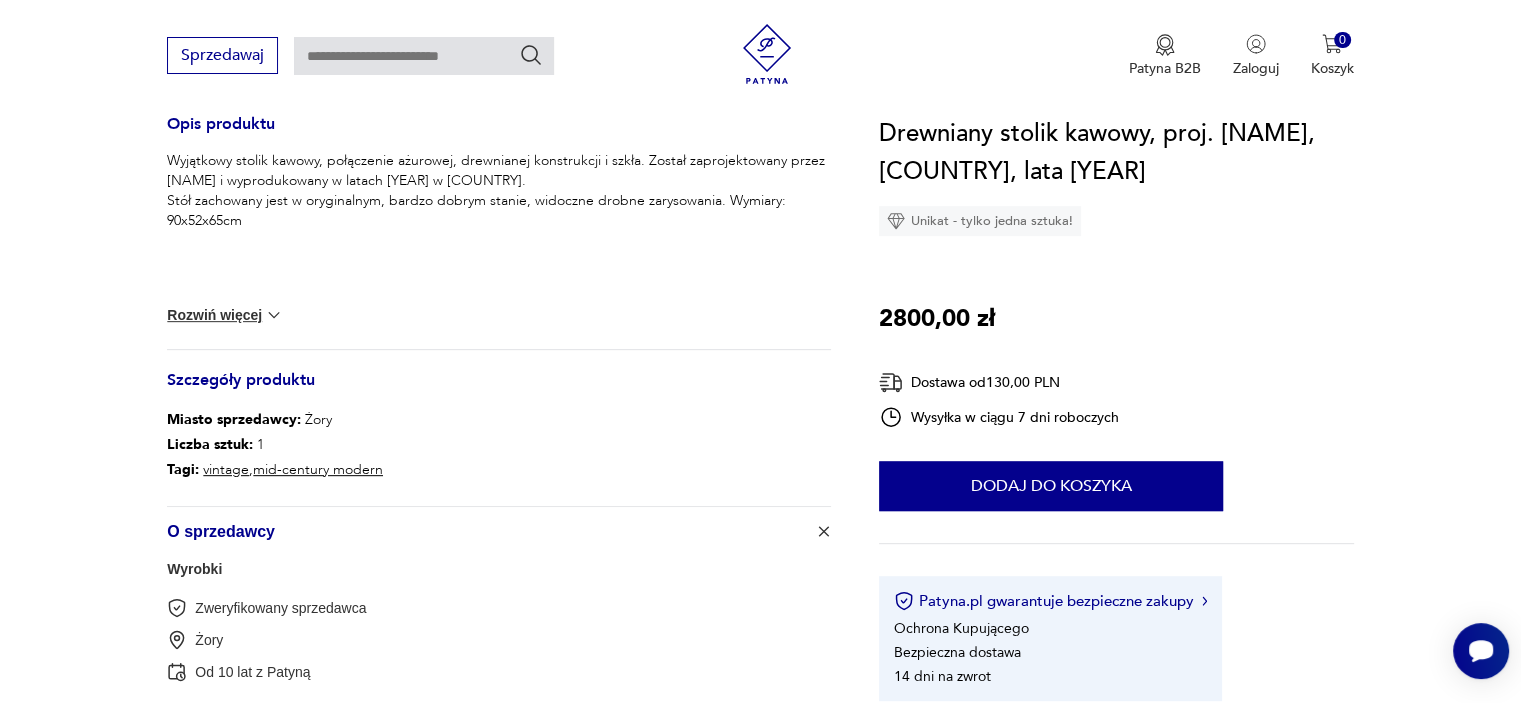 scroll, scrollTop: 800, scrollLeft: 0, axis: vertical 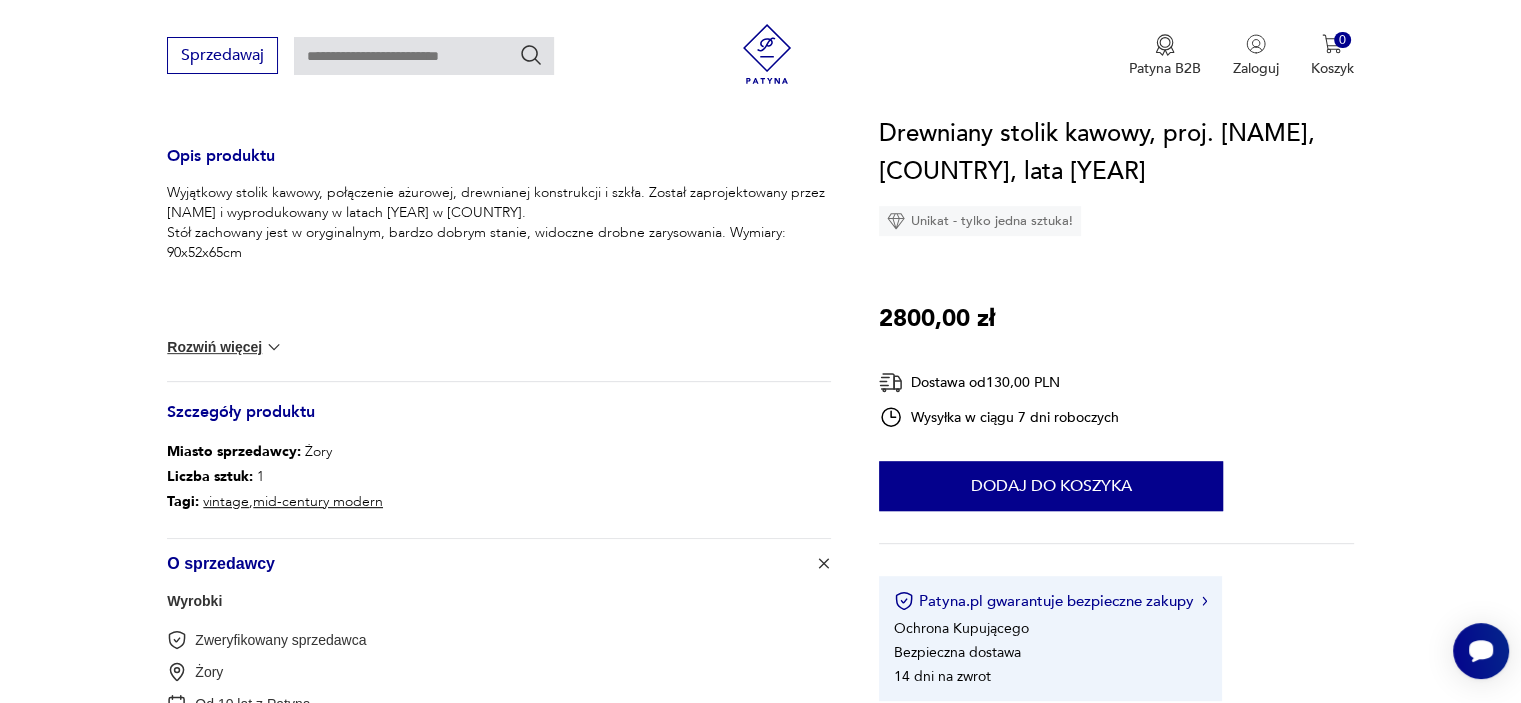 click at bounding box center (274, 347) 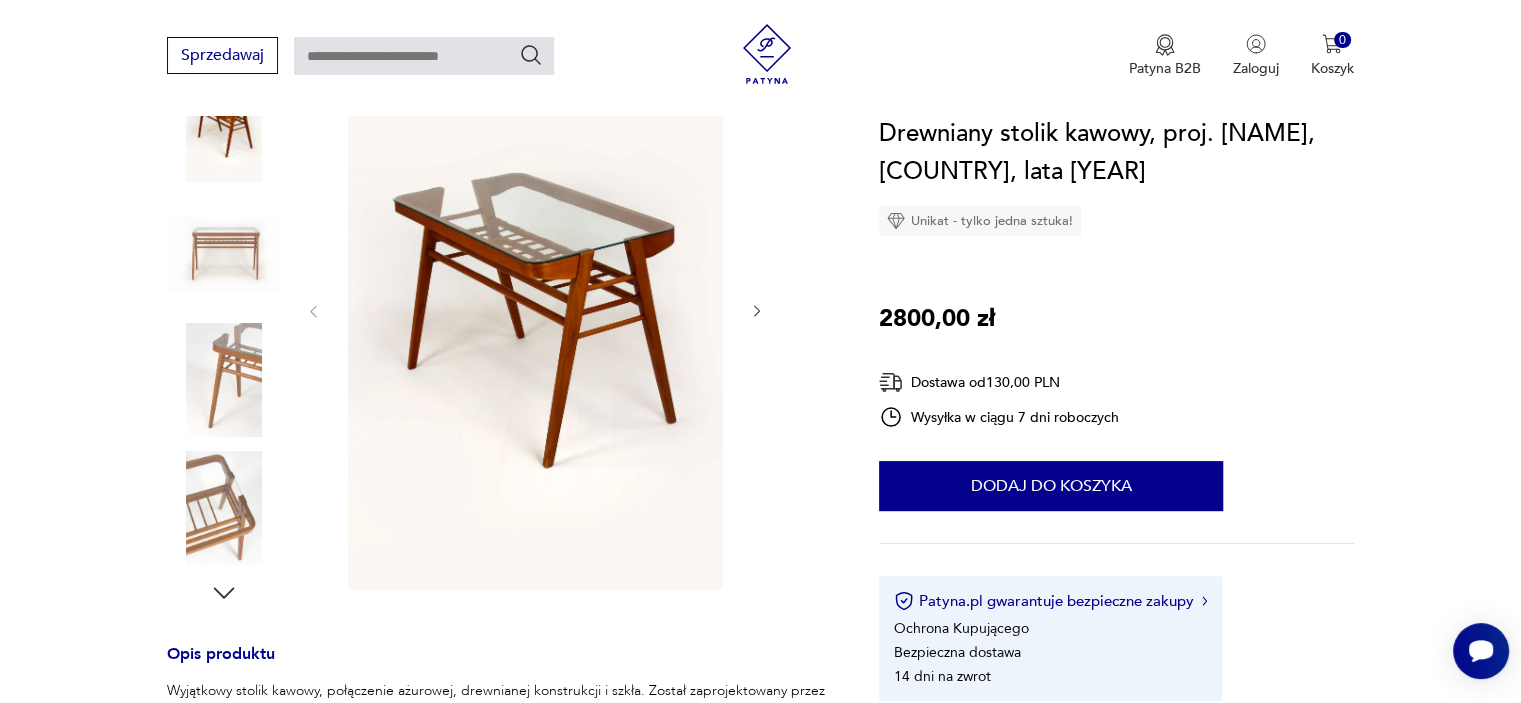 scroll, scrollTop: 300, scrollLeft: 0, axis: vertical 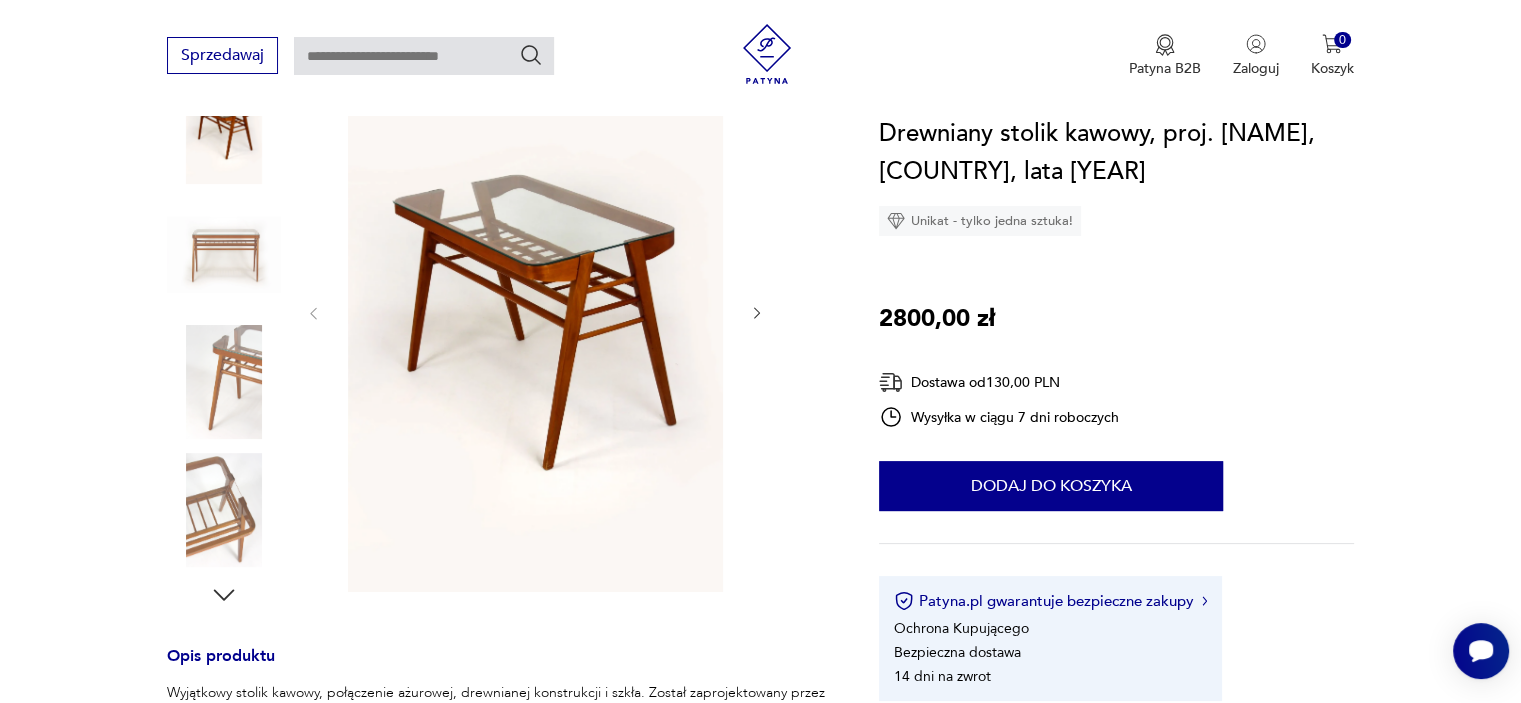 click at bounding box center [224, 382] 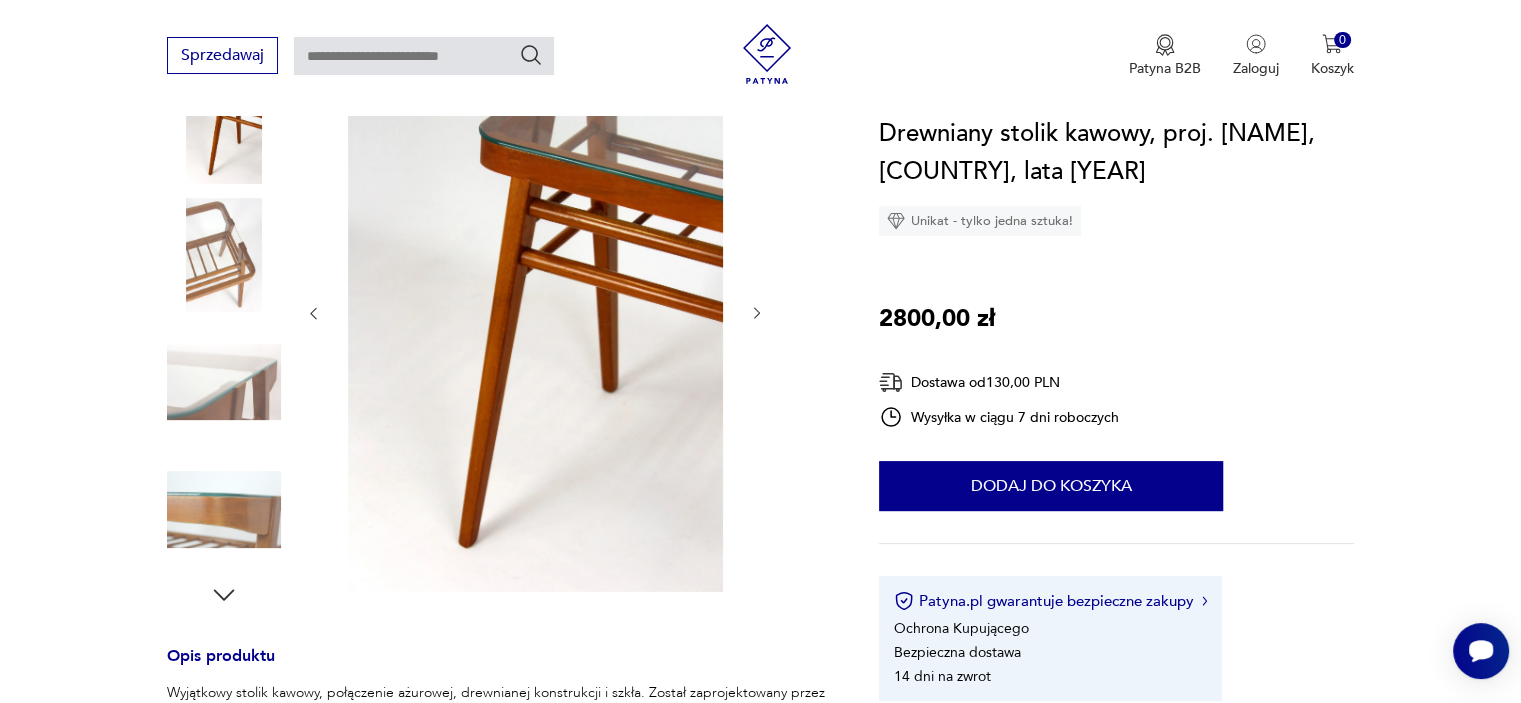 click at bounding box center [224, 510] 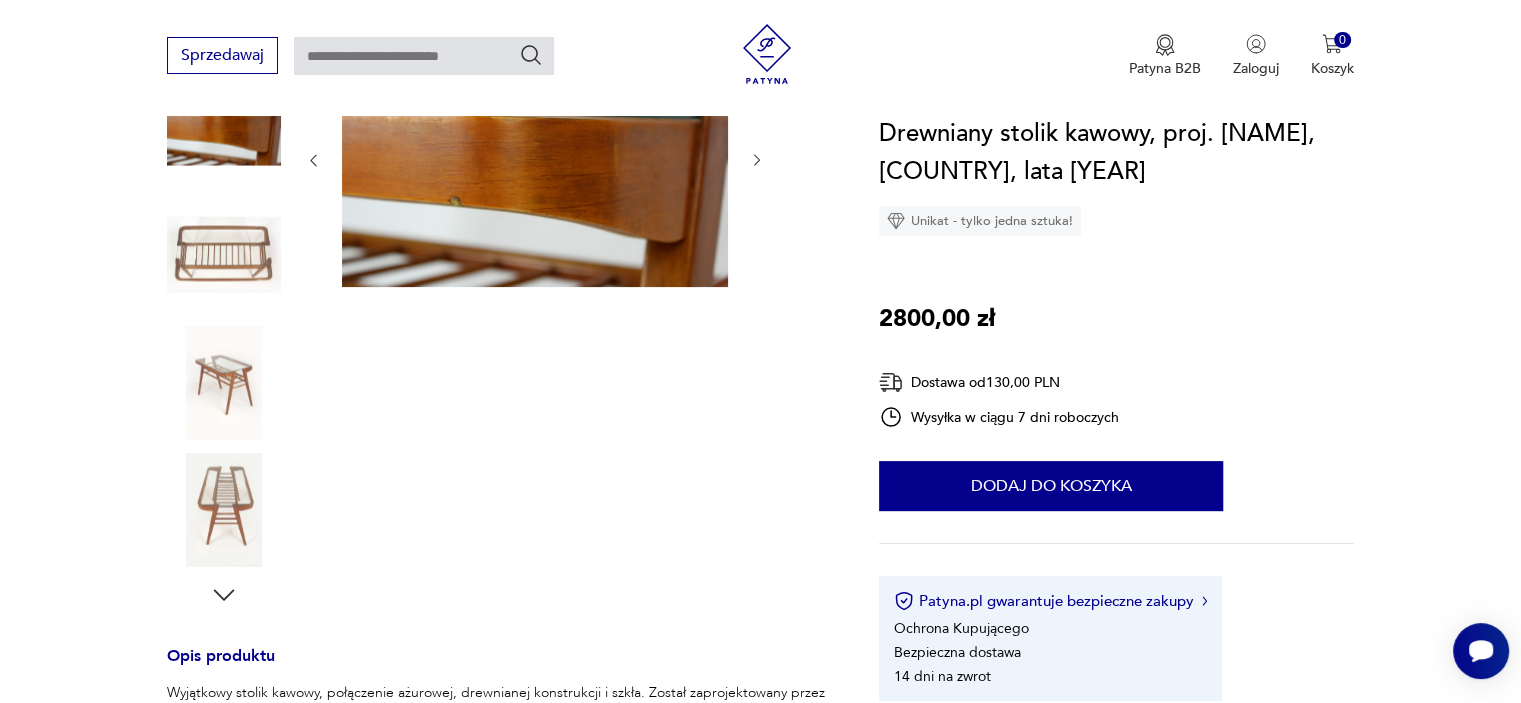 click at bounding box center [224, 510] 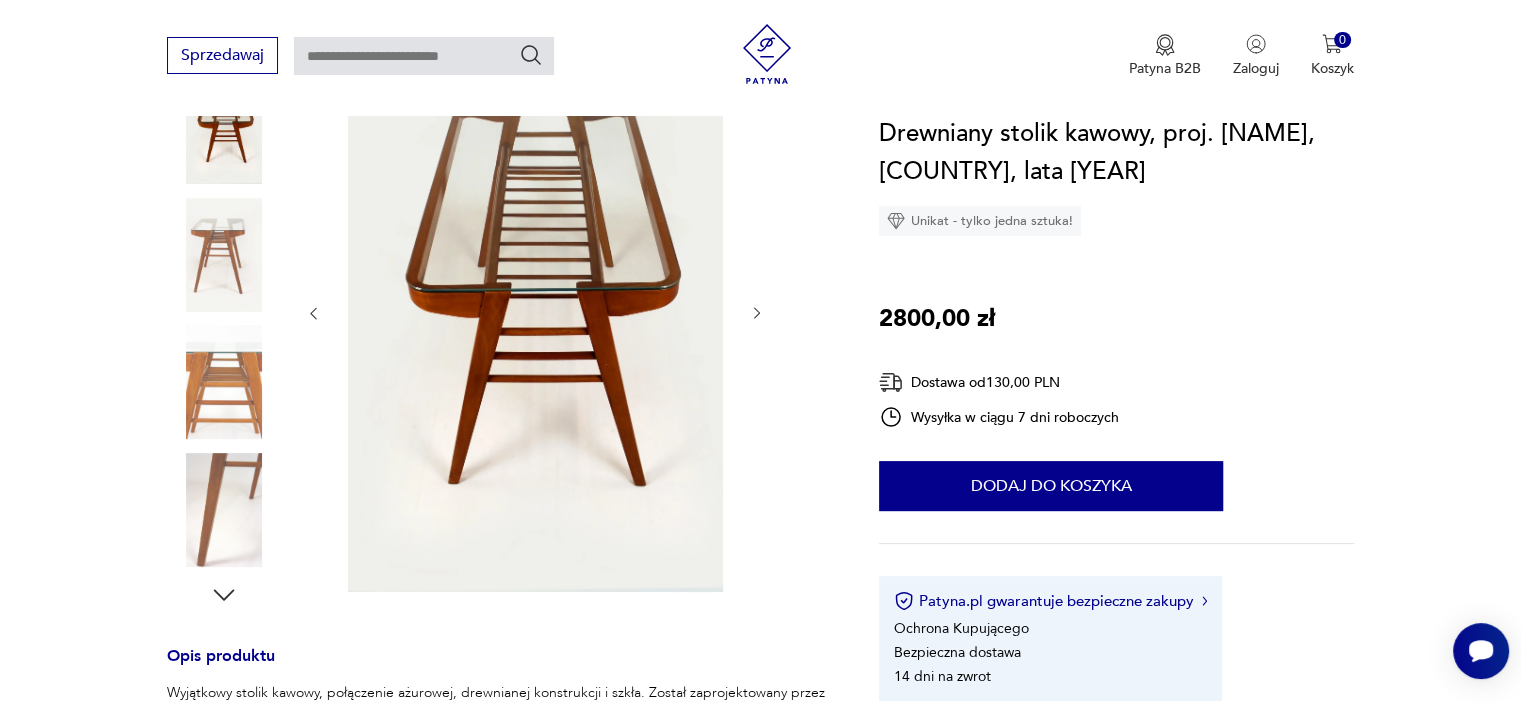 click at bounding box center (224, 382) 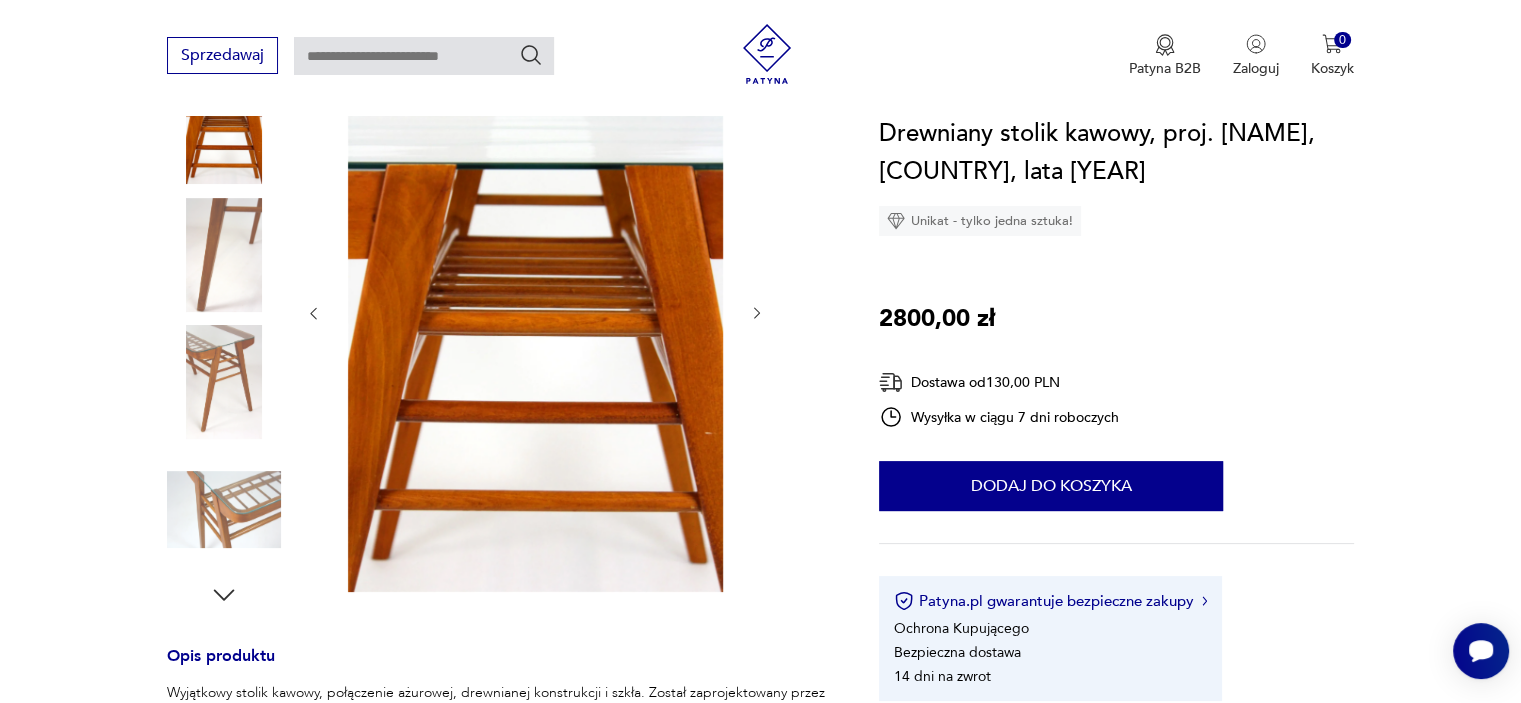 click at bounding box center [224, 510] 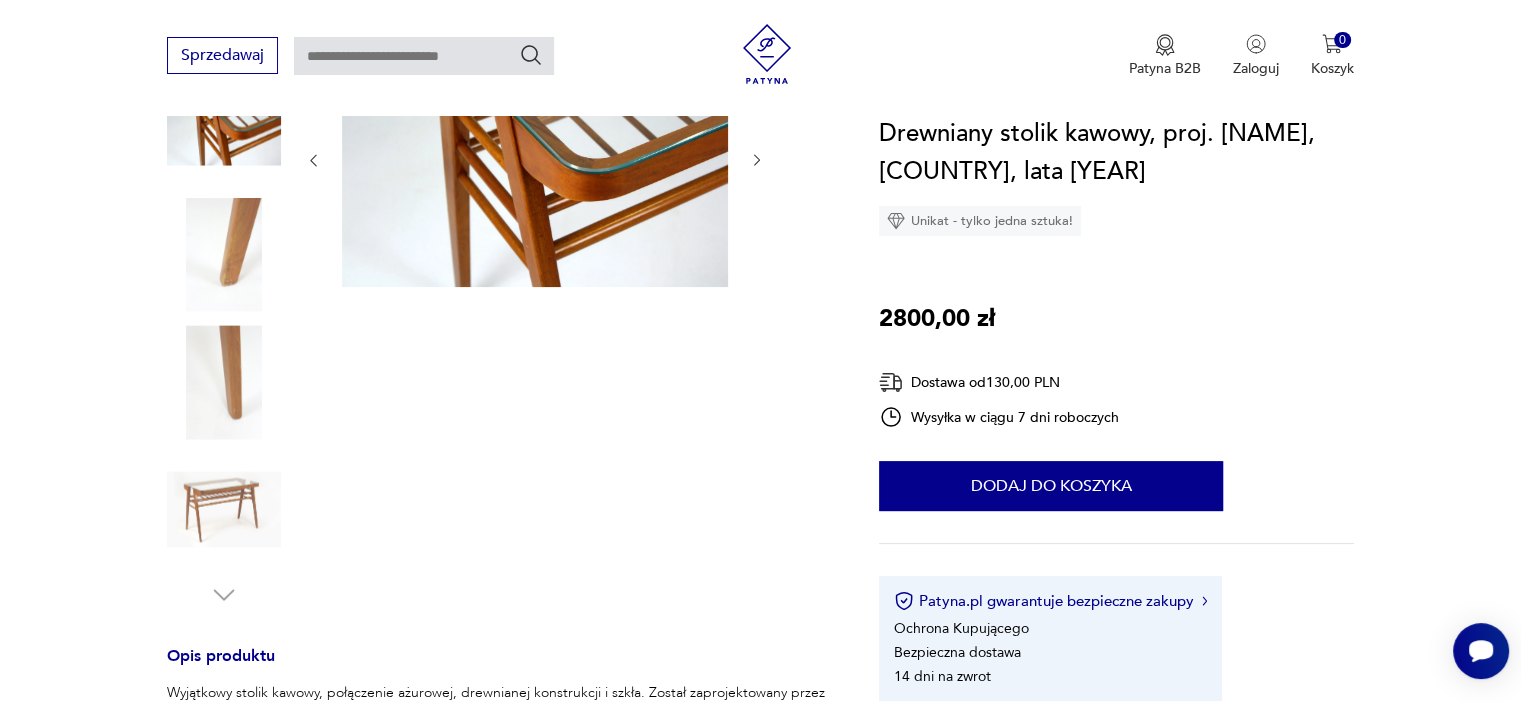 click at bounding box center (224, 382) 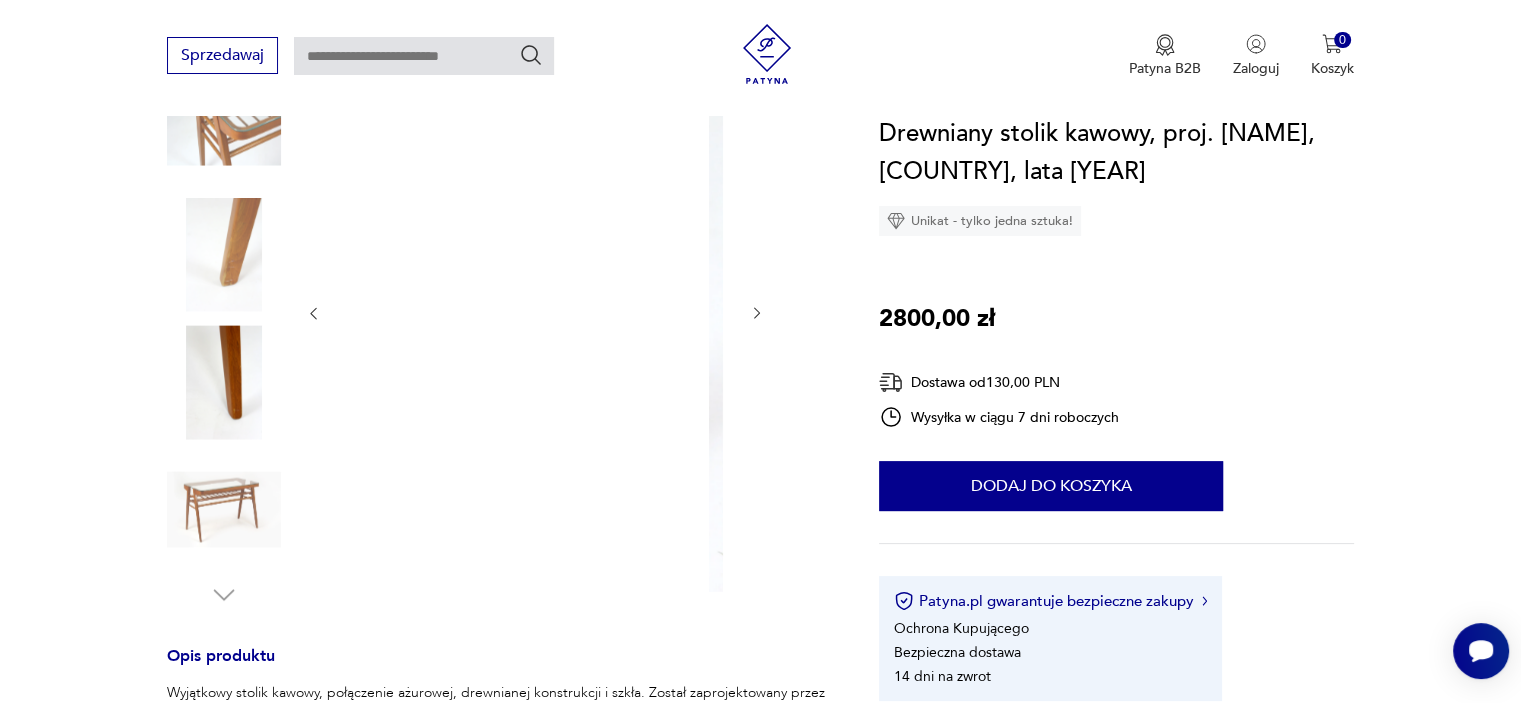 click at bounding box center (224, 510) 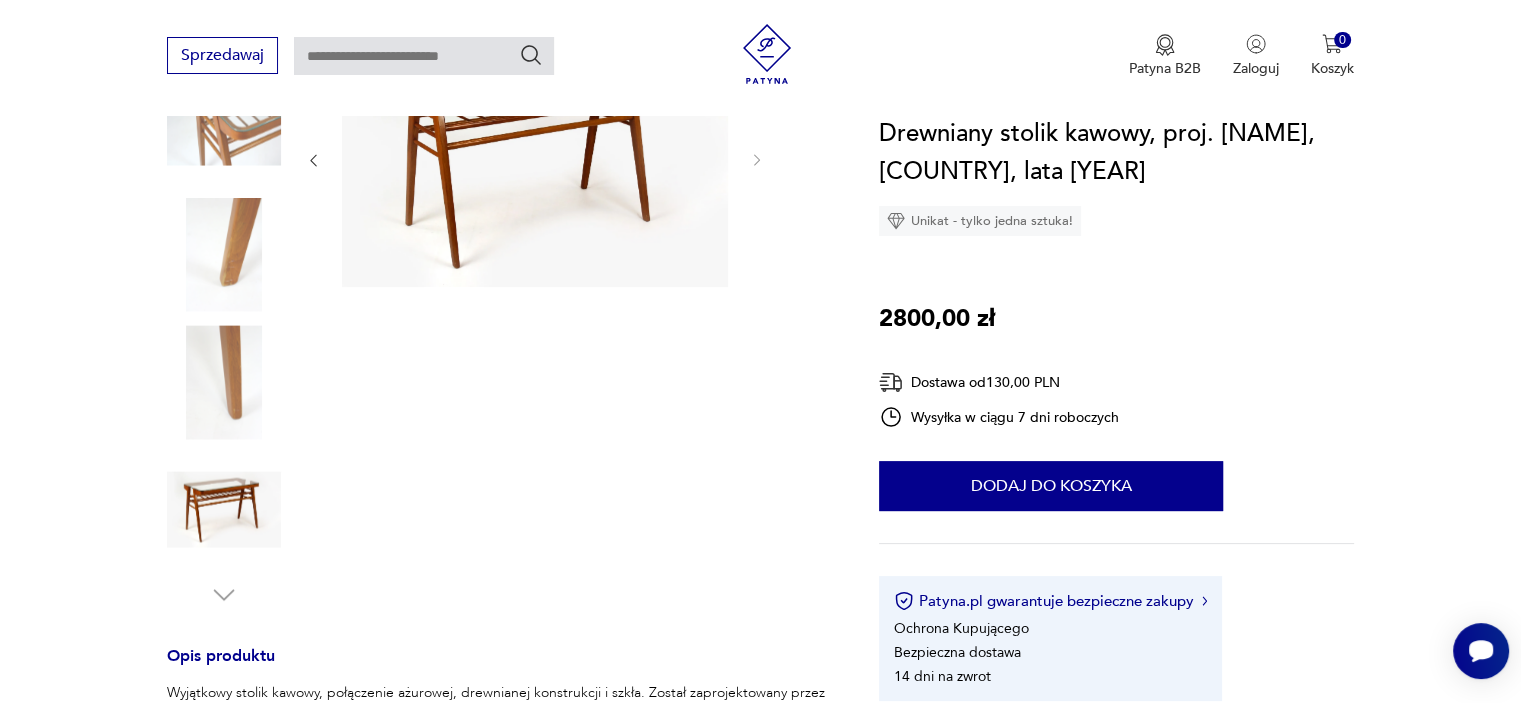 scroll, scrollTop: 200, scrollLeft: 0, axis: vertical 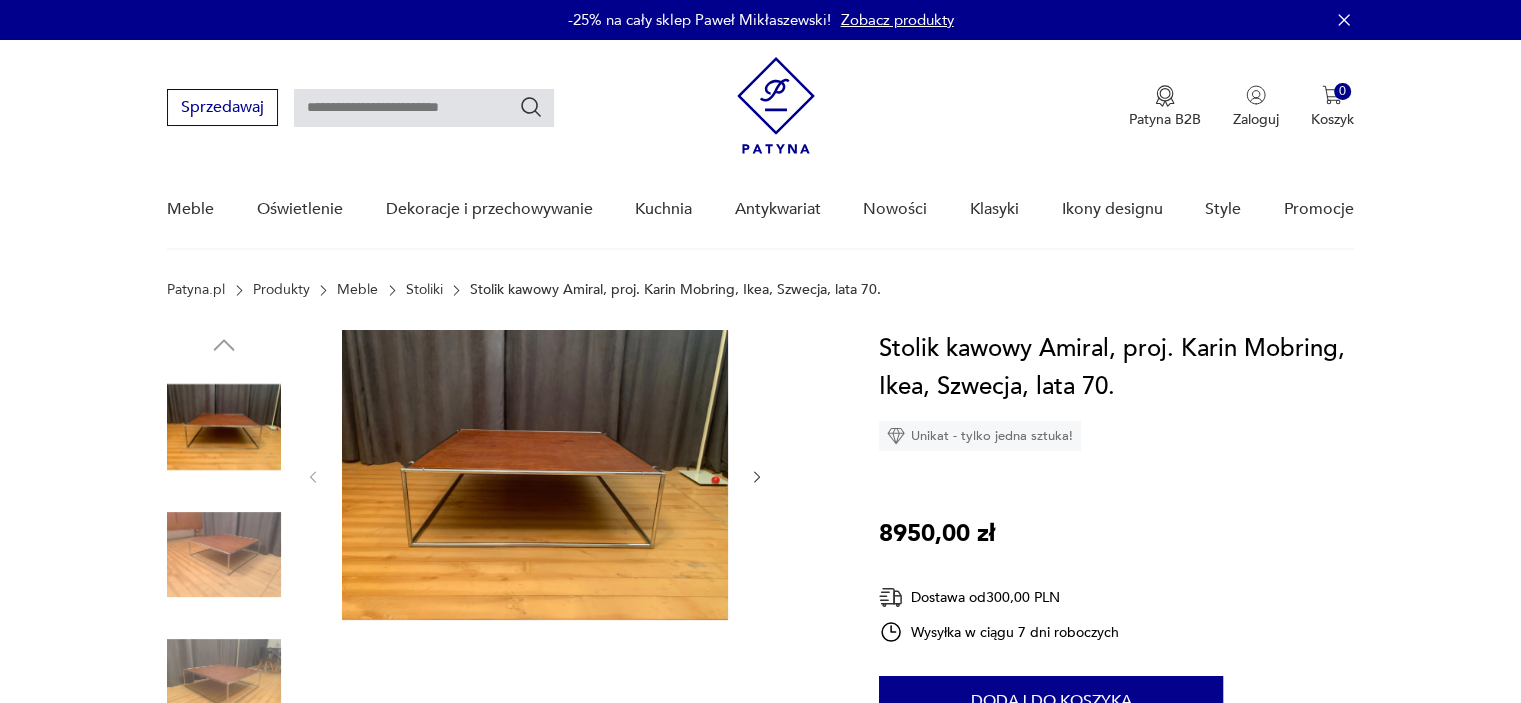 click at bounding box center (224, 555) 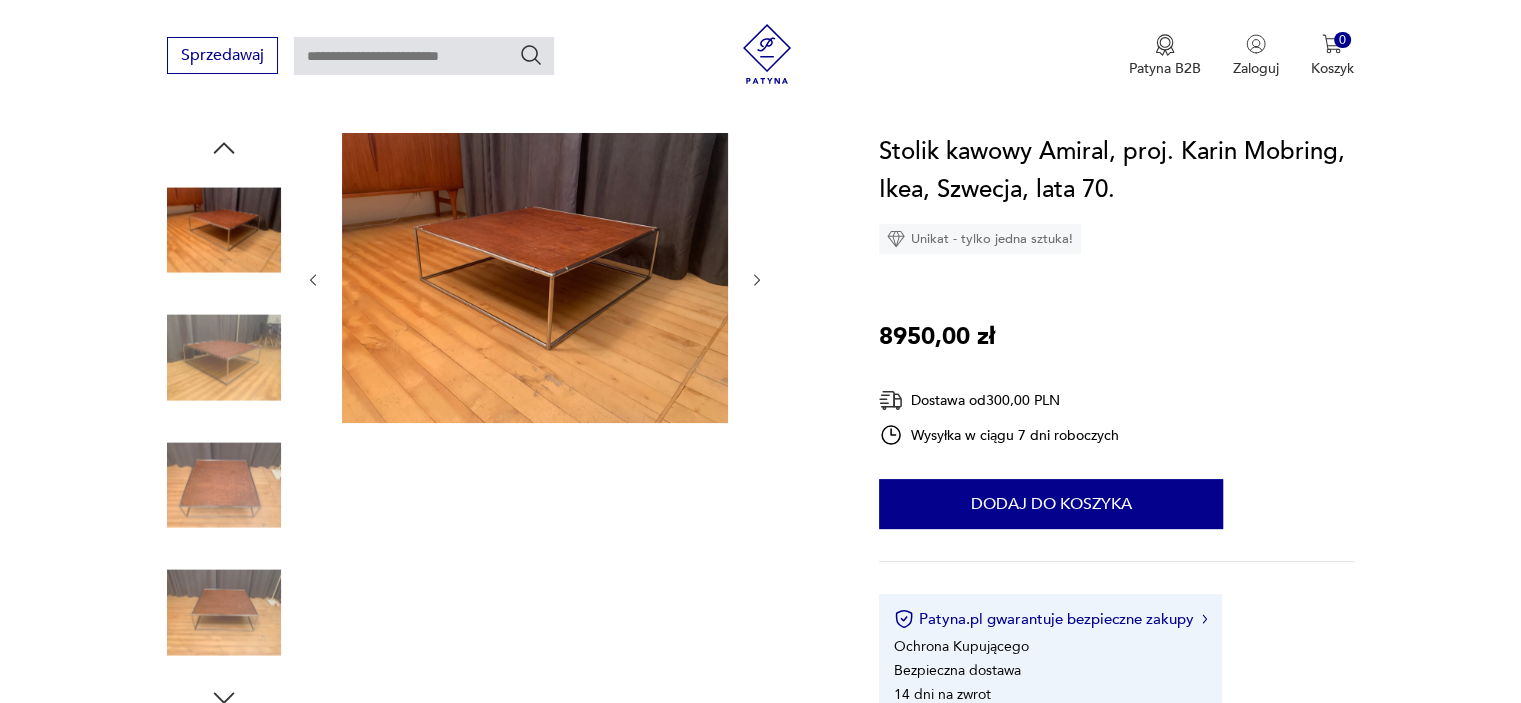 scroll, scrollTop: 200, scrollLeft: 0, axis: vertical 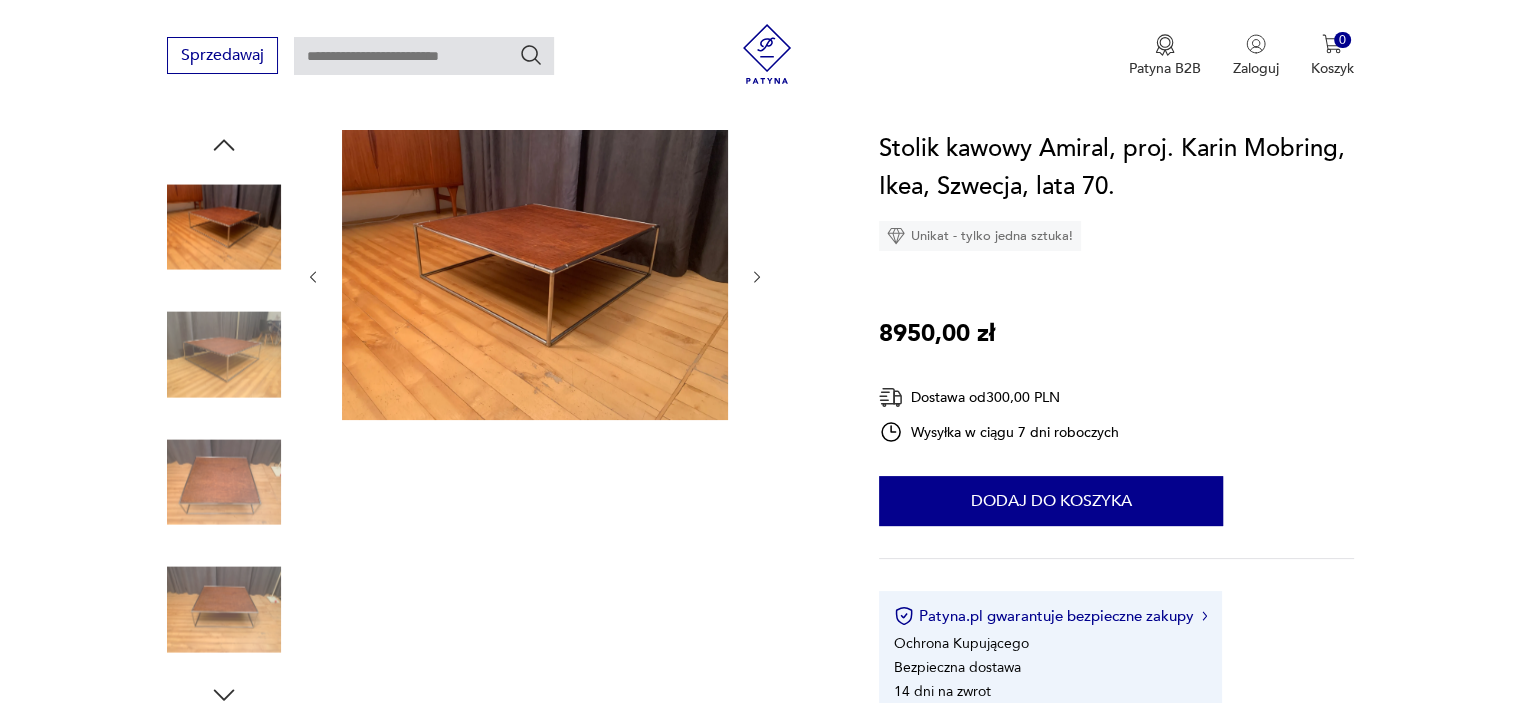 click at bounding box center [224, 482] 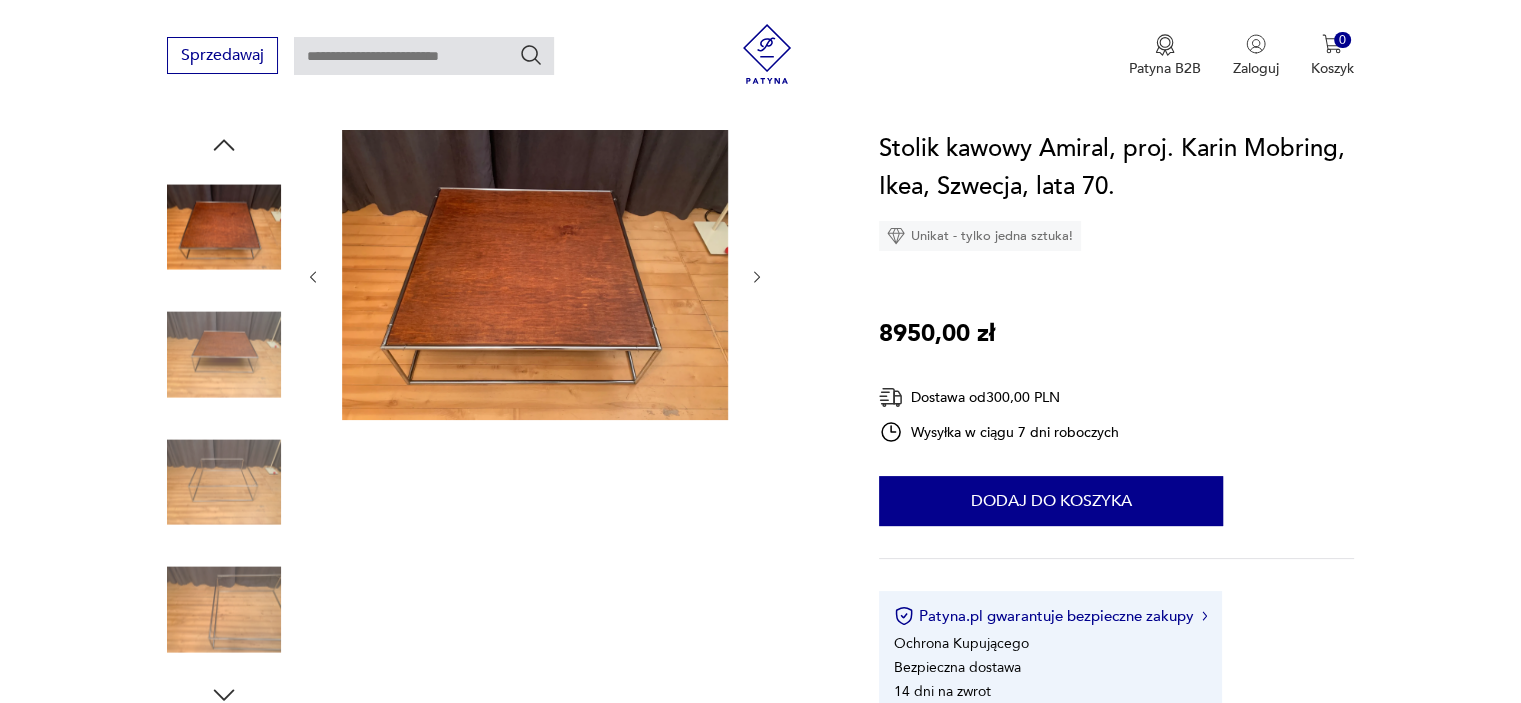 click at bounding box center (224, 610) 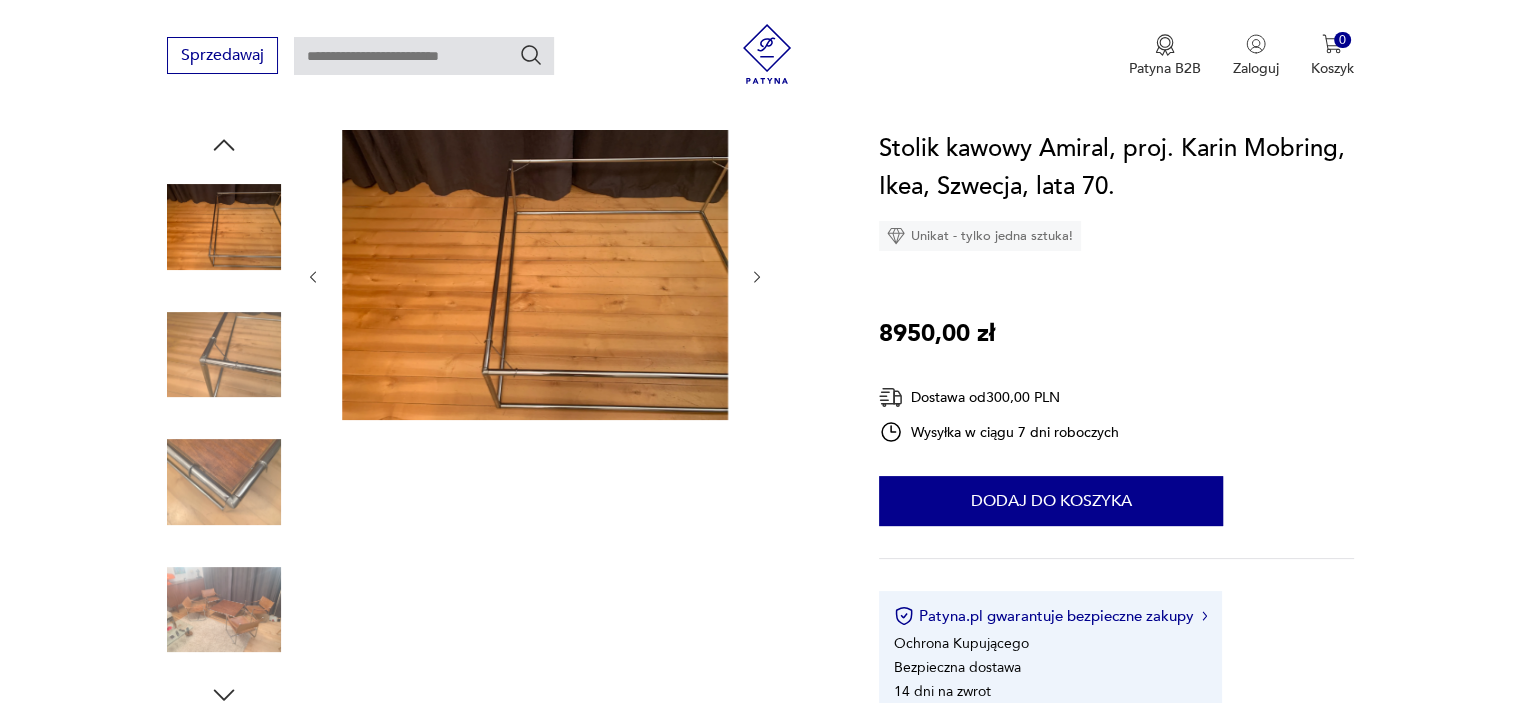 click at bounding box center [224, 610] 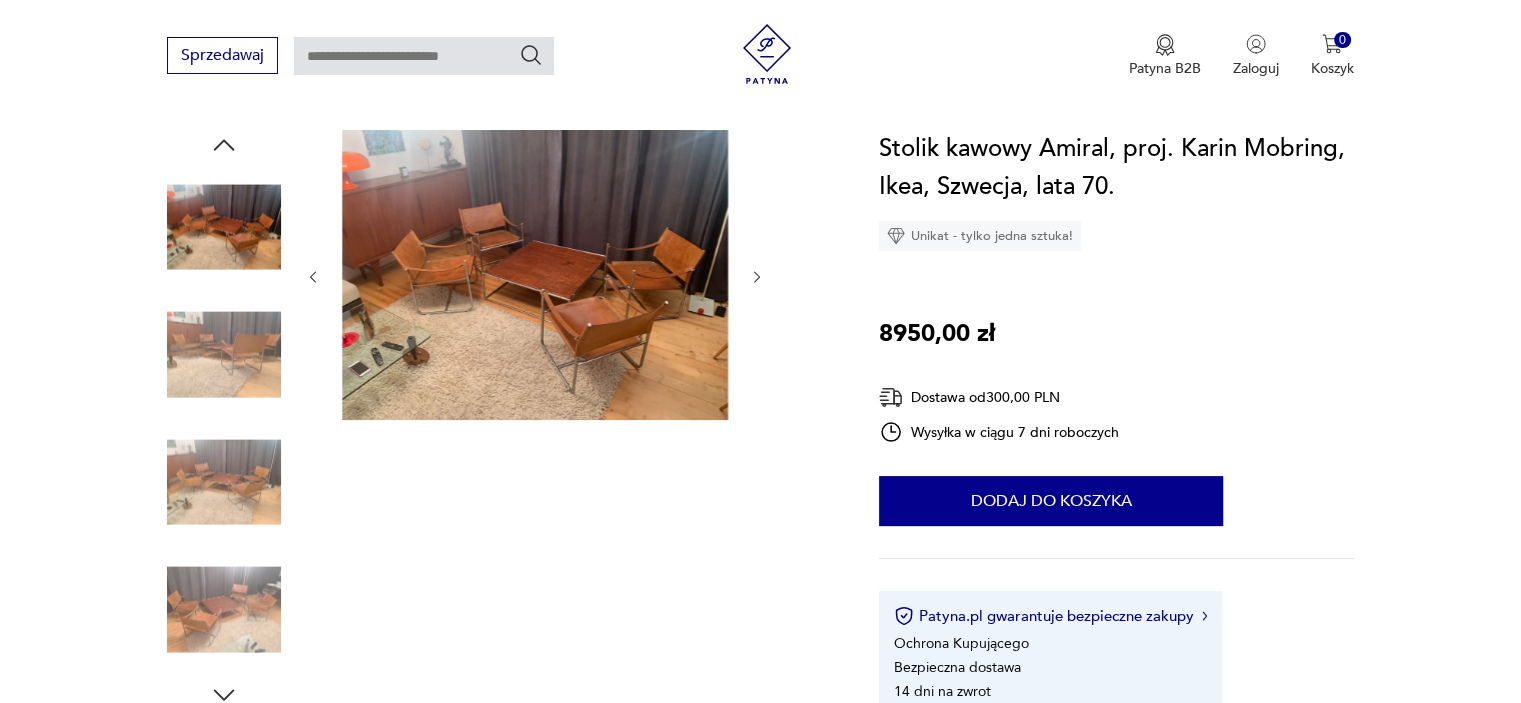 scroll, scrollTop: 0, scrollLeft: 0, axis: both 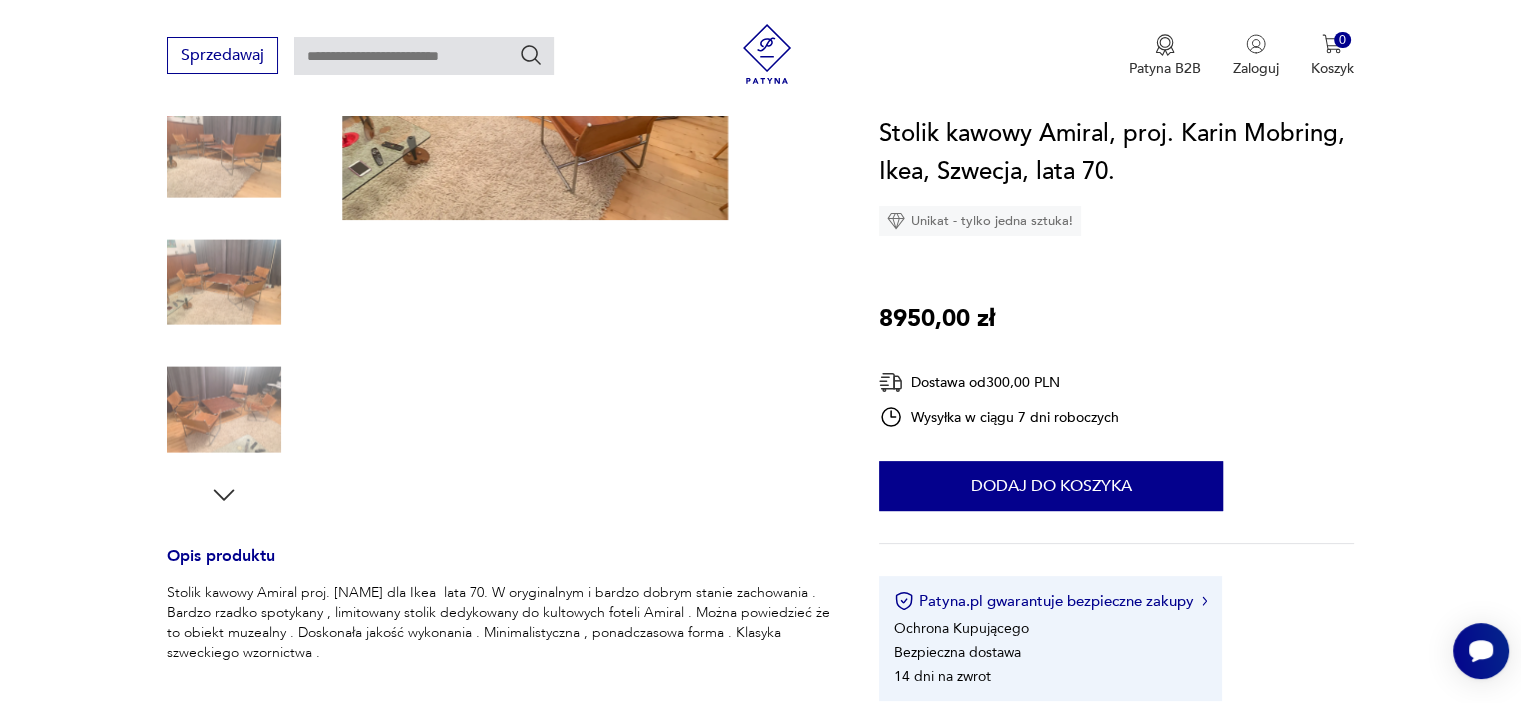 click 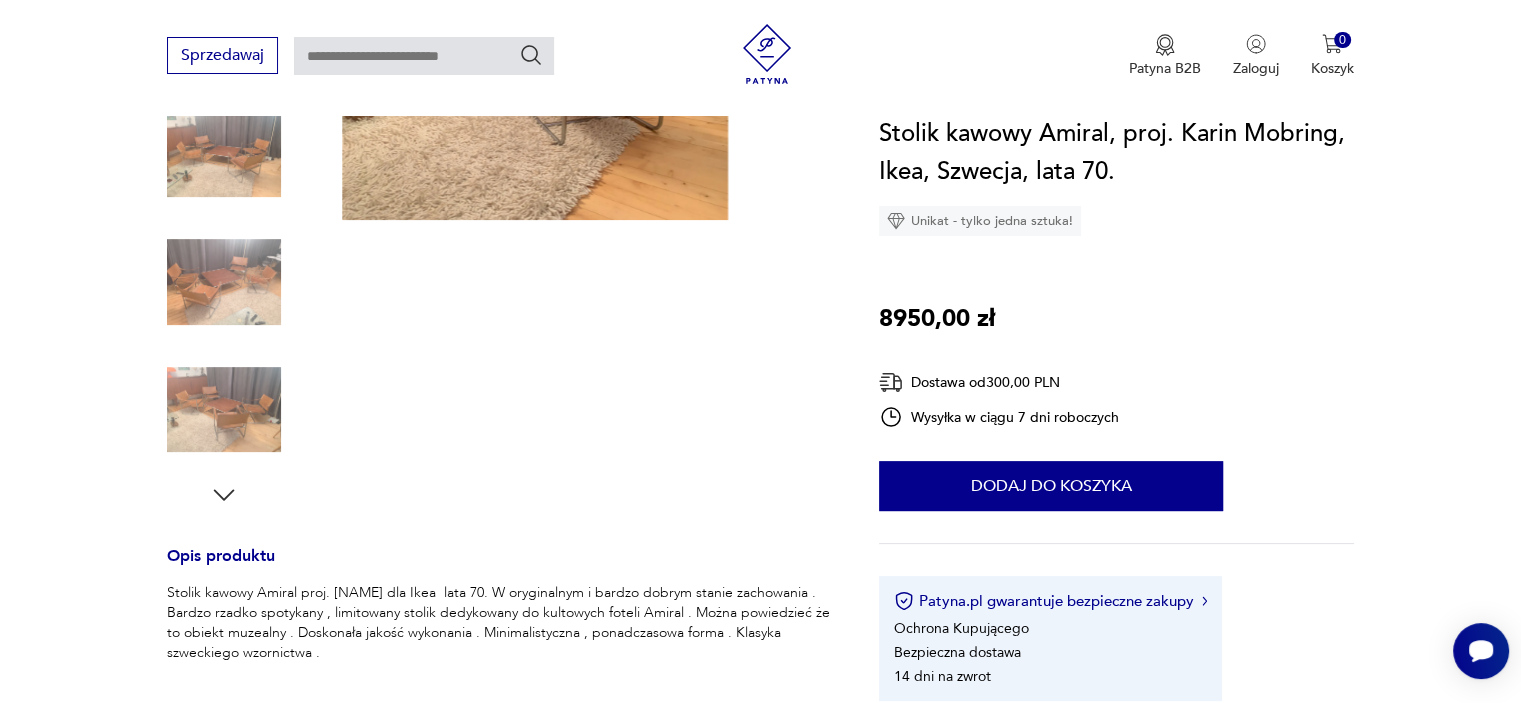 click 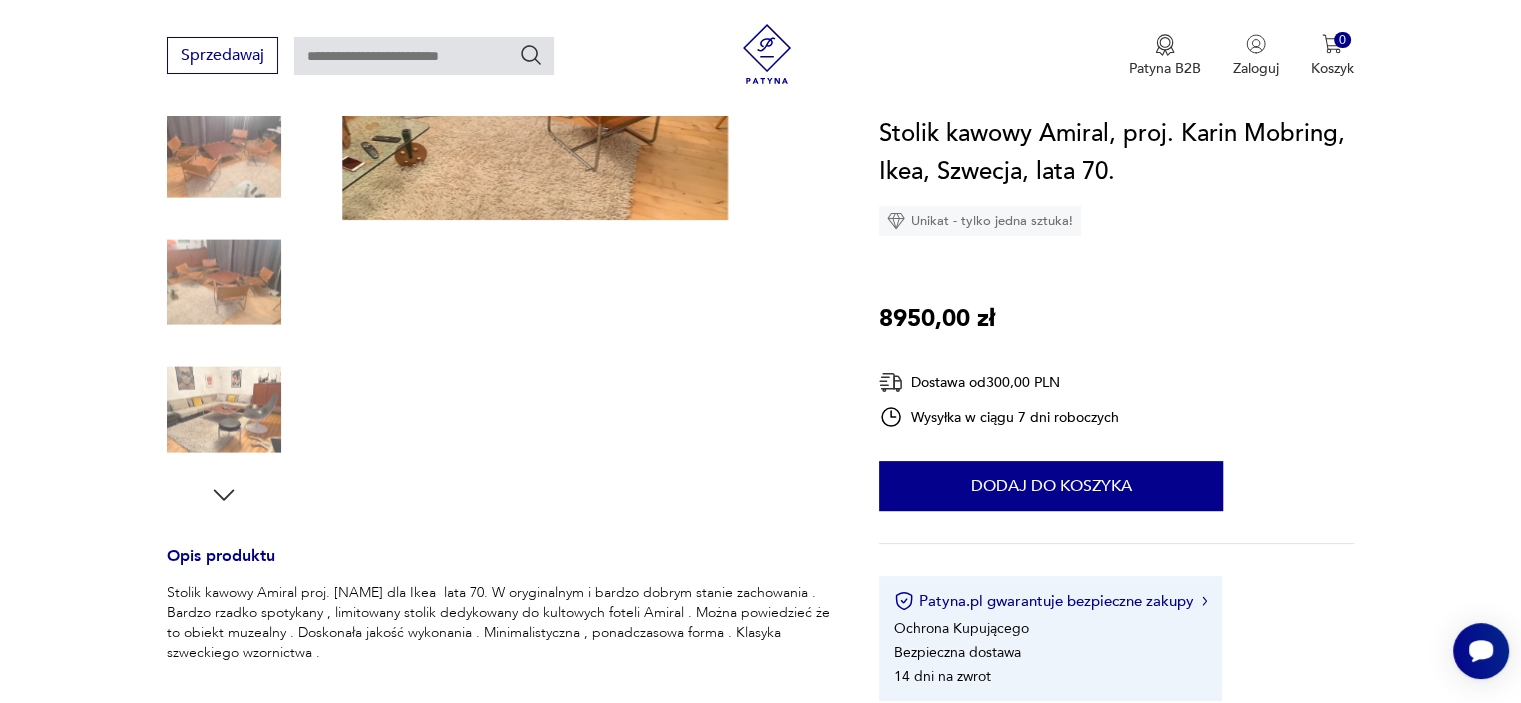 click 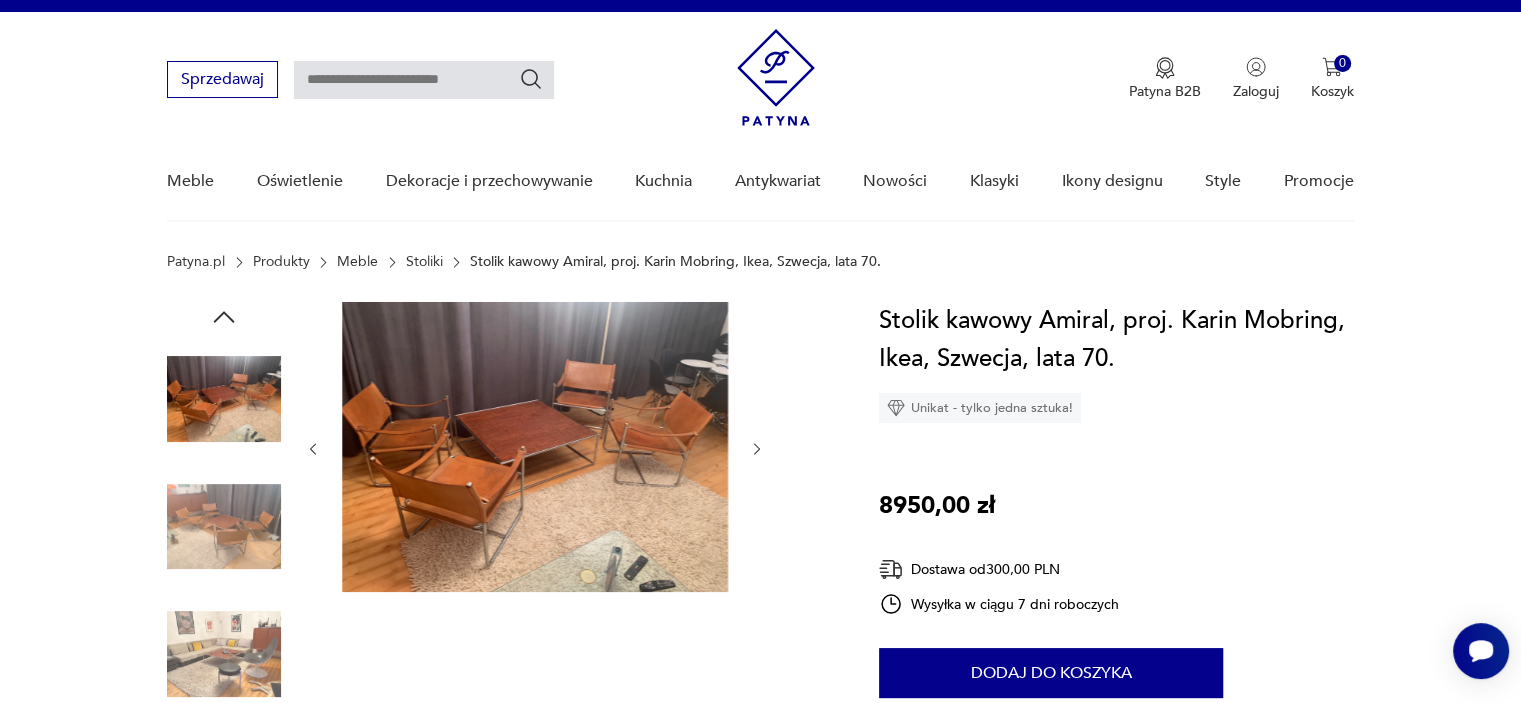scroll, scrollTop: 0, scrollLeft: 0, axis: both 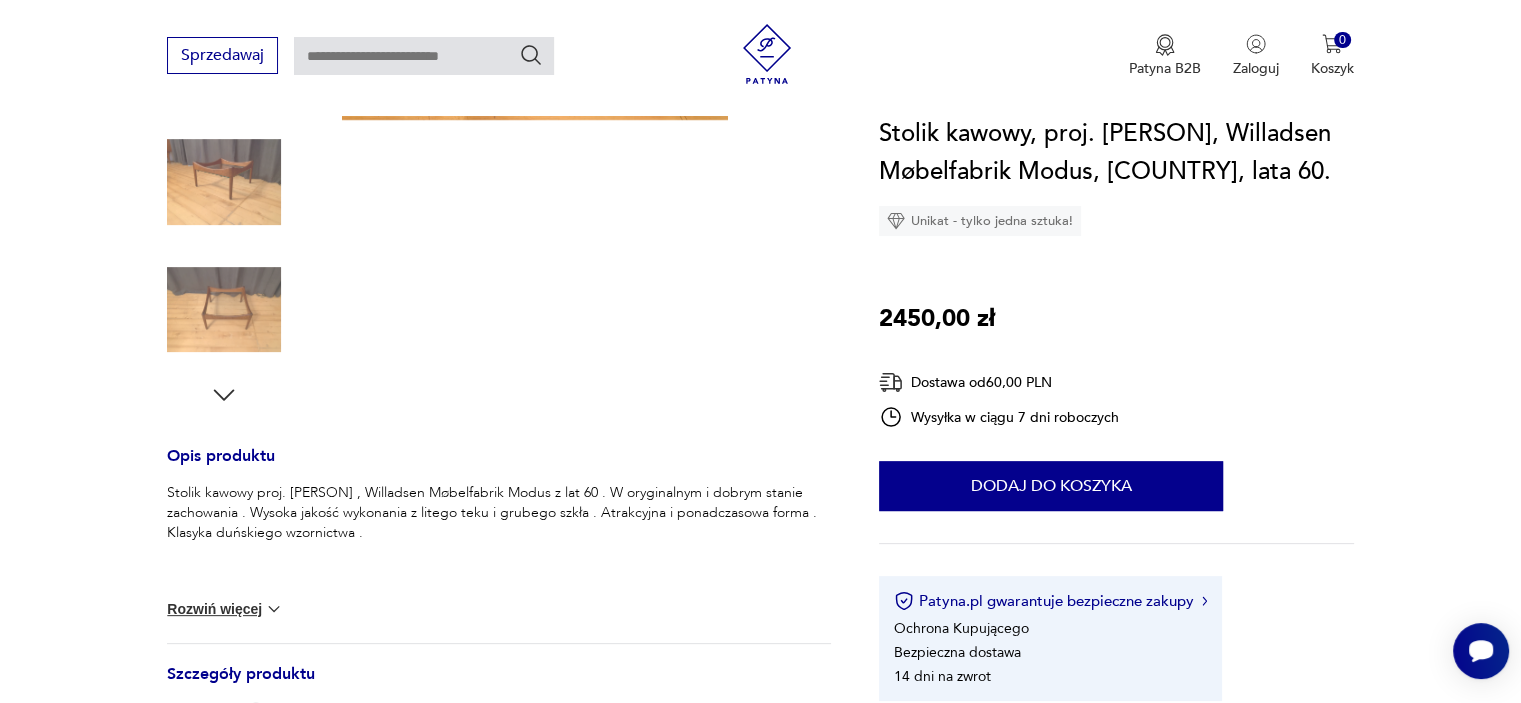 click 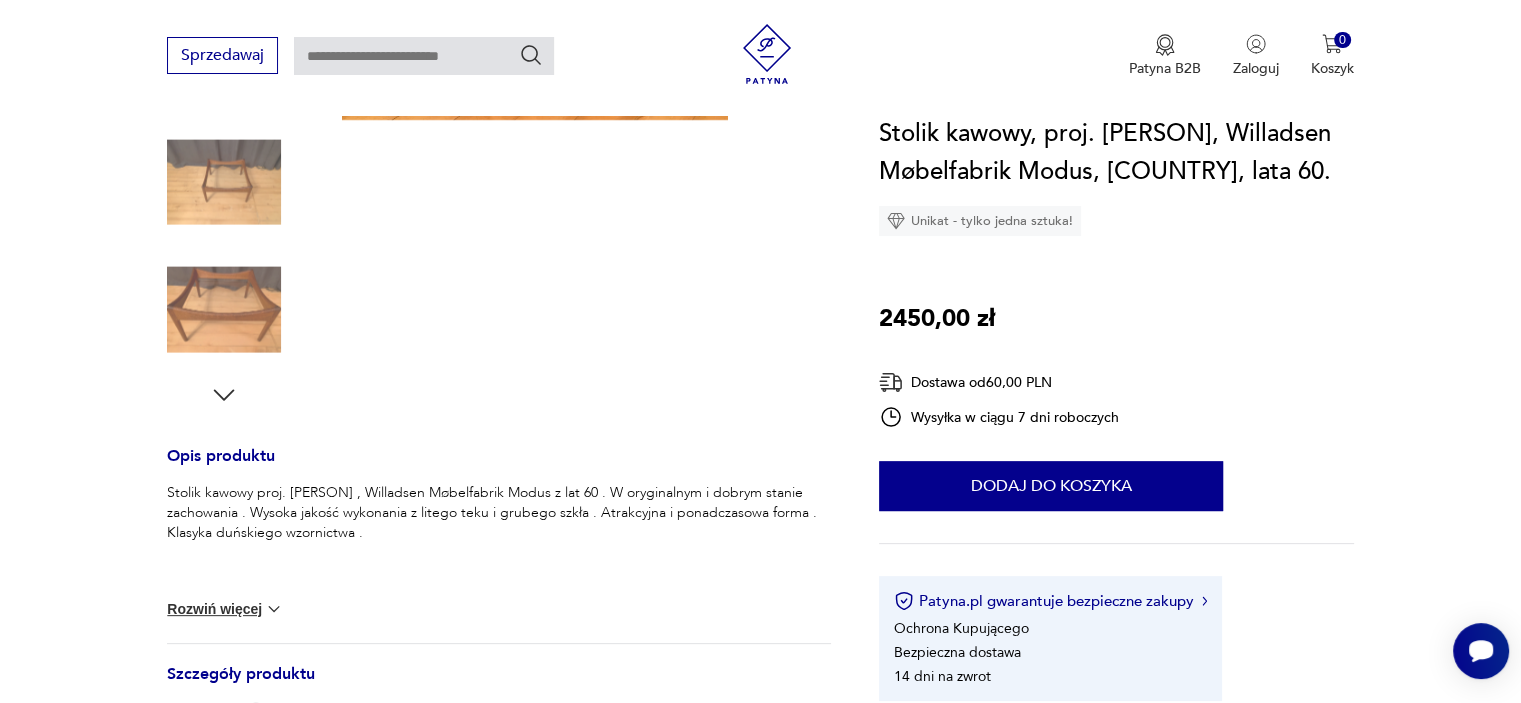 click 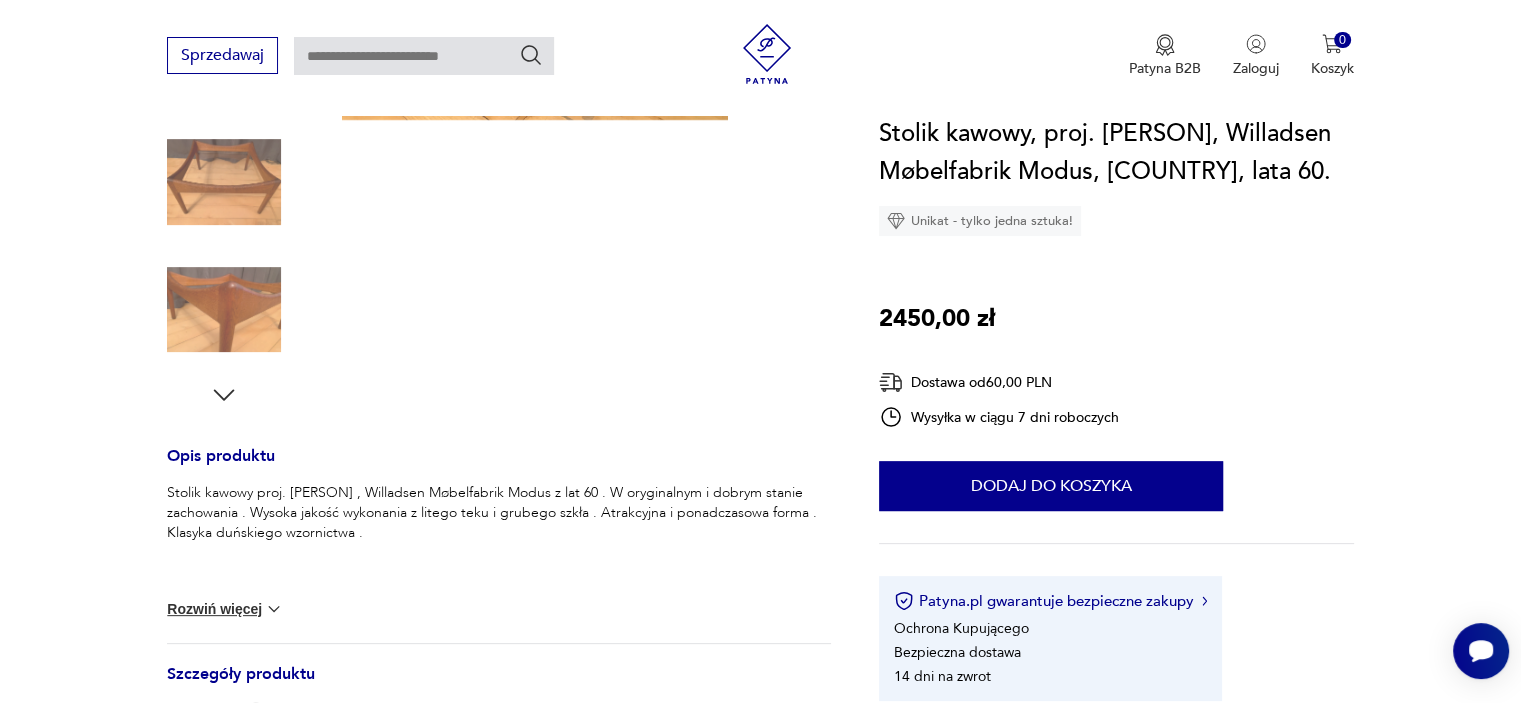 click 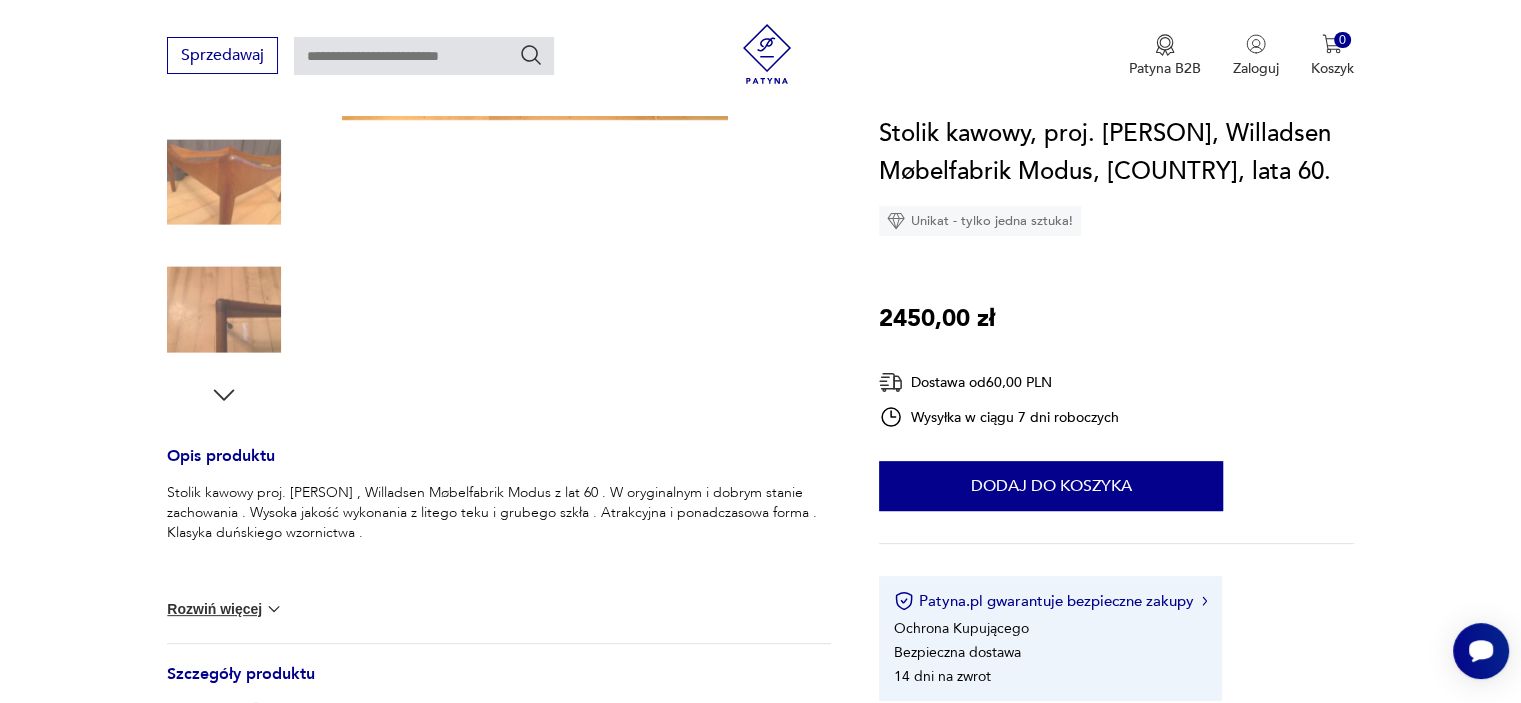 click at bounding box center [224, 182] 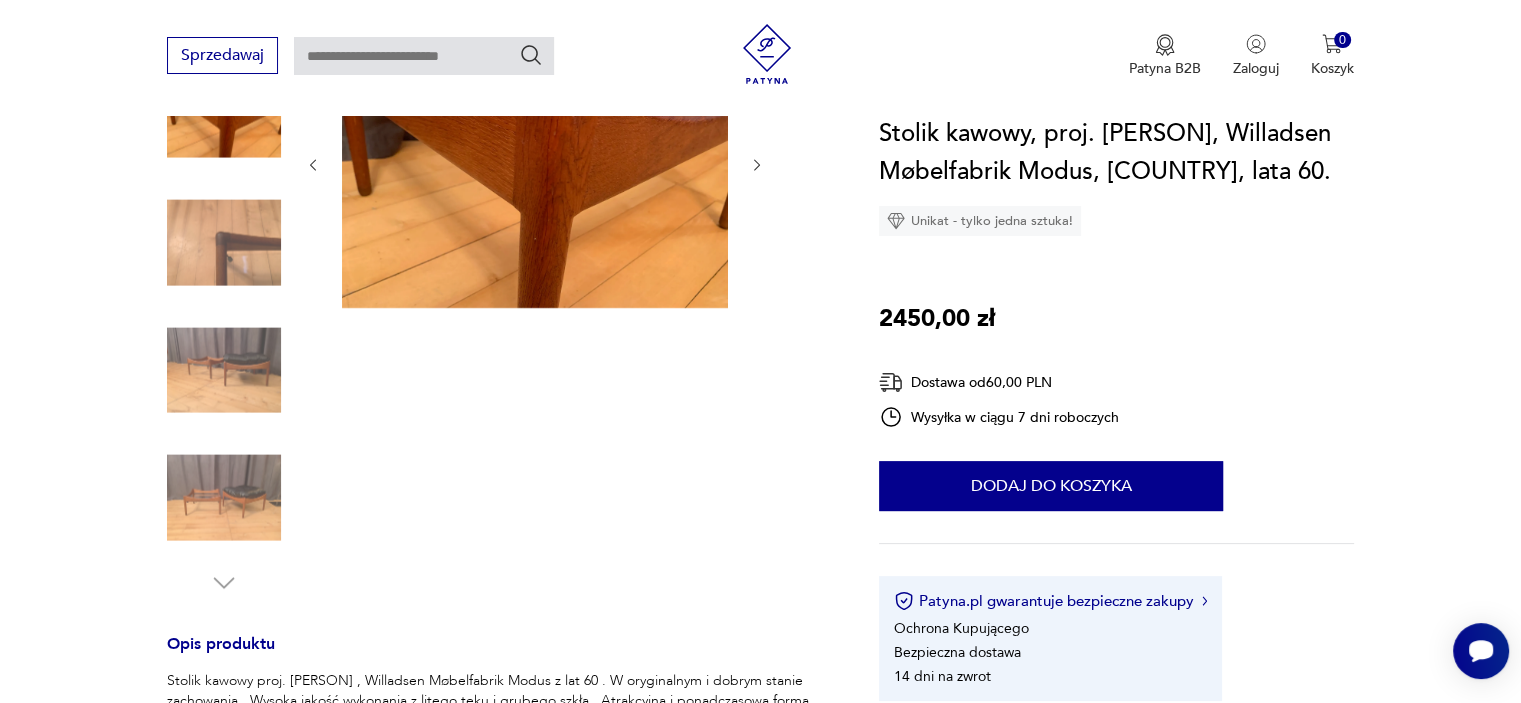 scroll, scrollTop: 200, scrollLeft: 0, axis: vertical 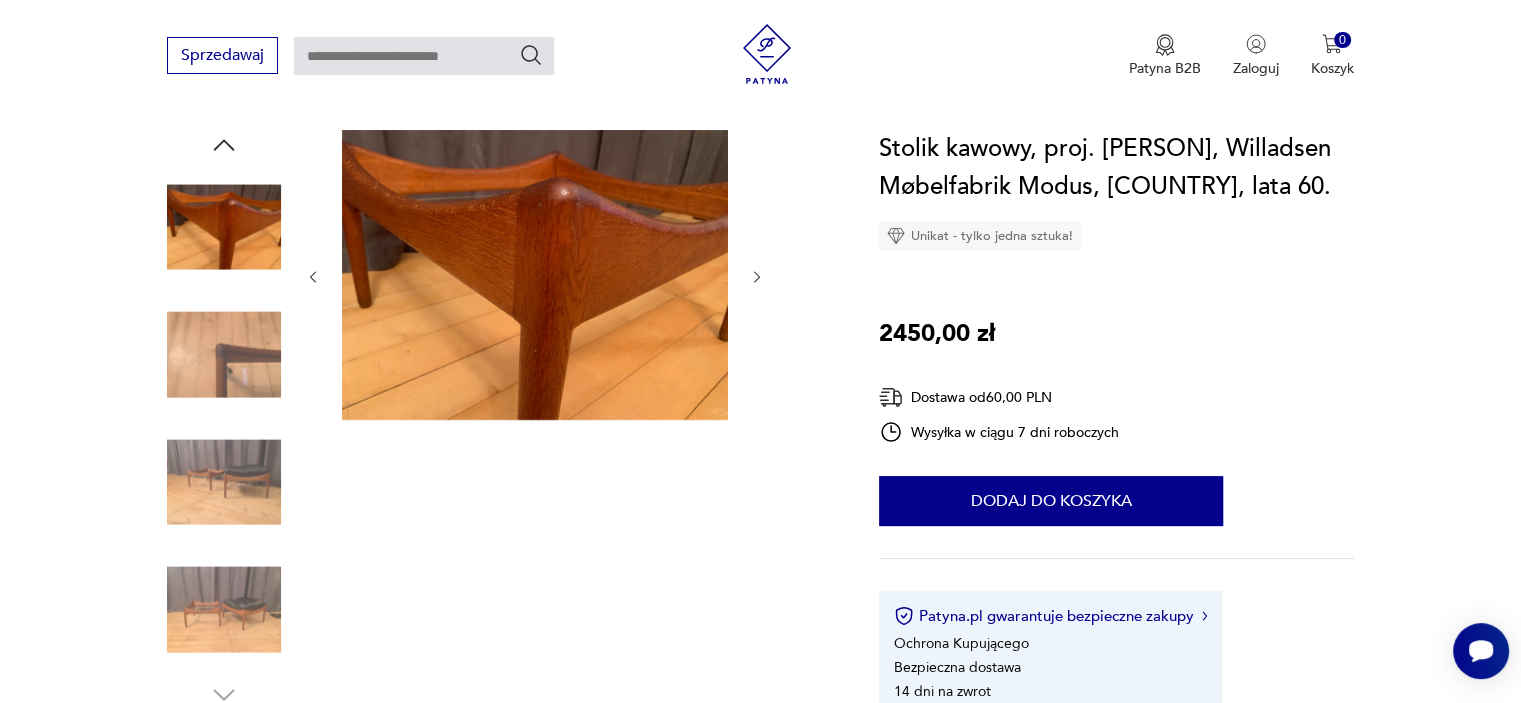click at bounding box center [224, 610] 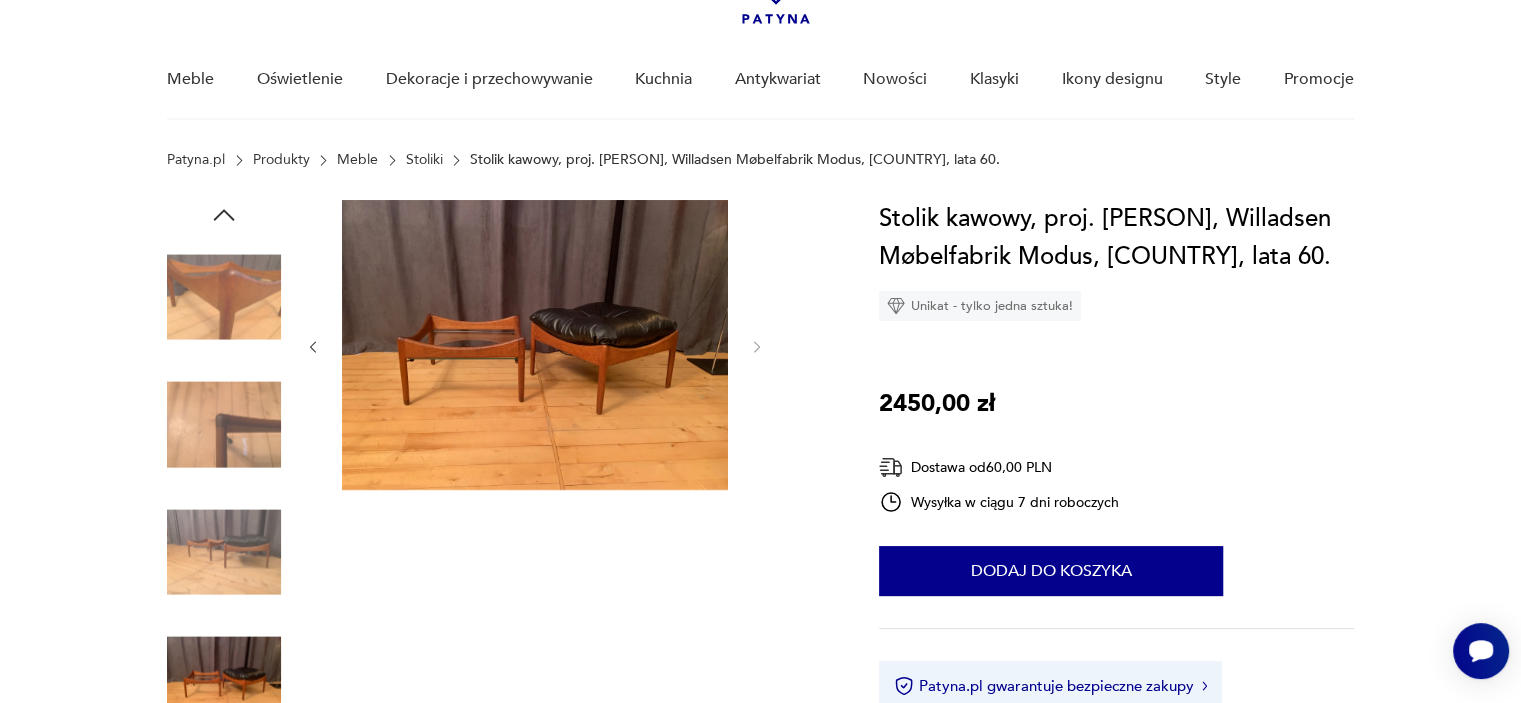 scroll, scrollTop: 100, scrollLeft: 0, axis: vertical 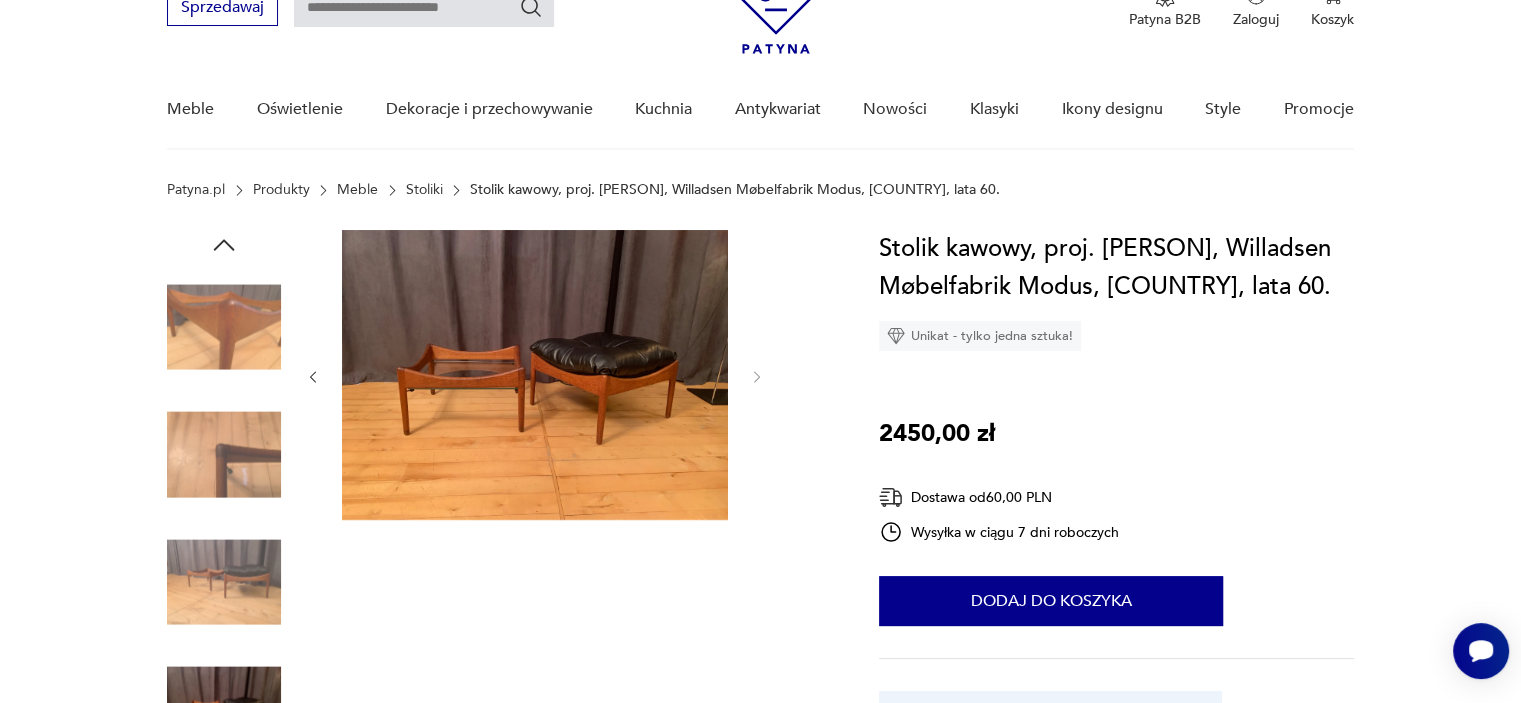 click at bounding box center (224, 582) 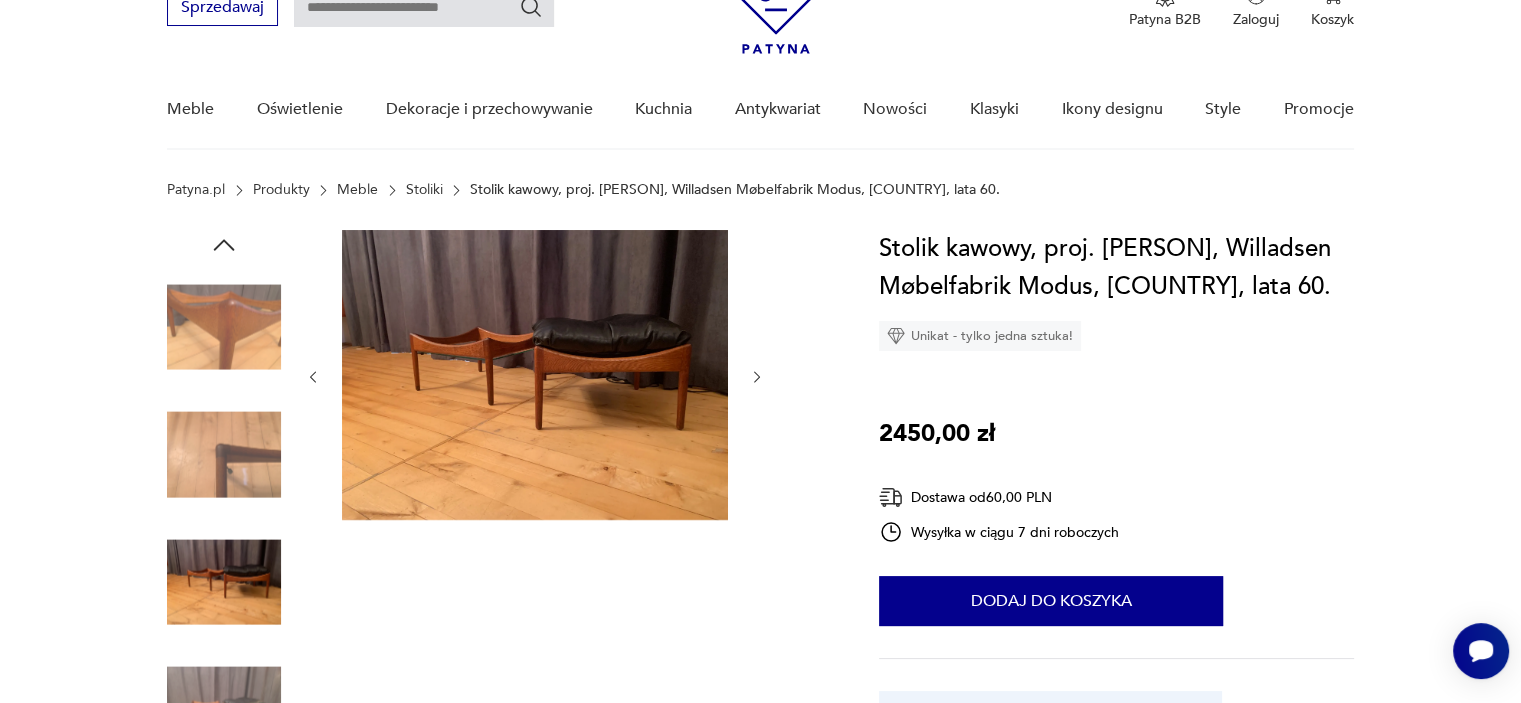 click at bounding box center [224, 455] 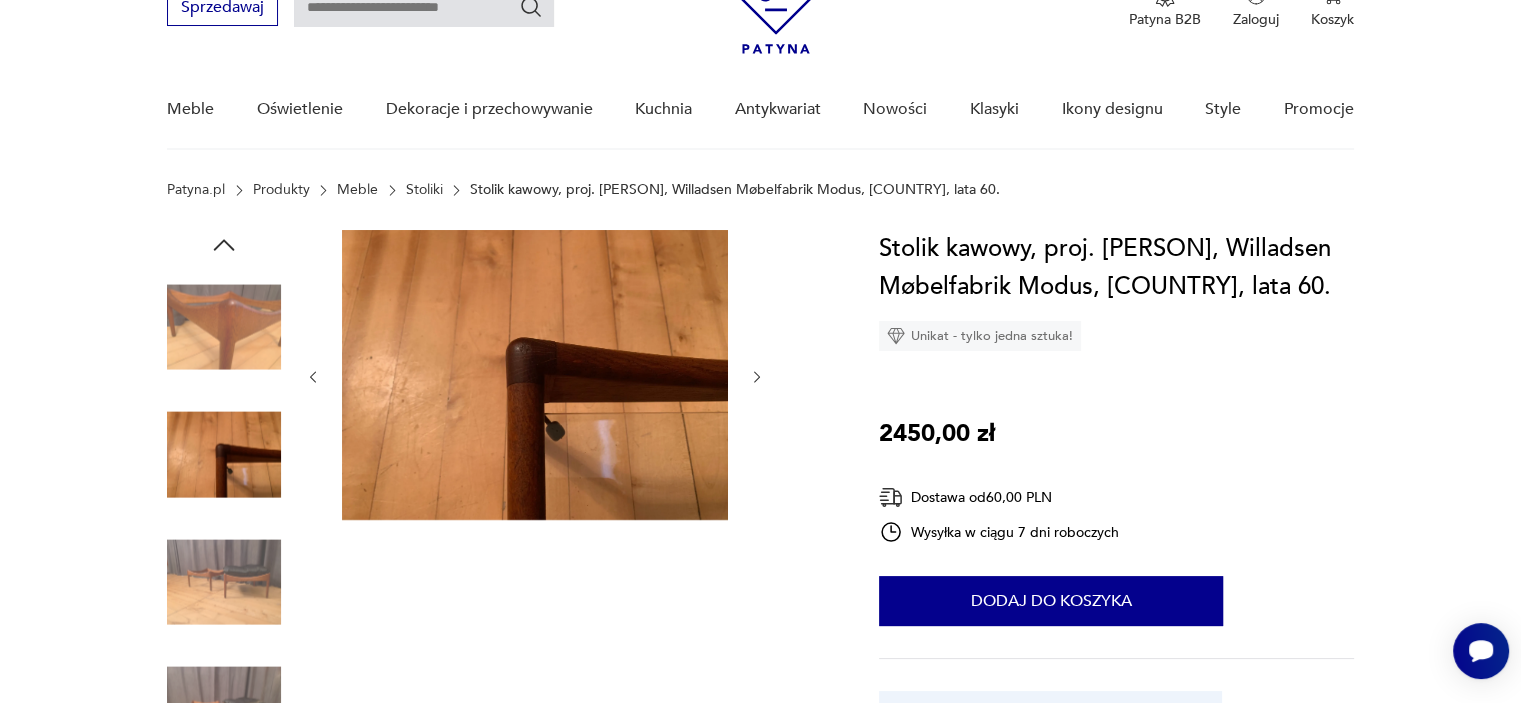 click at bounding box center (224, 327) 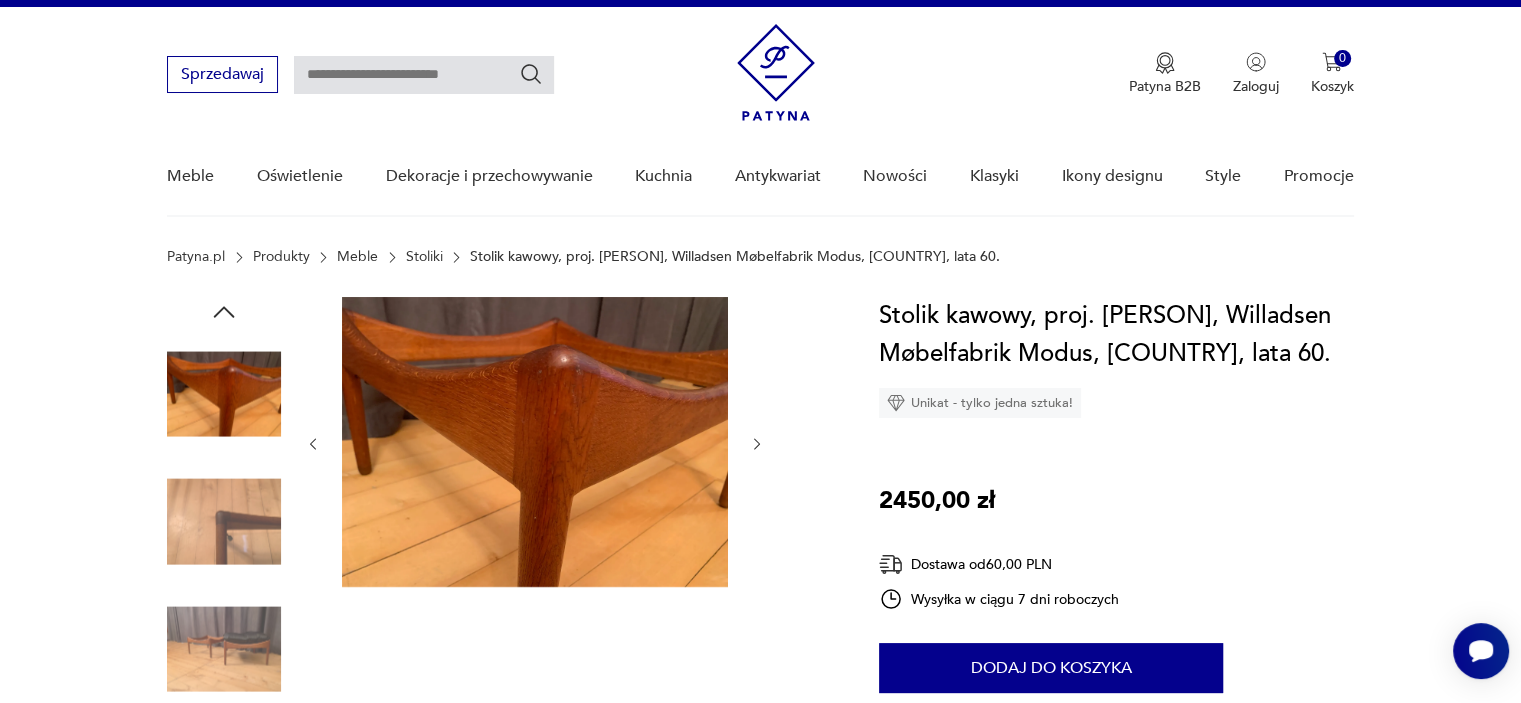 scroll, scrollTop: 0, scrollLeft: 0, axis: both 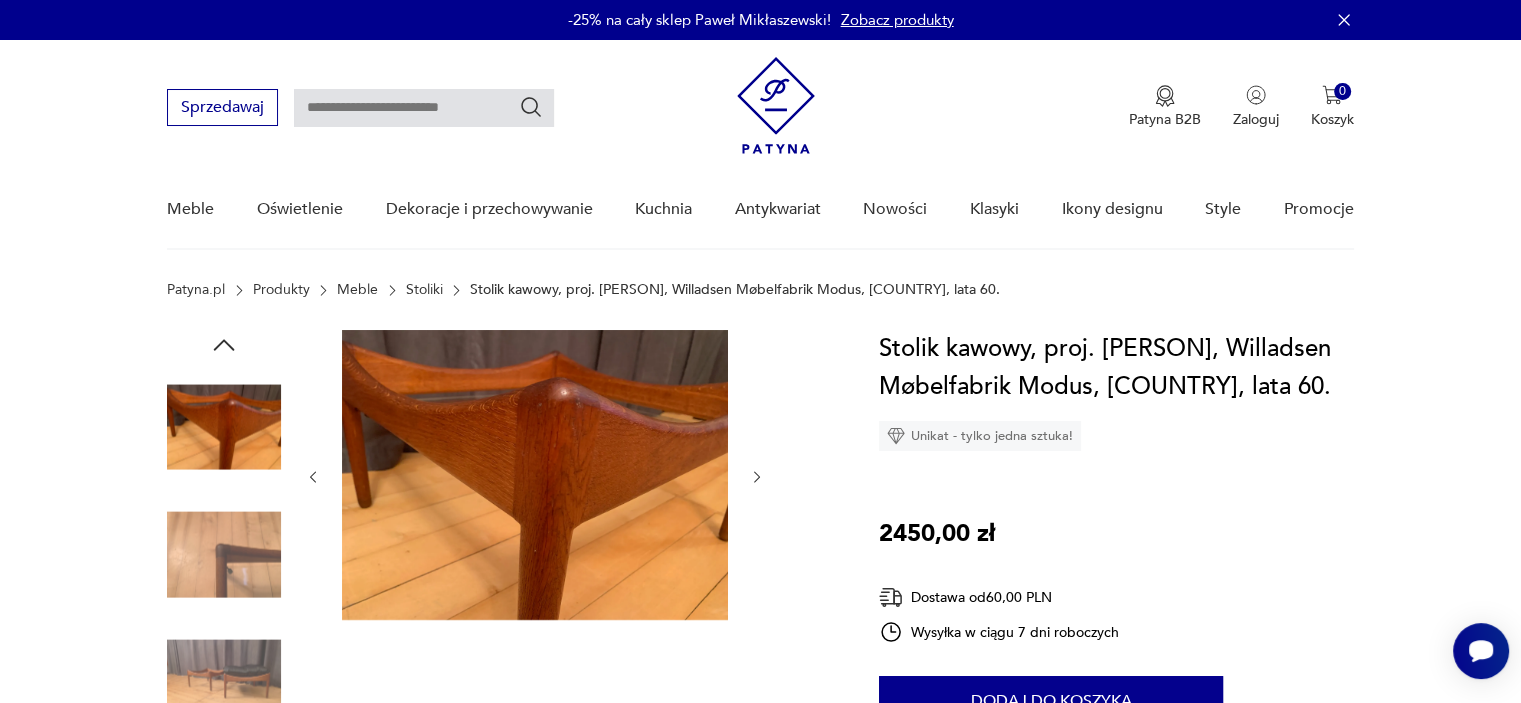 click at bounding box center [224, 427] 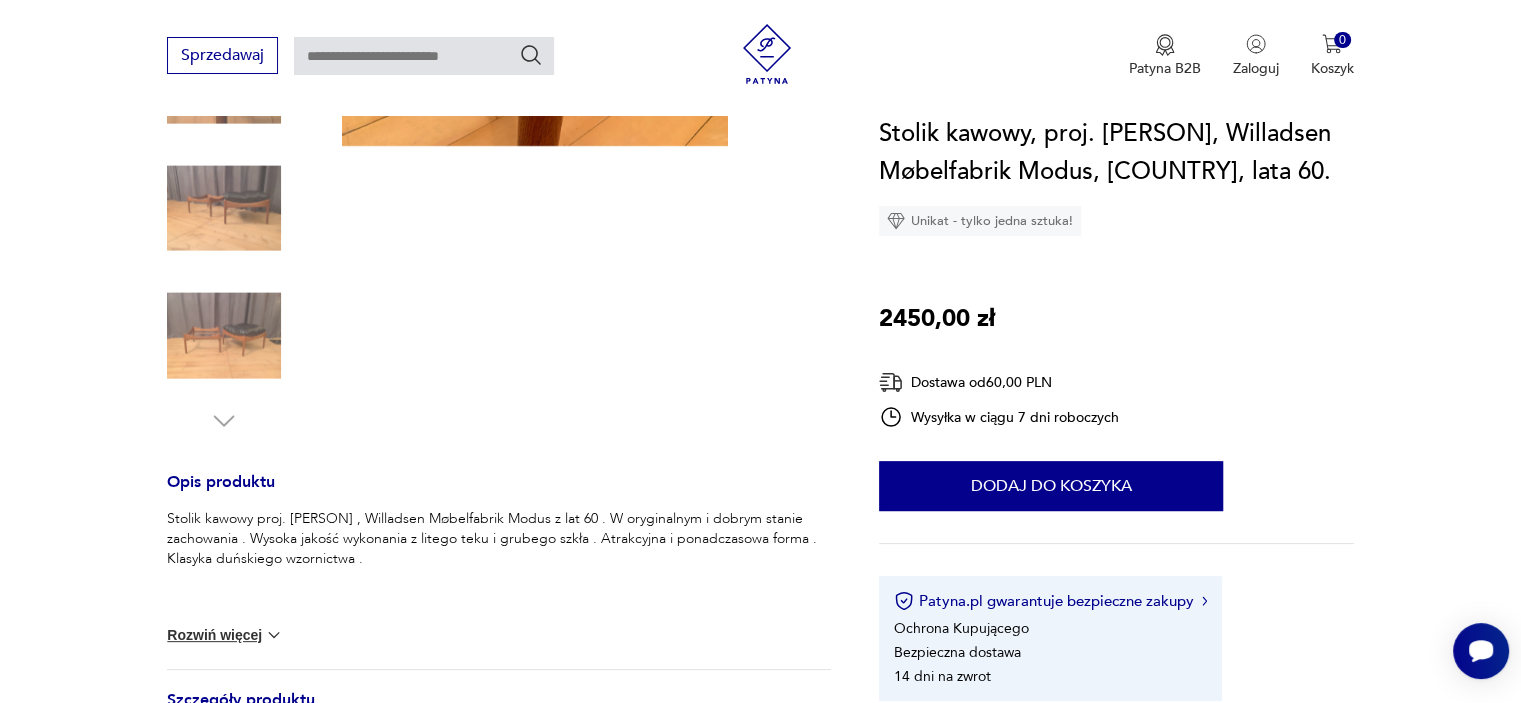 scroll, scrollTop: 500, scrollLeft: 0, axis: vertical 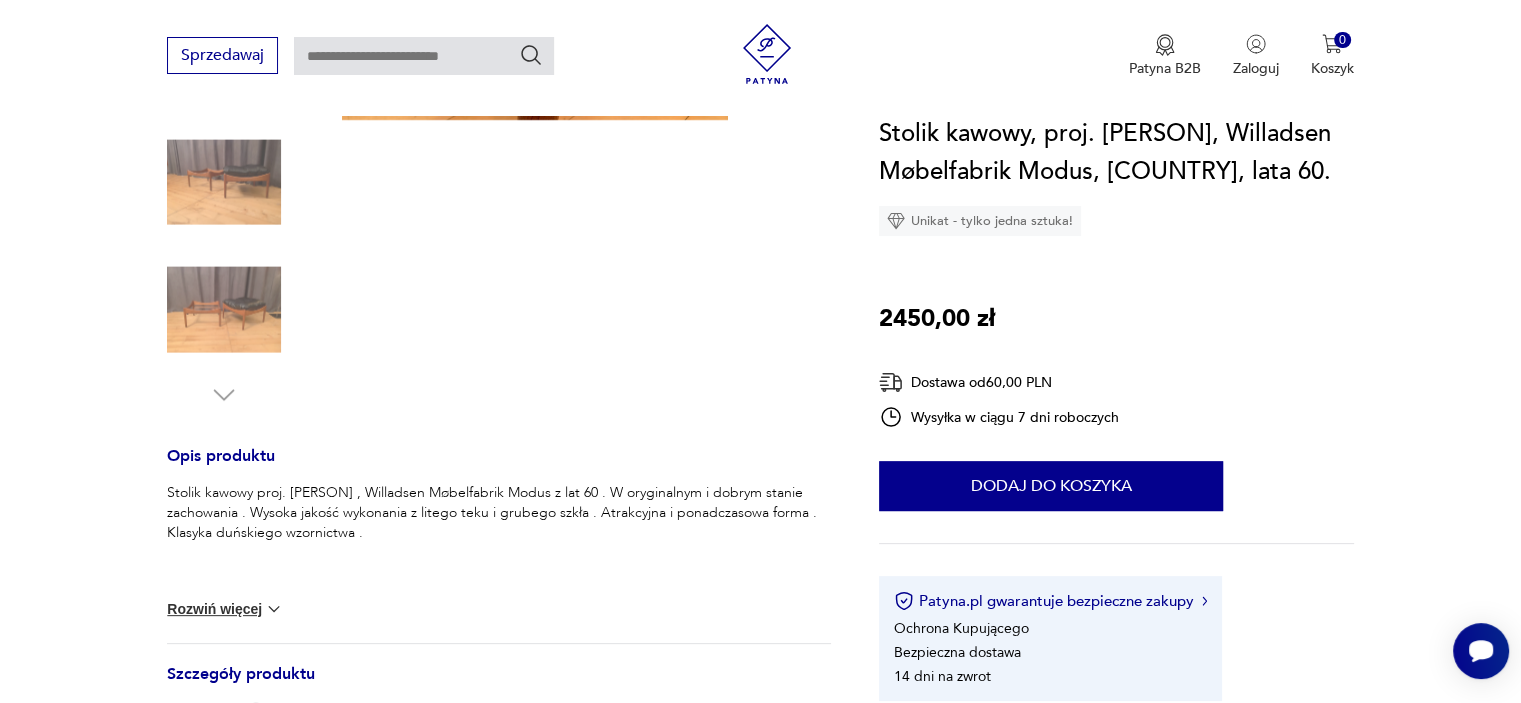 click at bounding box center [224, 310] 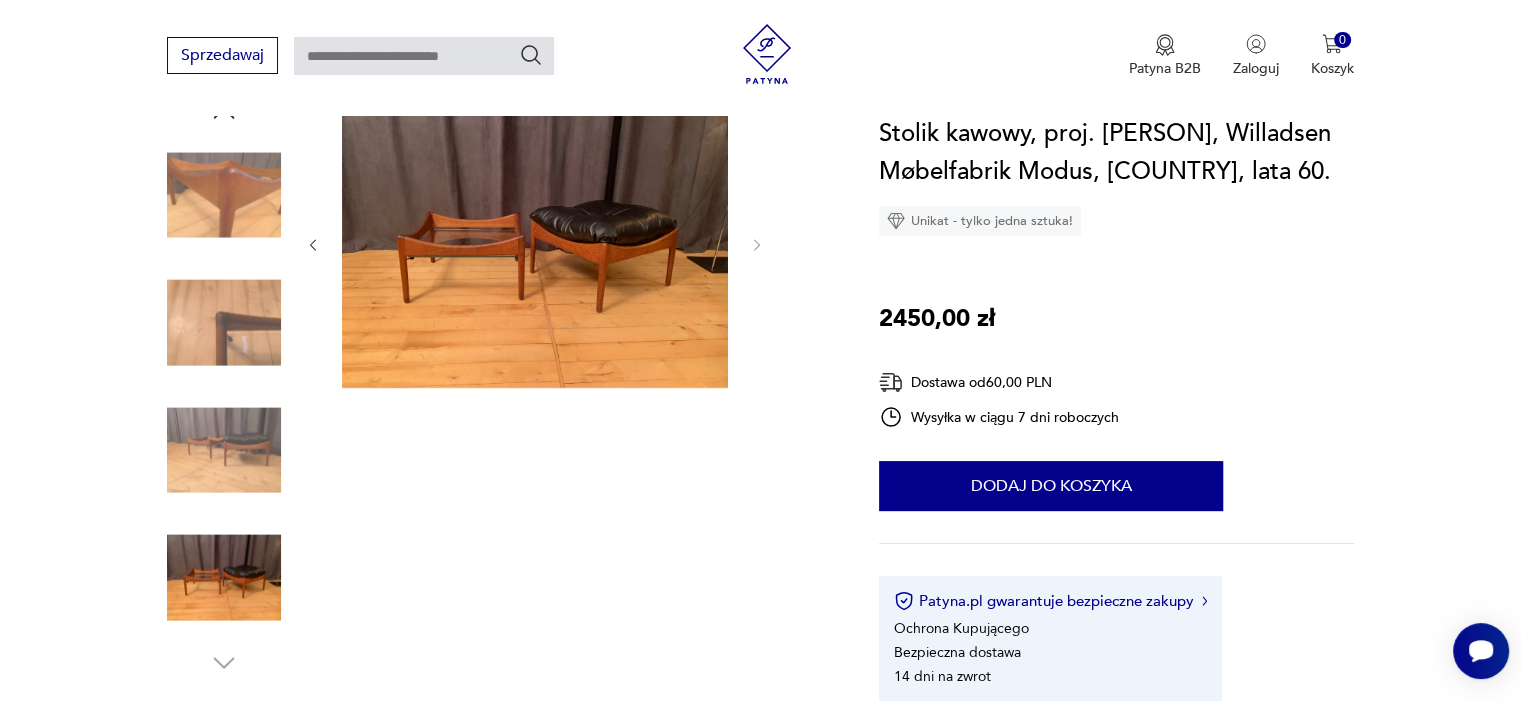 scroll, scrollTop: 200, scrollLeft: 0, axis: vertical 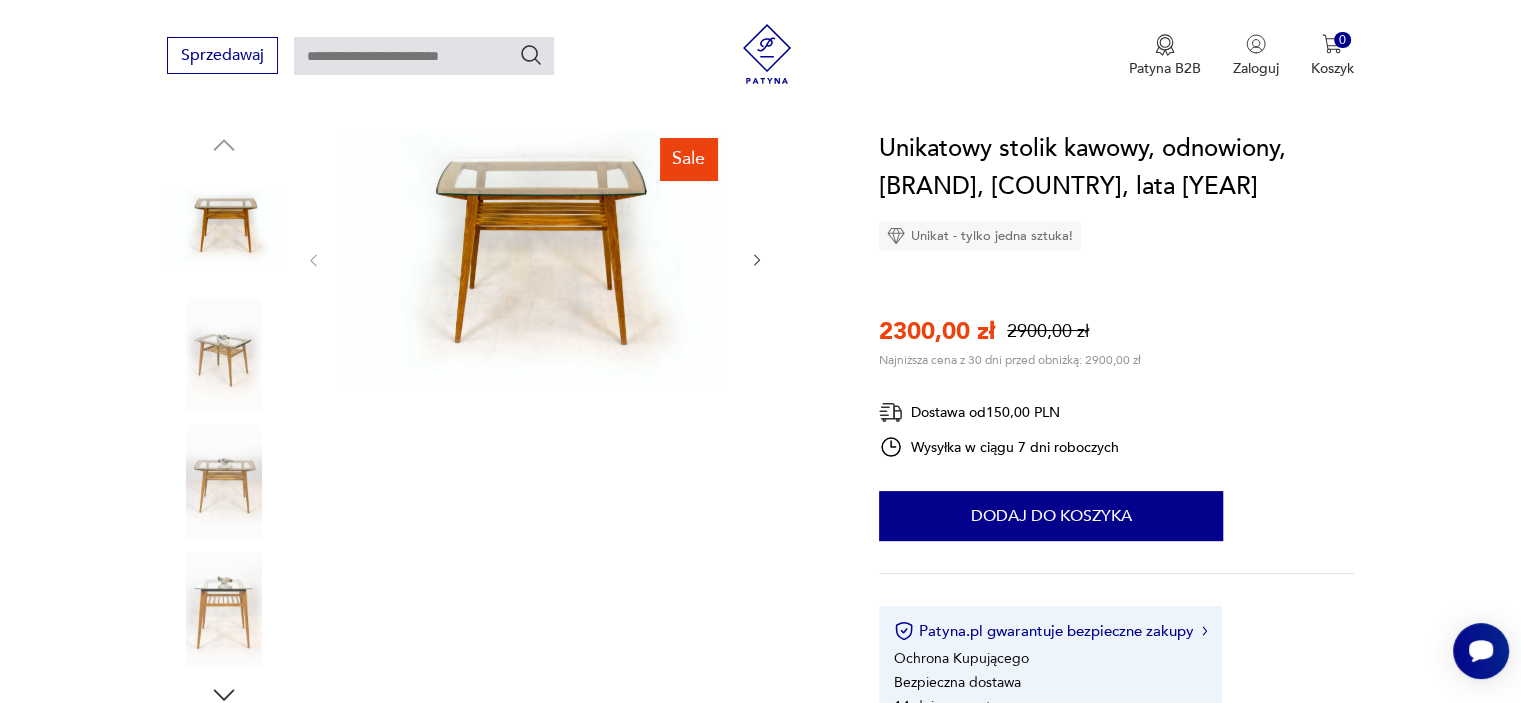 click at bounding box center [224, 355] 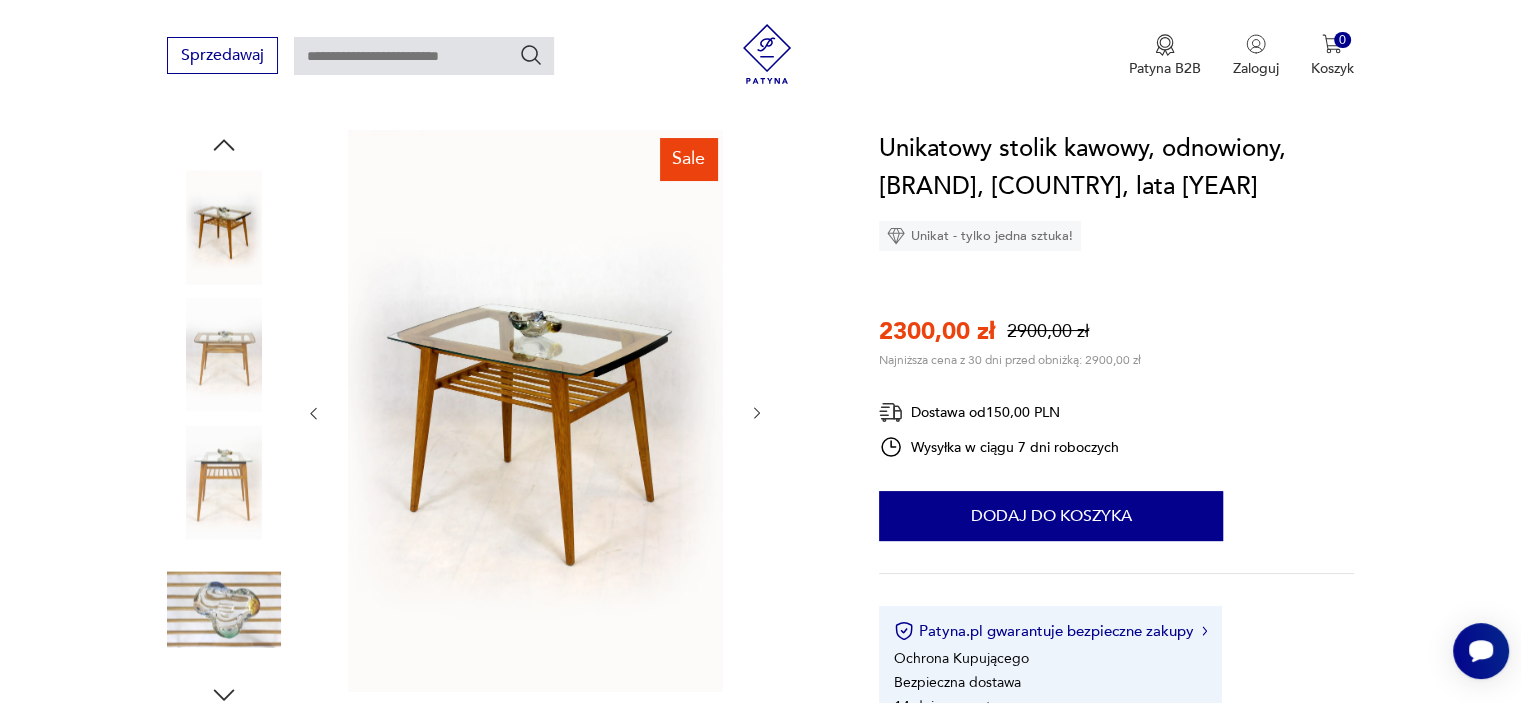 click at bounding box center [224, 482] 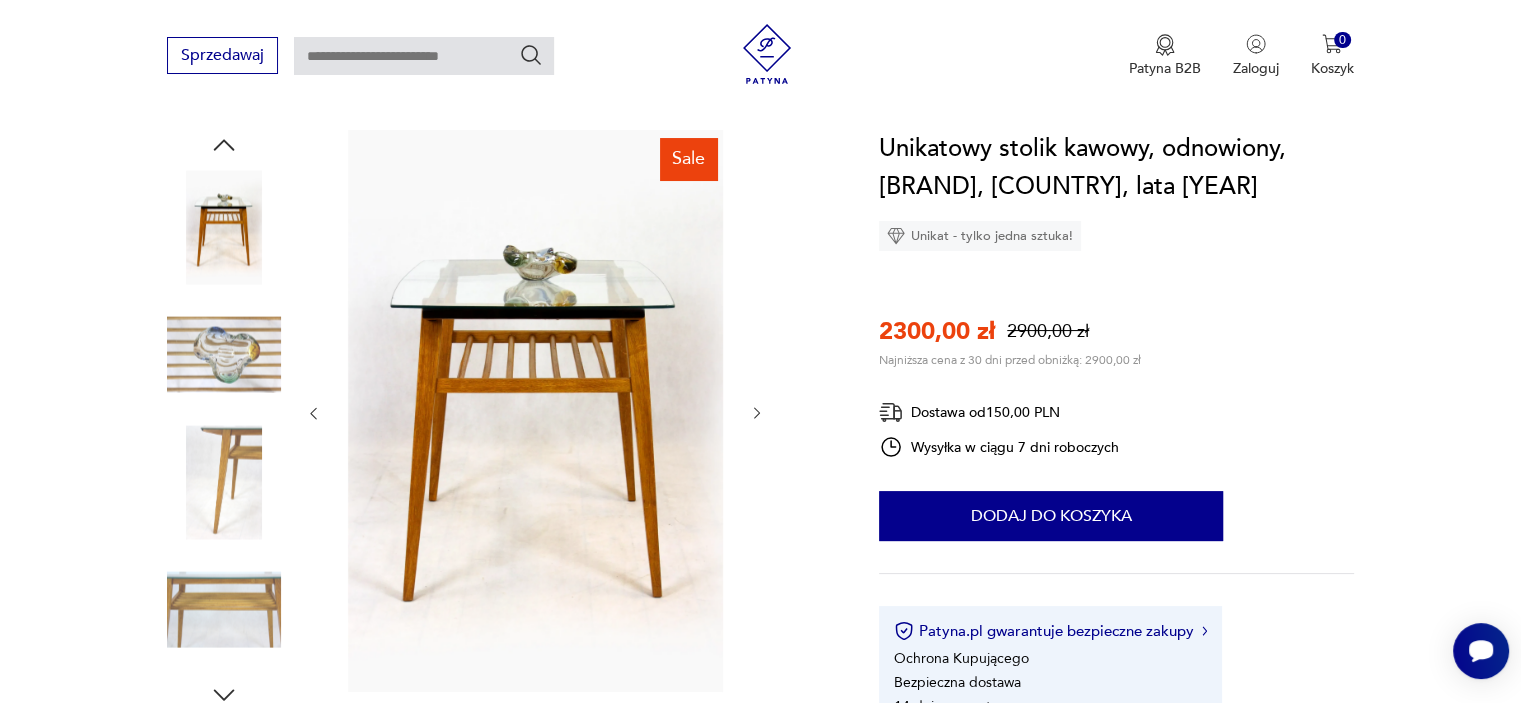 click at bounding box center (224, 610) 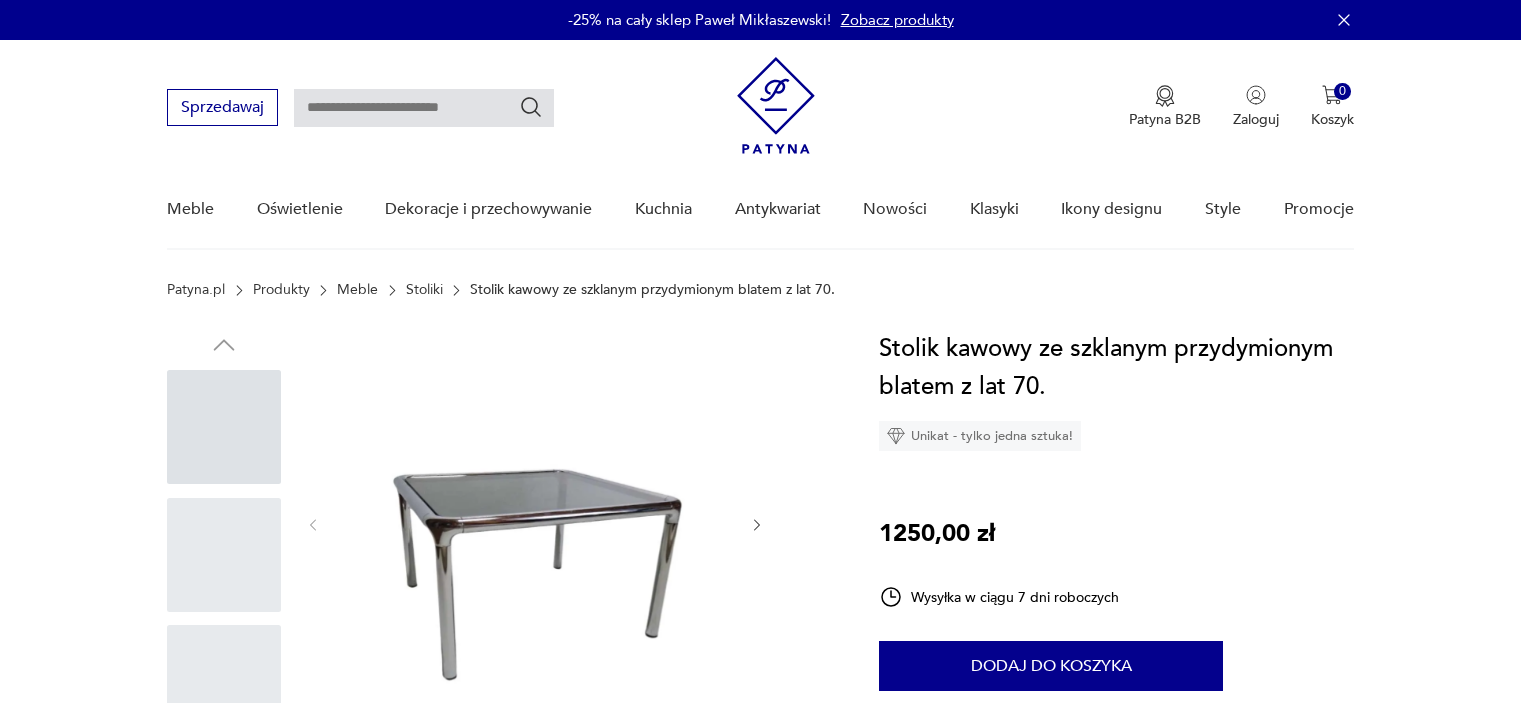 scroll, scrollTop: 0, scrollLeft: 0, axis: both 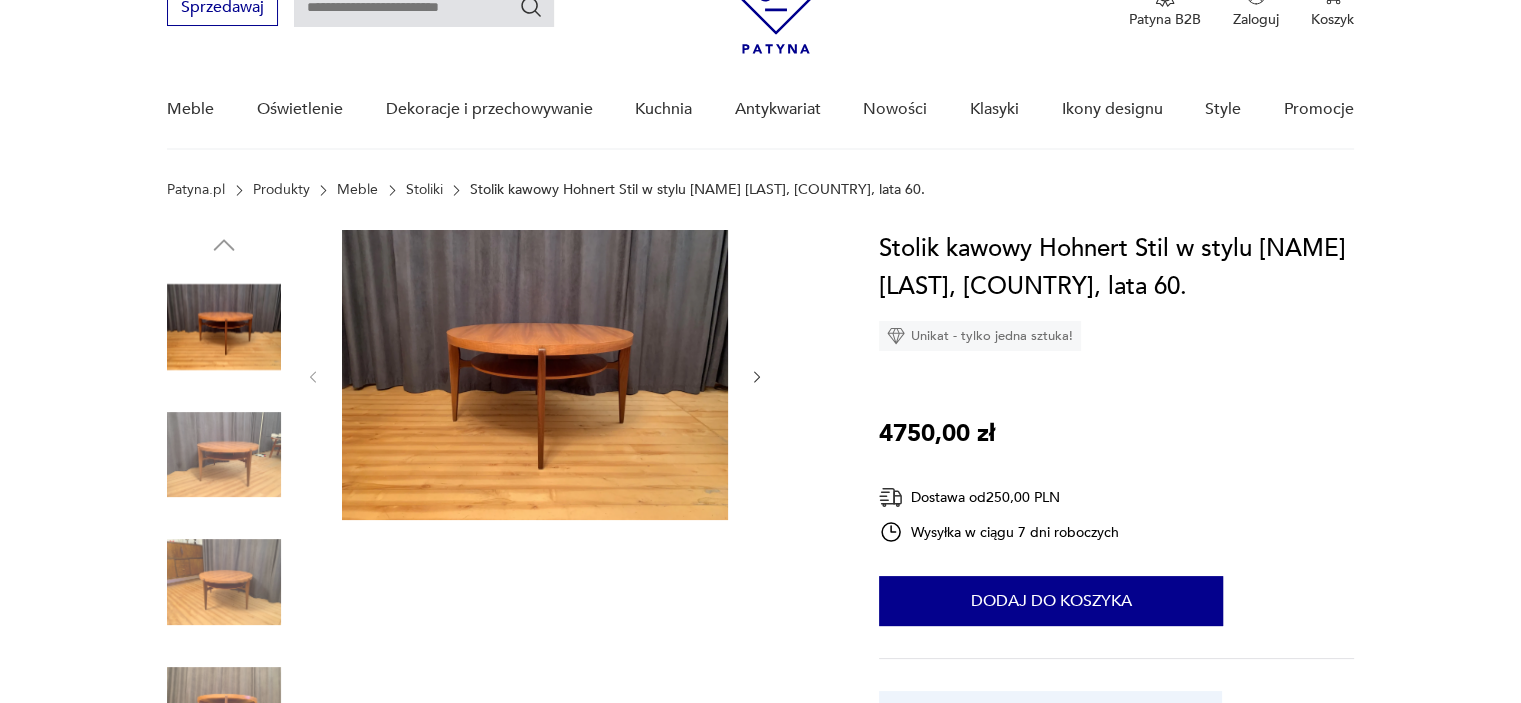 click at bounding box center [224, 455] 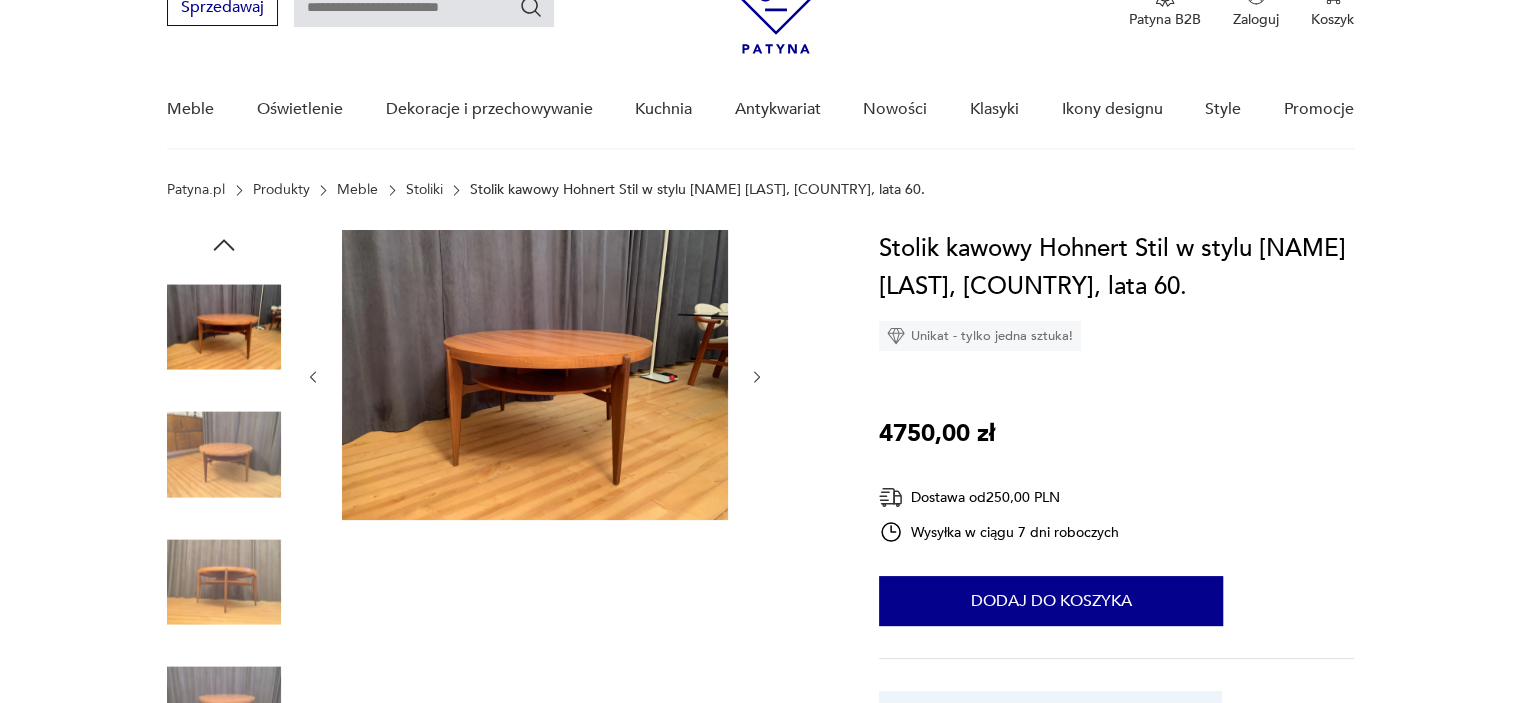 click at bounding box center (224, 582) 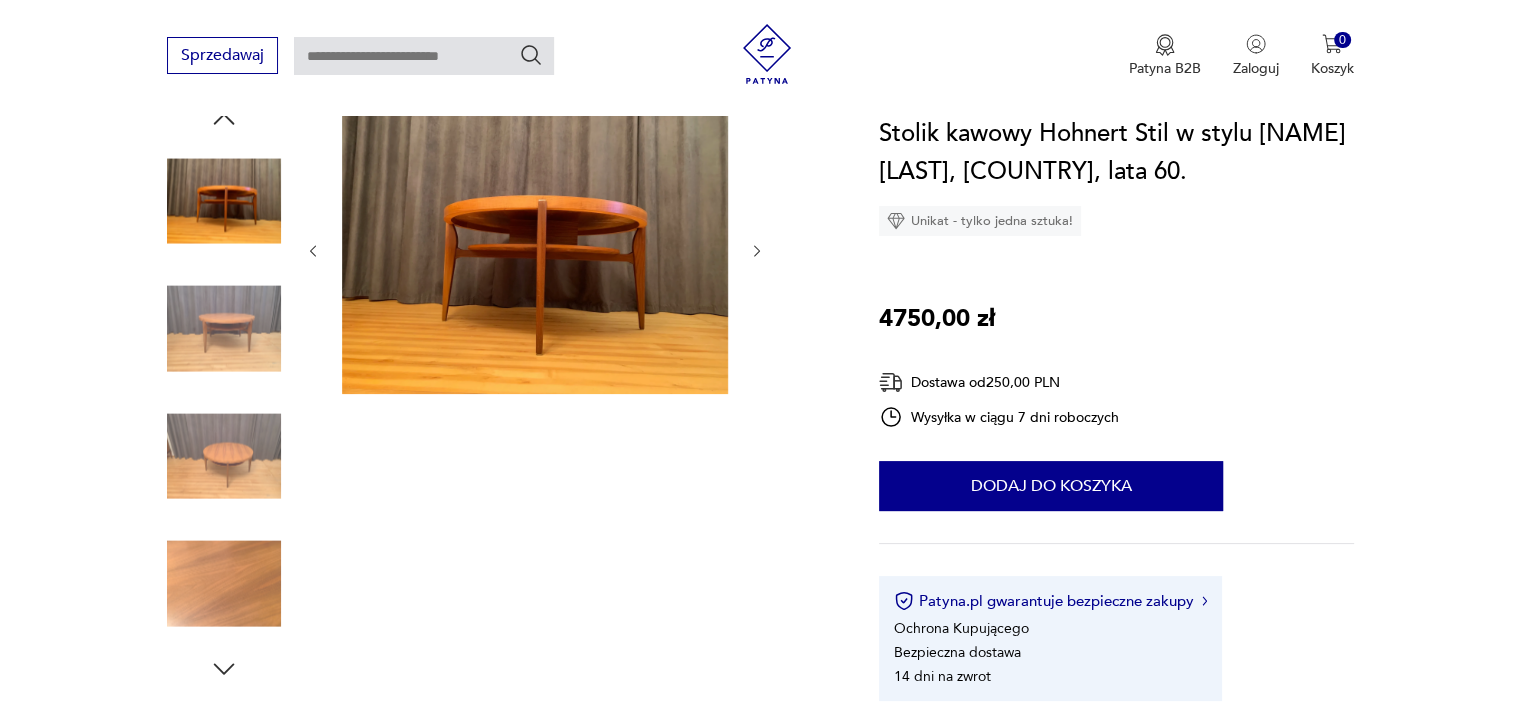 scroll, scrollTop: 300, scrollLeft: 0, axis: vertical 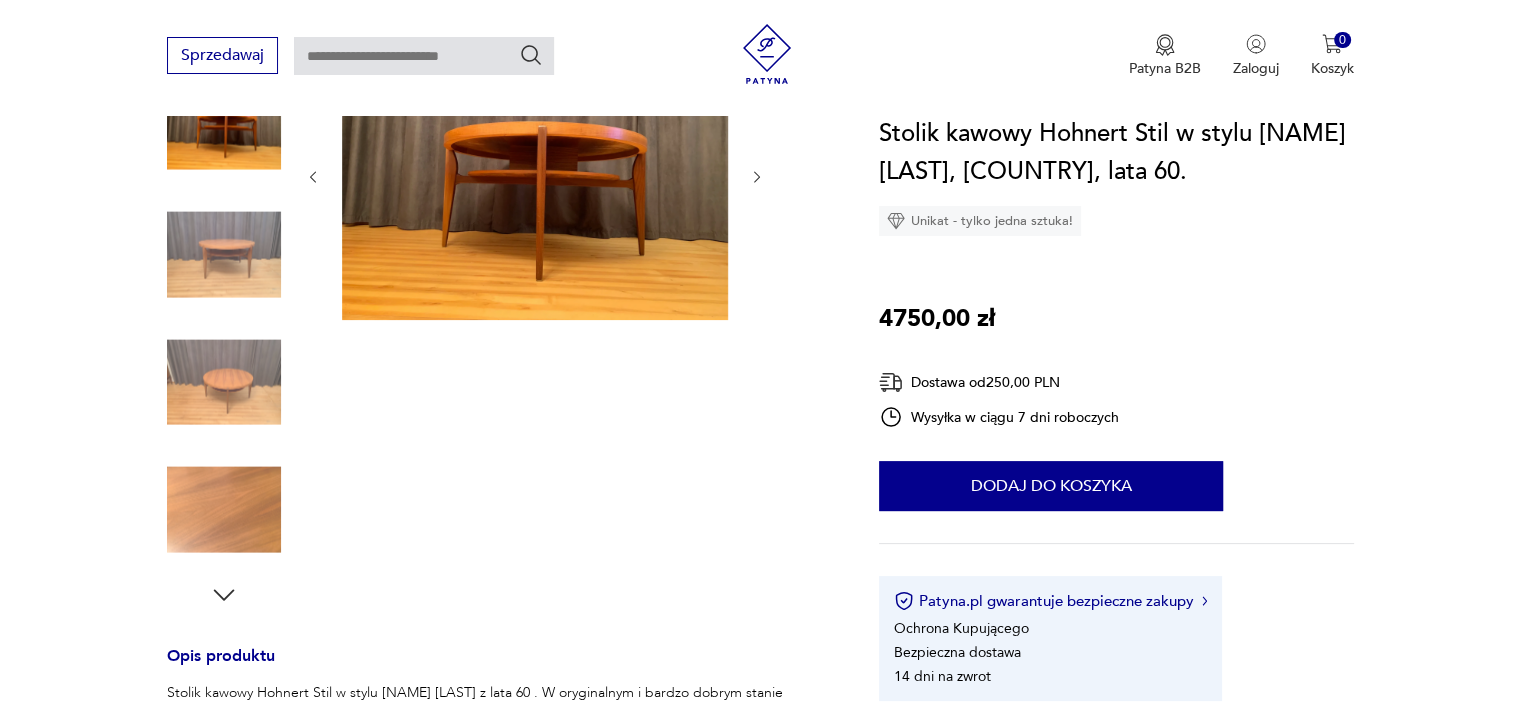 click at bounding box center (224, 382) 